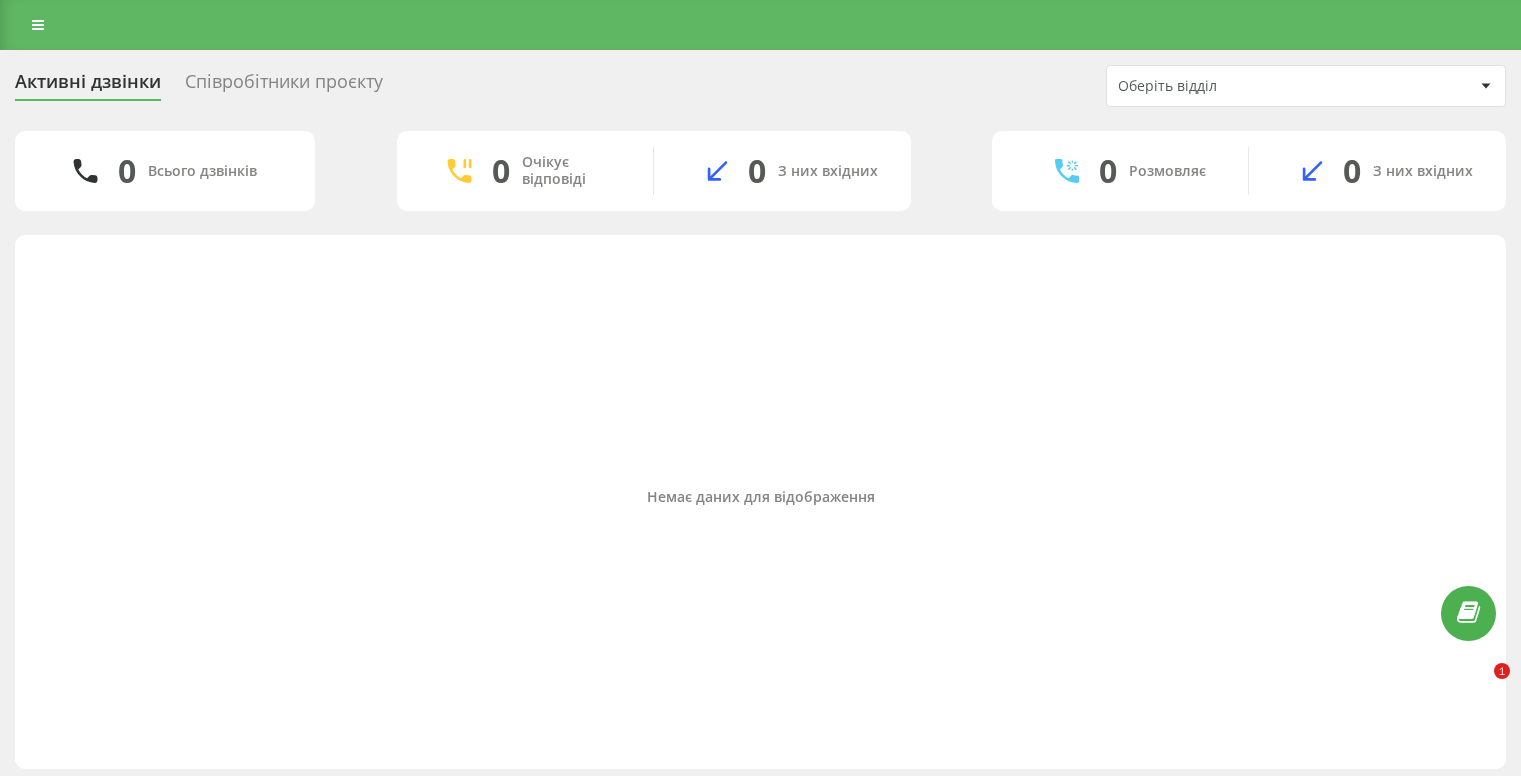 scroll, scrollTop: 0, scrollLeft: 0, axis: both 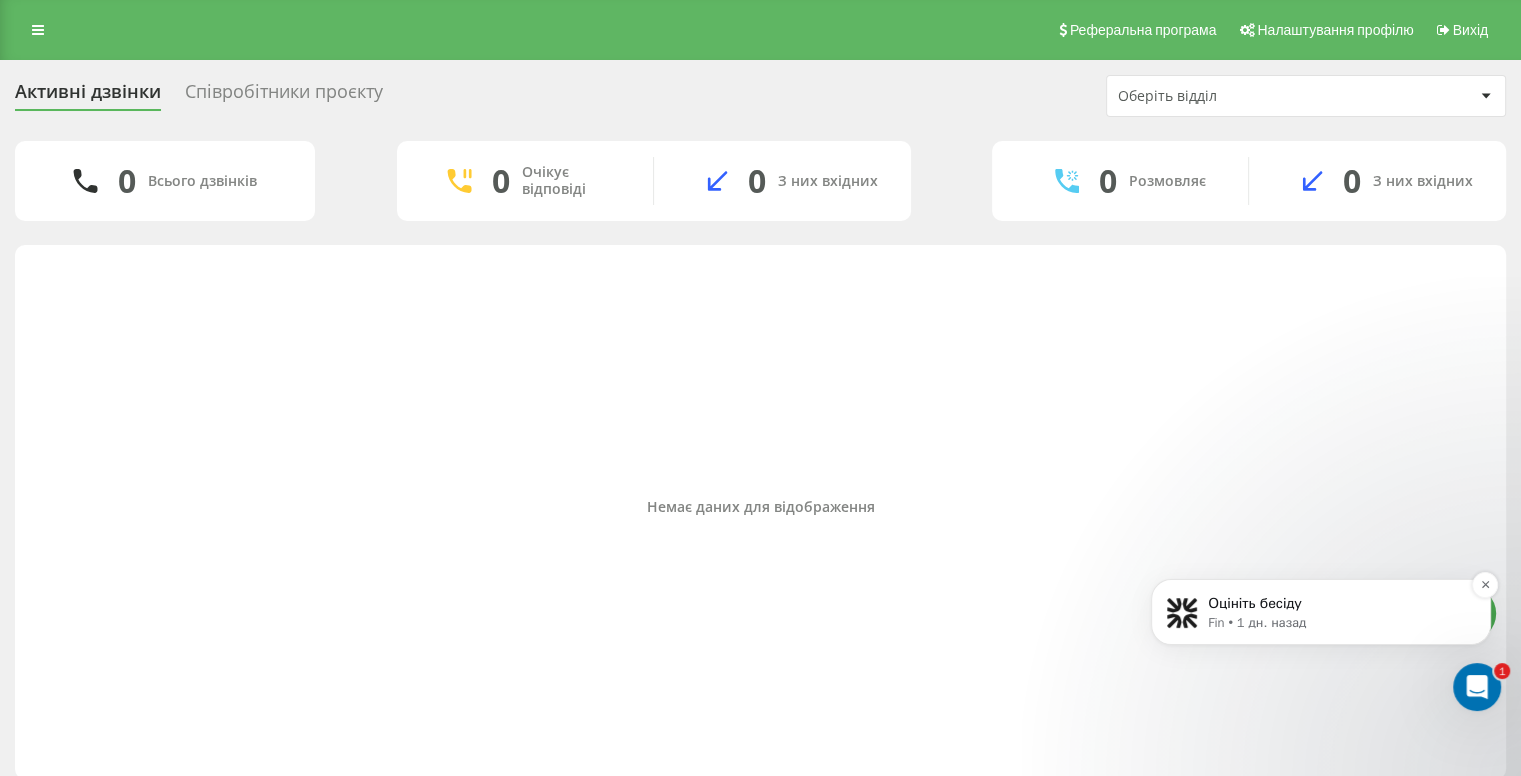 click on "Оцініть бесіду" at bounding box center (1337, 604) 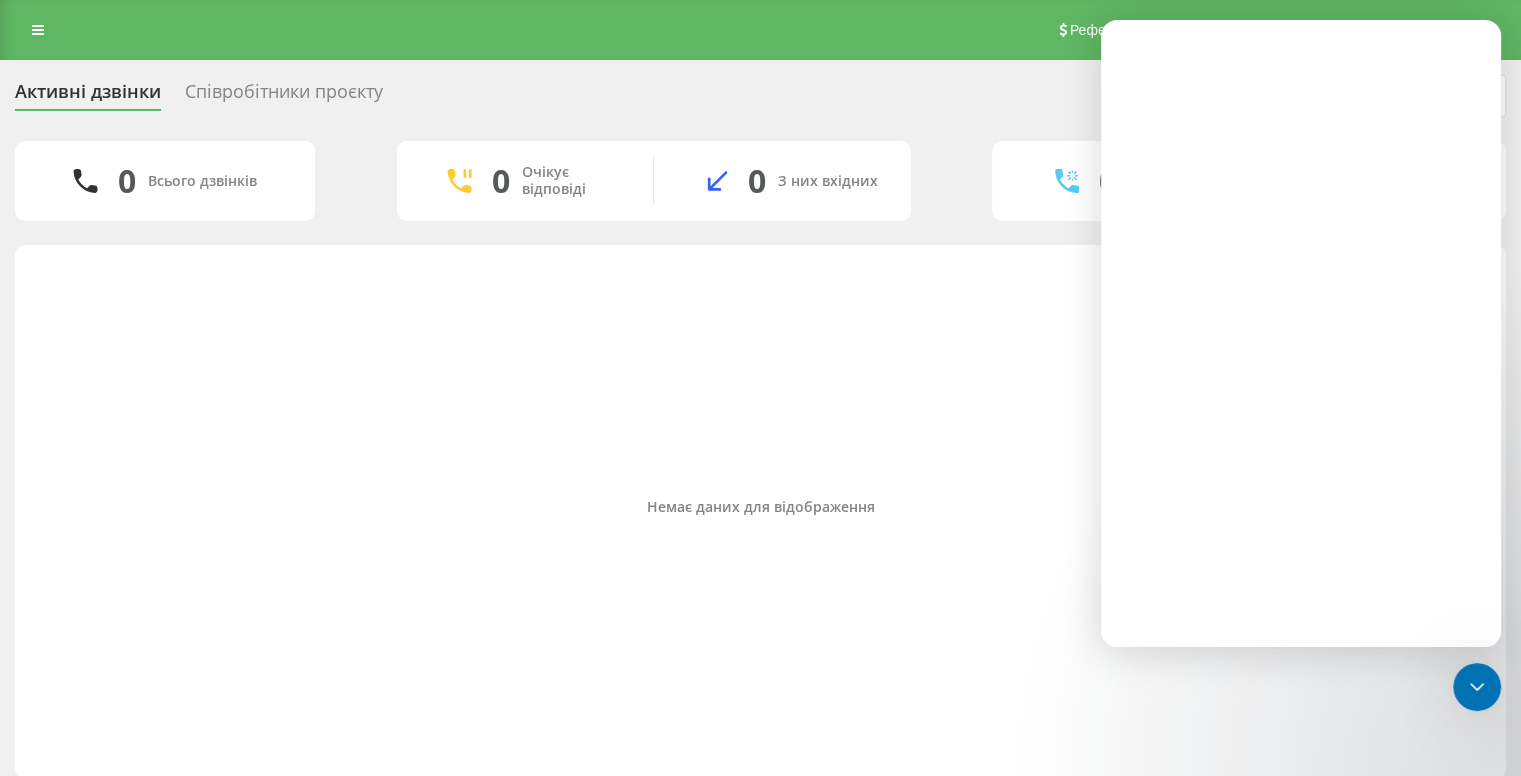 scroll, scrollTop: 0, scrollLeft: 0, axis: both 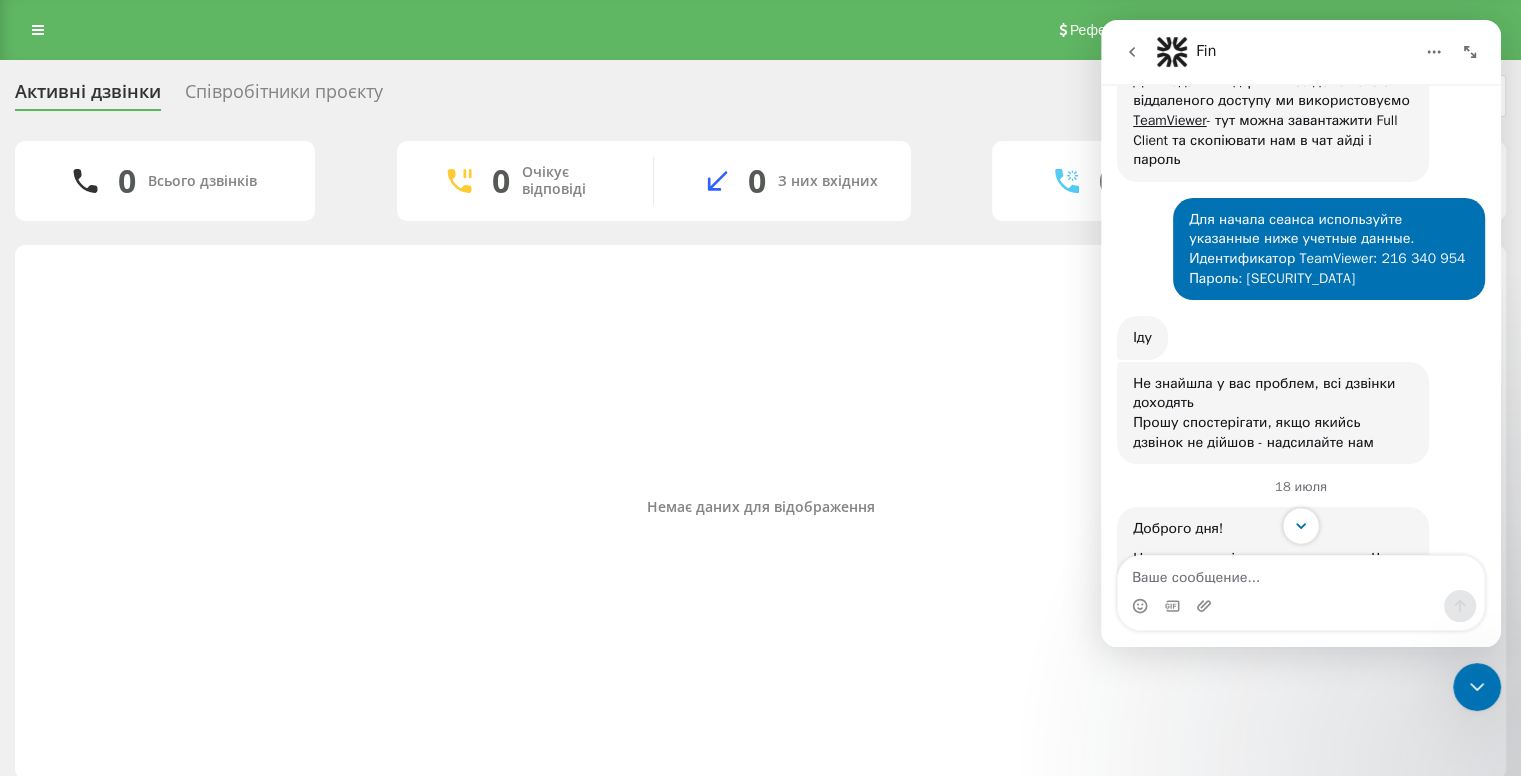 click 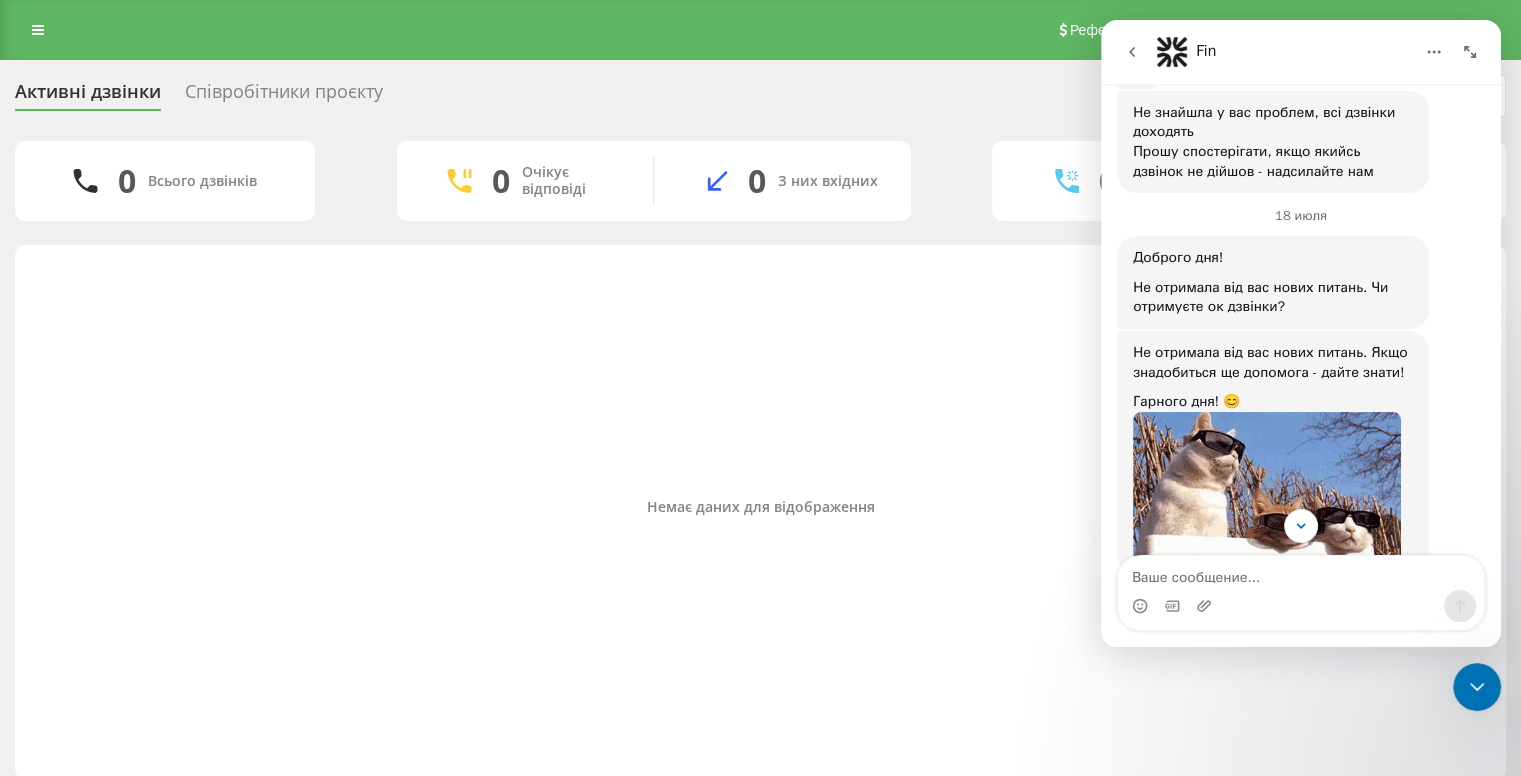 scroll, scrollTop: 1315, scrollLeft: 0, axis: vertical 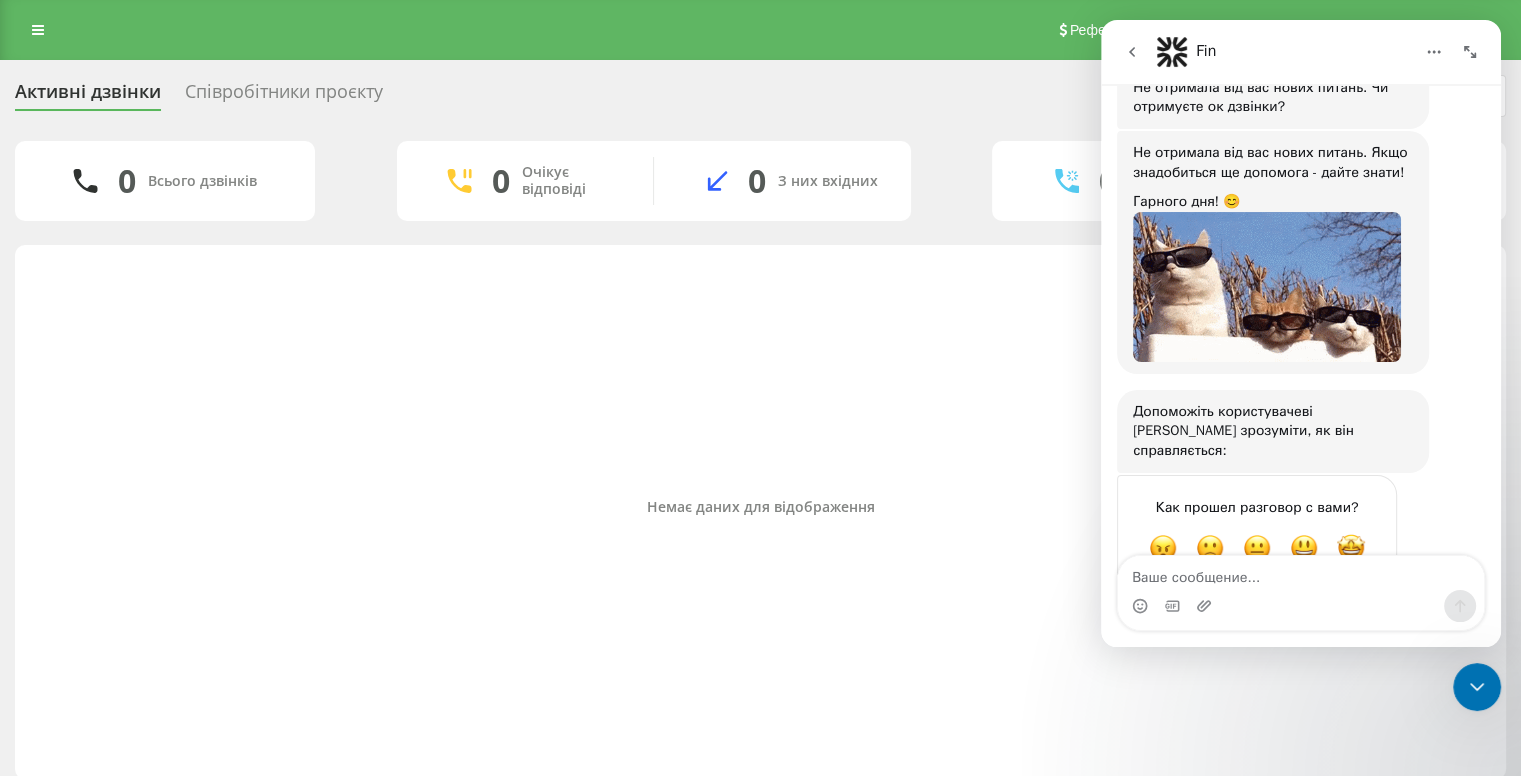 click on "Немає даних для відображення" at bounding box center (760, 507) 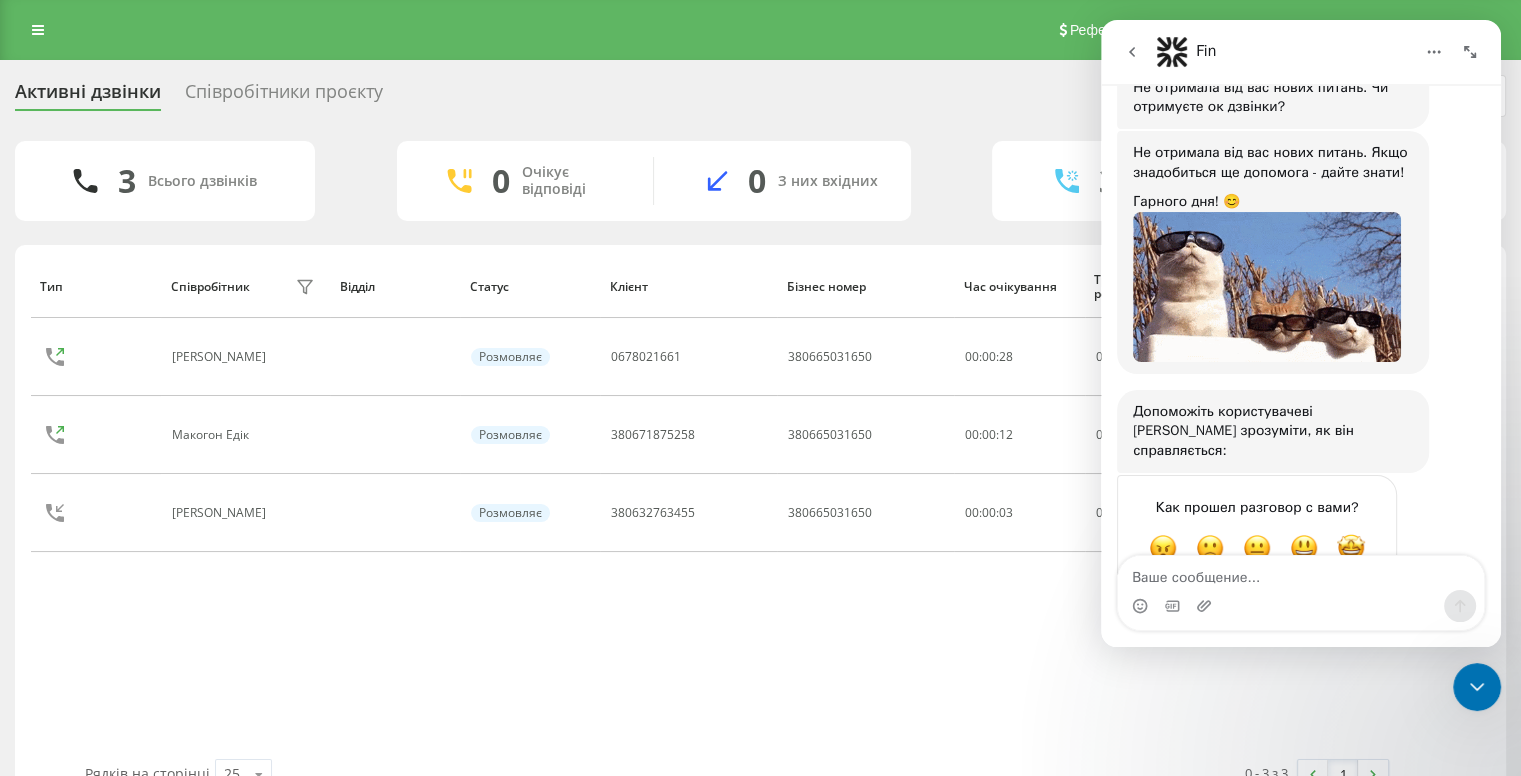 click on "Реферальна програма Налаштування профілю Вихід" at bounding box center [760, 30] 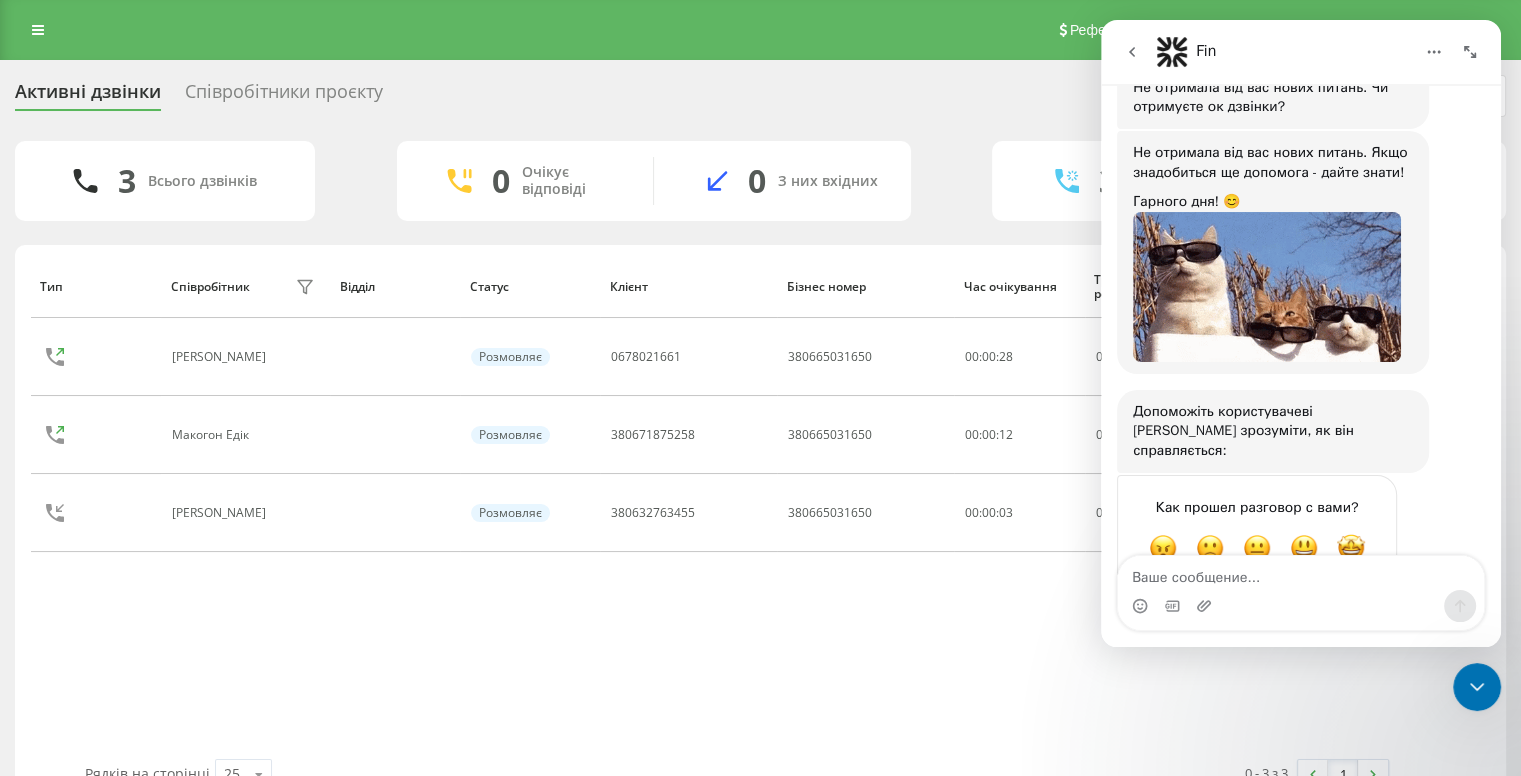 click 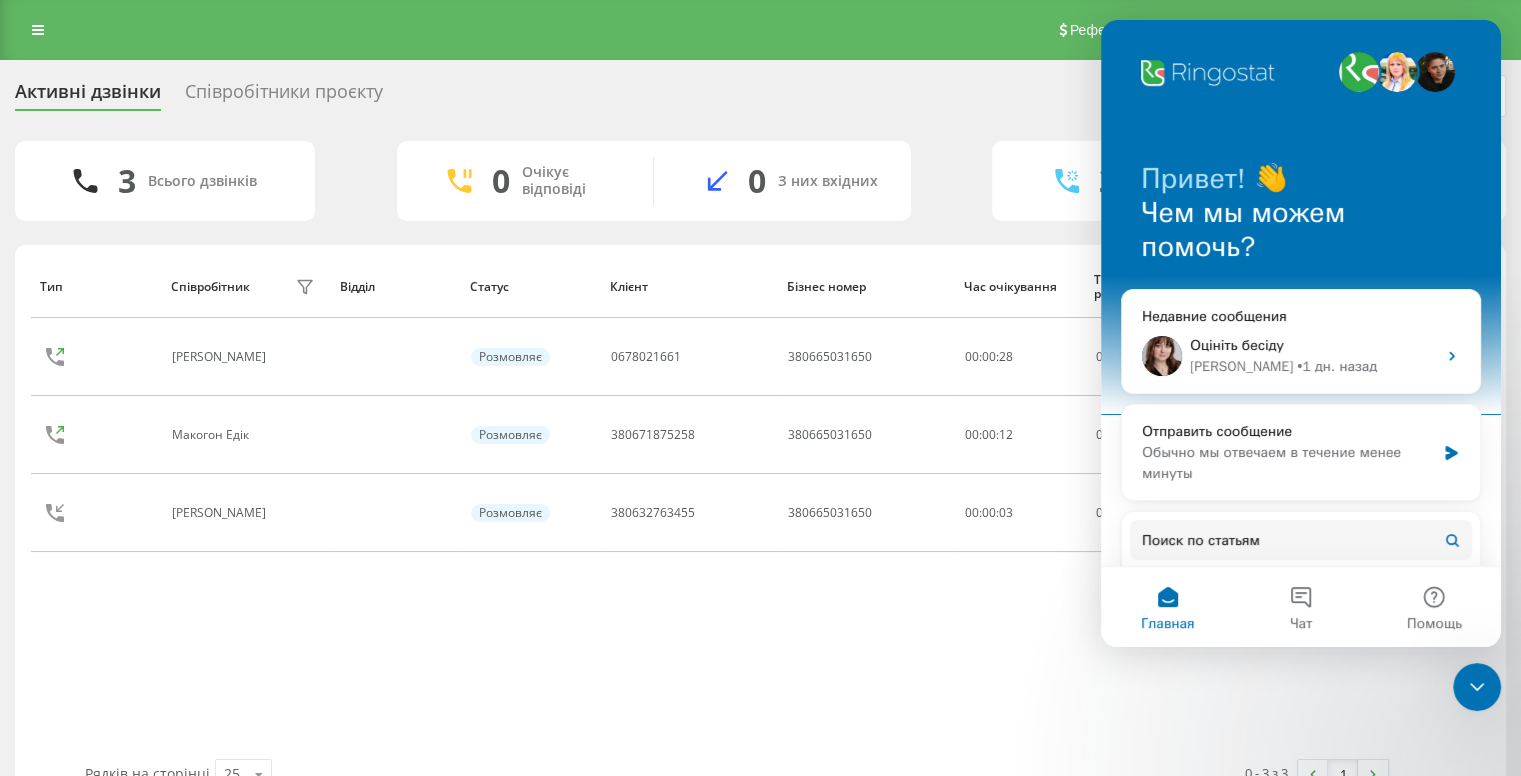 scroll, scrollTop: 0, scrollLeft: 0, axis: both 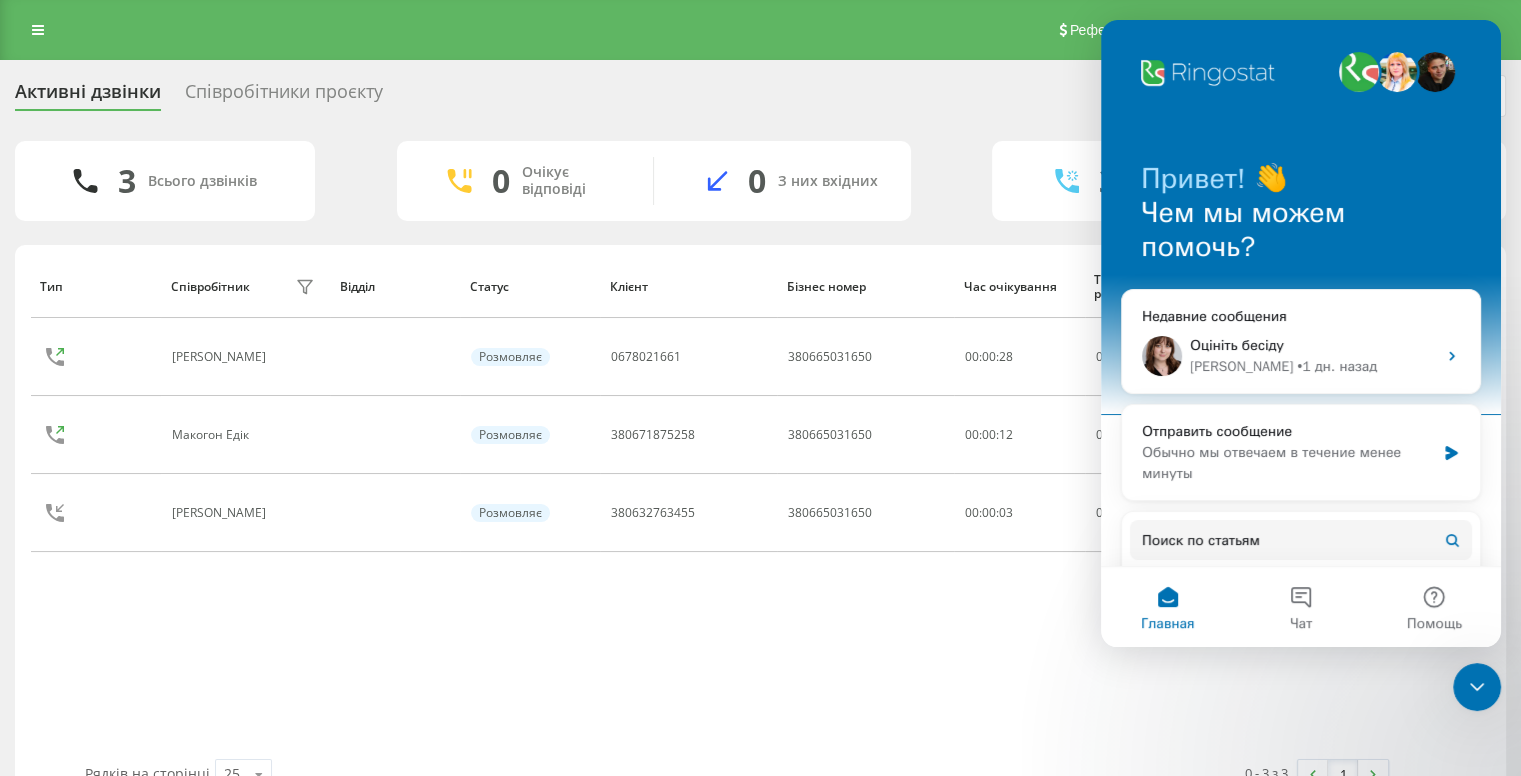 click 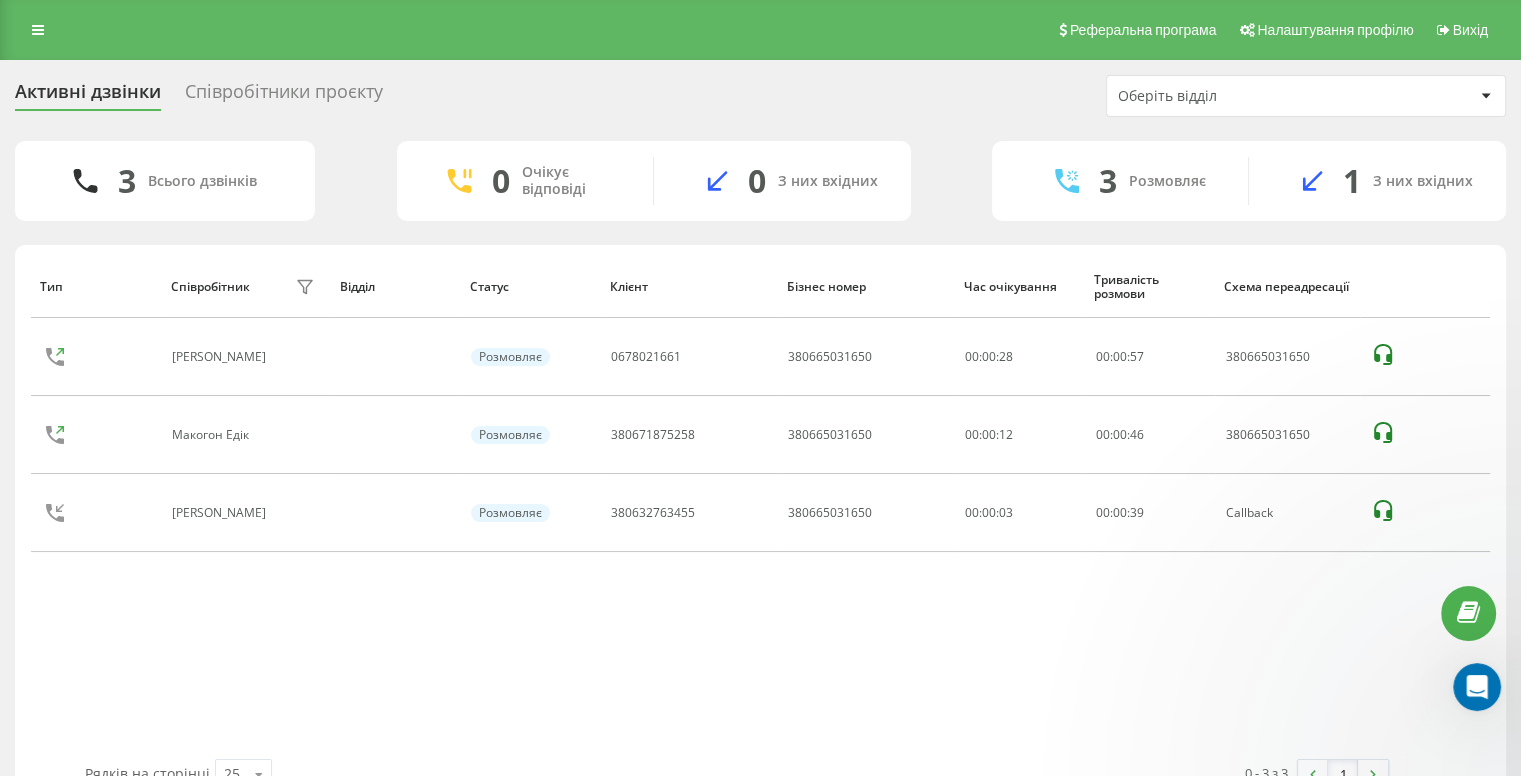 scroll, scrollTop: 0, scrollLeft: 0, axis: both 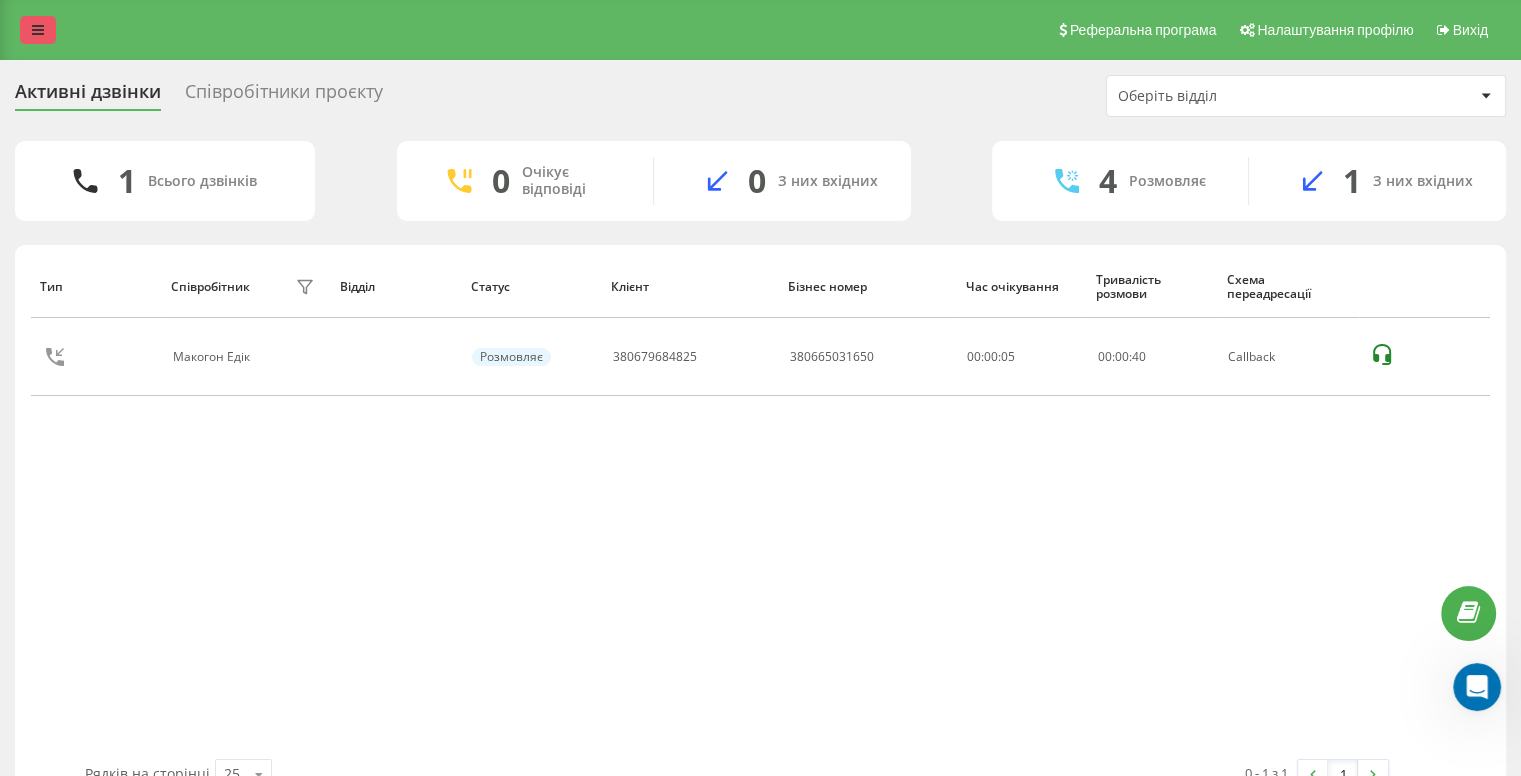 click at bounding box center [38, 30] 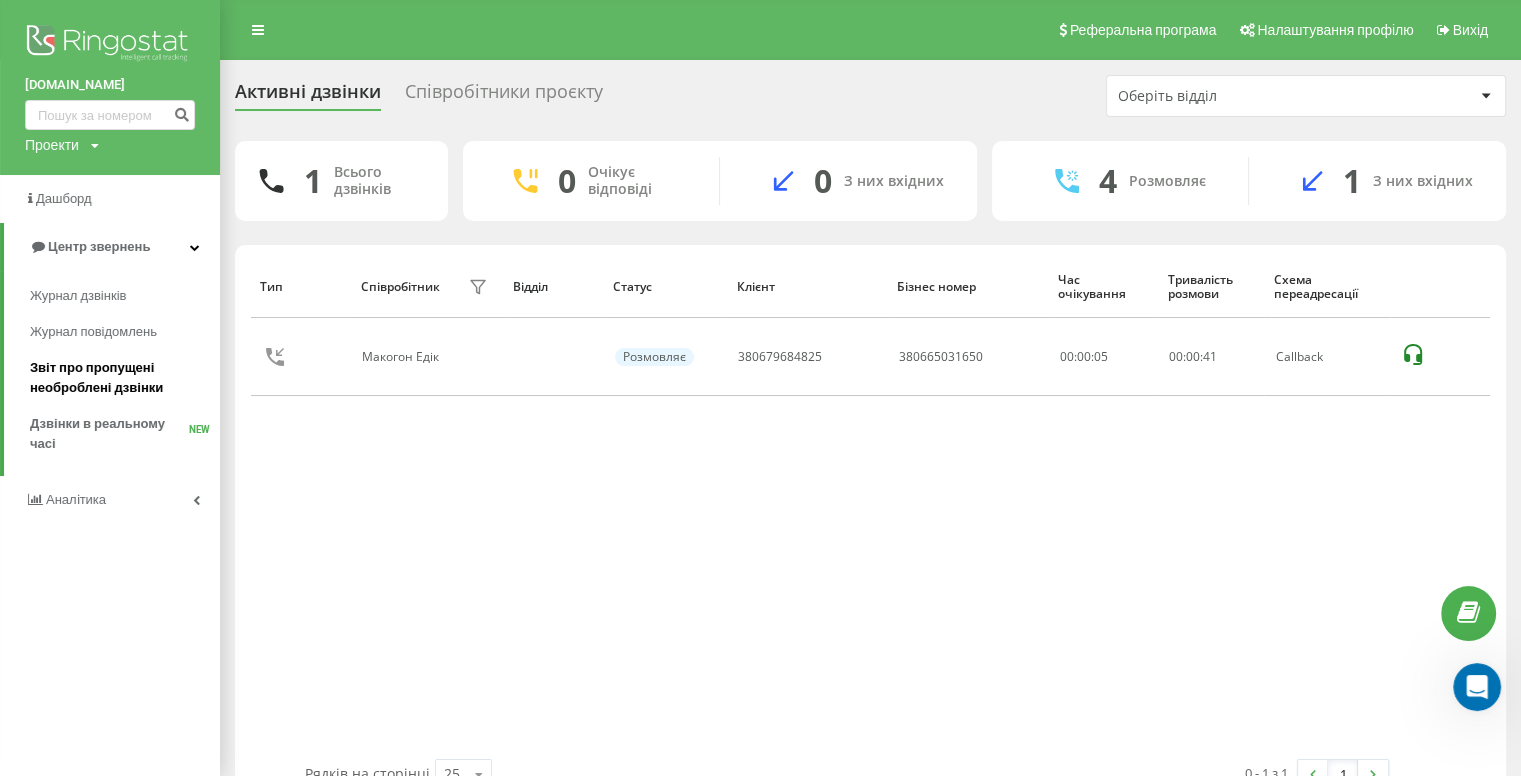 click on "Звіт про пропущені необроблені дзвінки" at bounding box center (120, 378) 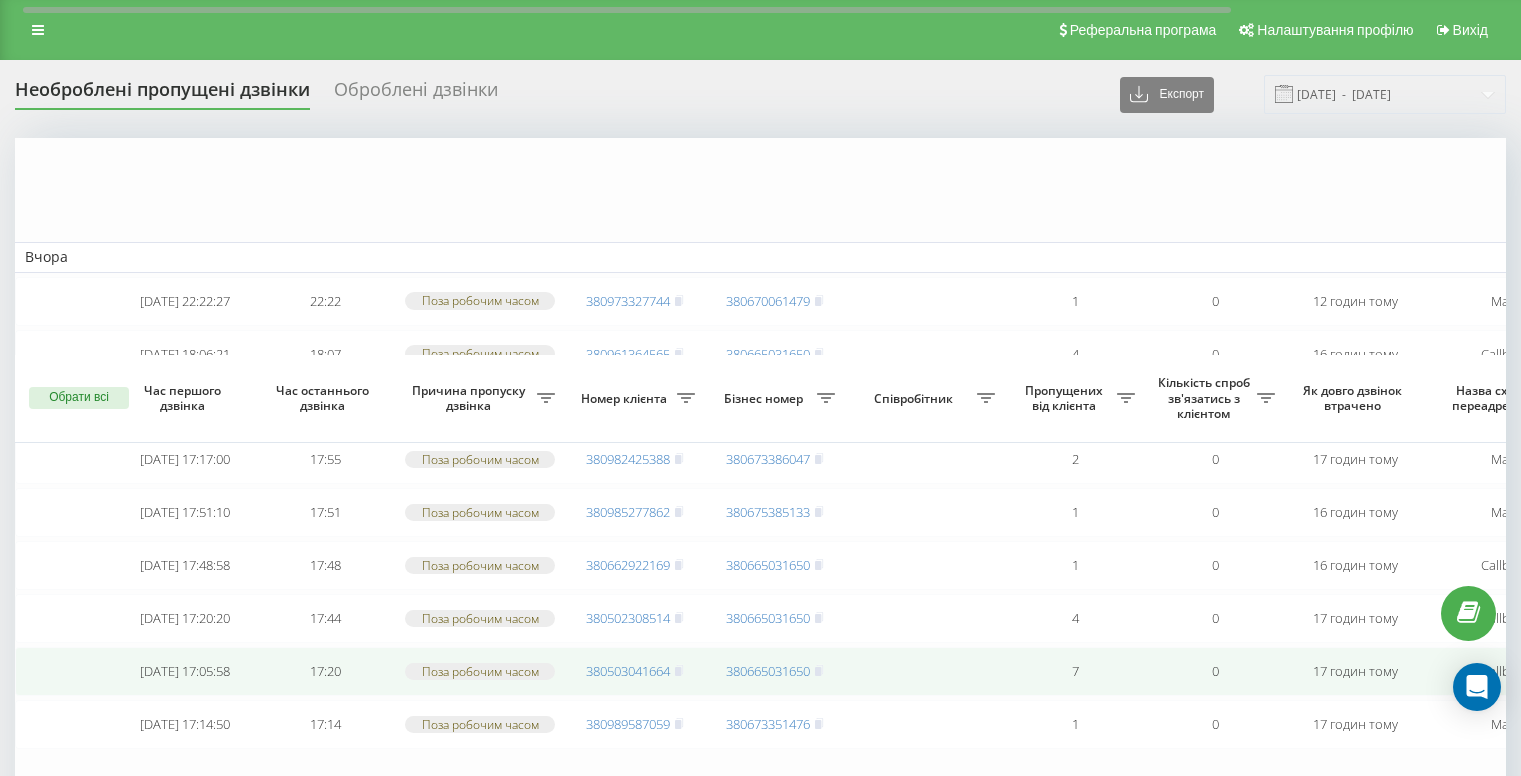 scroll, scrollTop: 351, scrollLeft: 0, axis: vertical 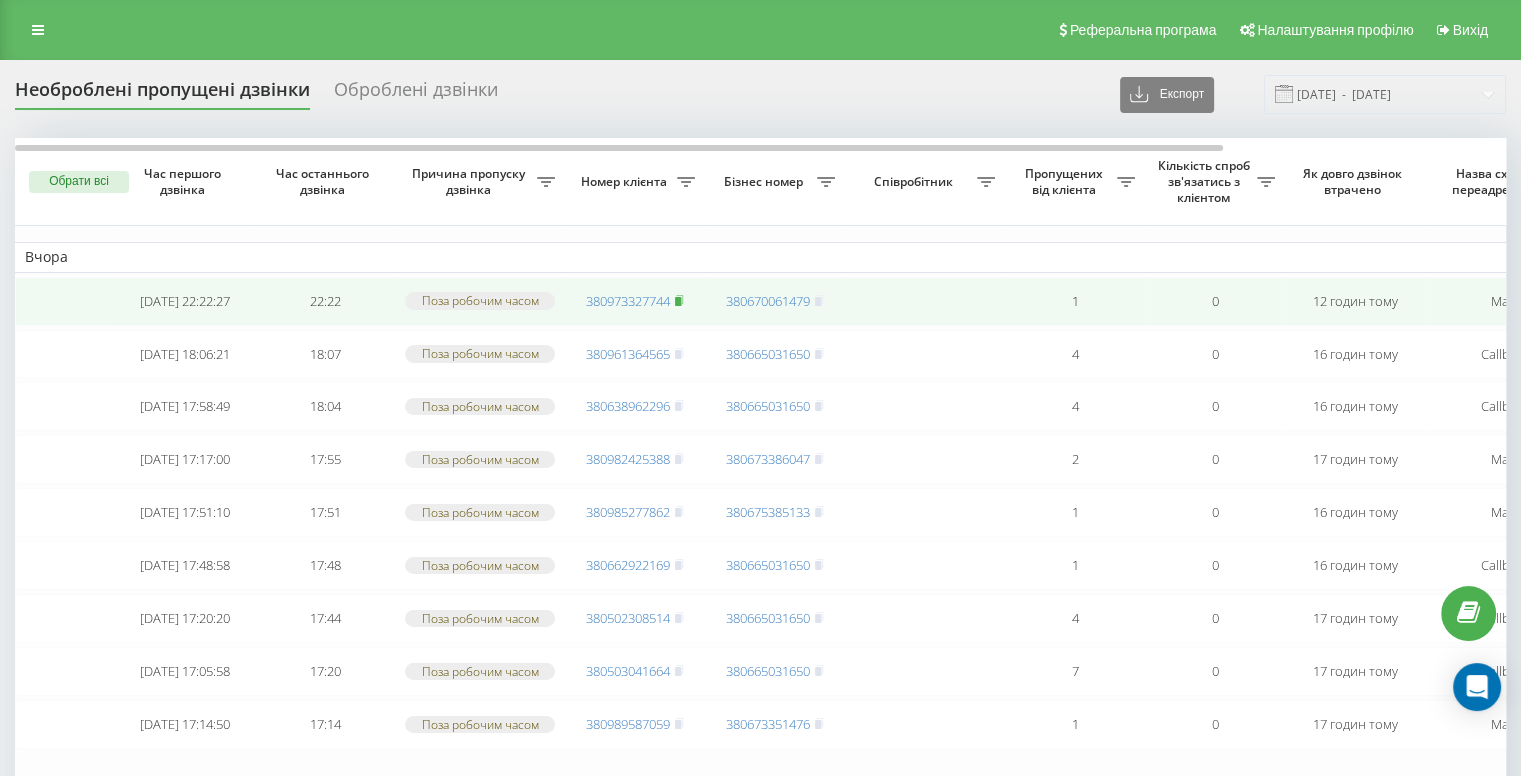 click 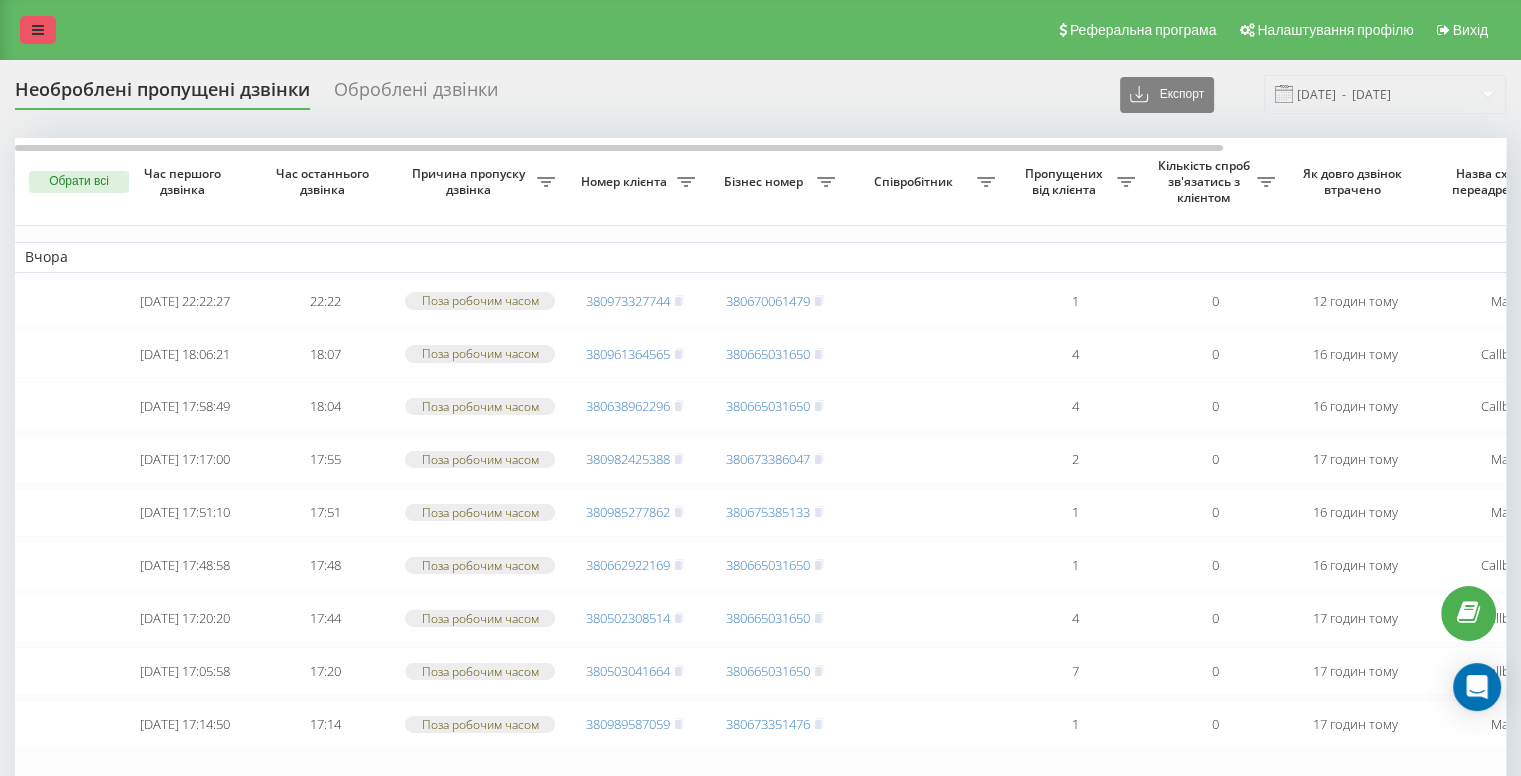 click at bounding box center (38, 30) 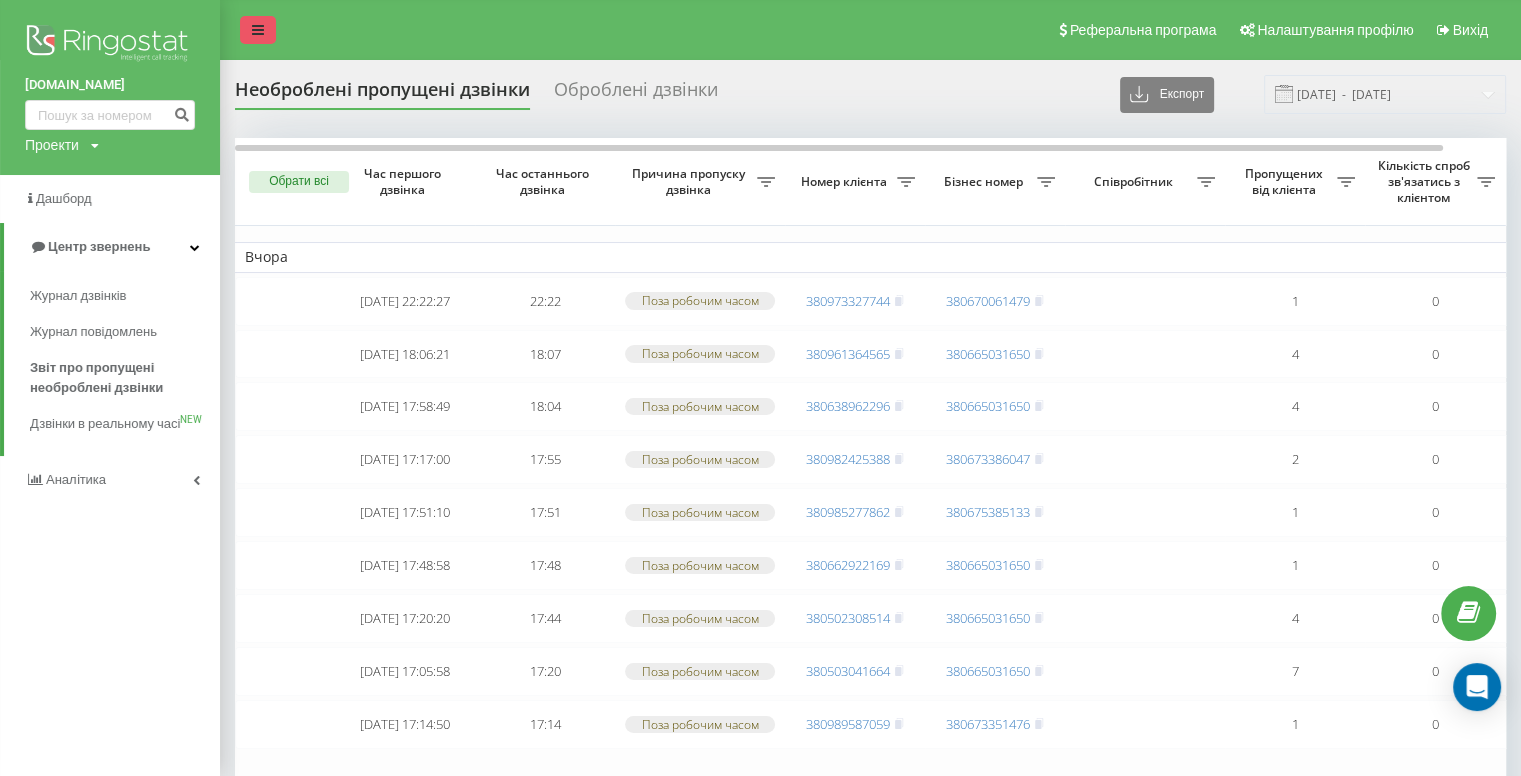 click at bounding box center (258, 30) 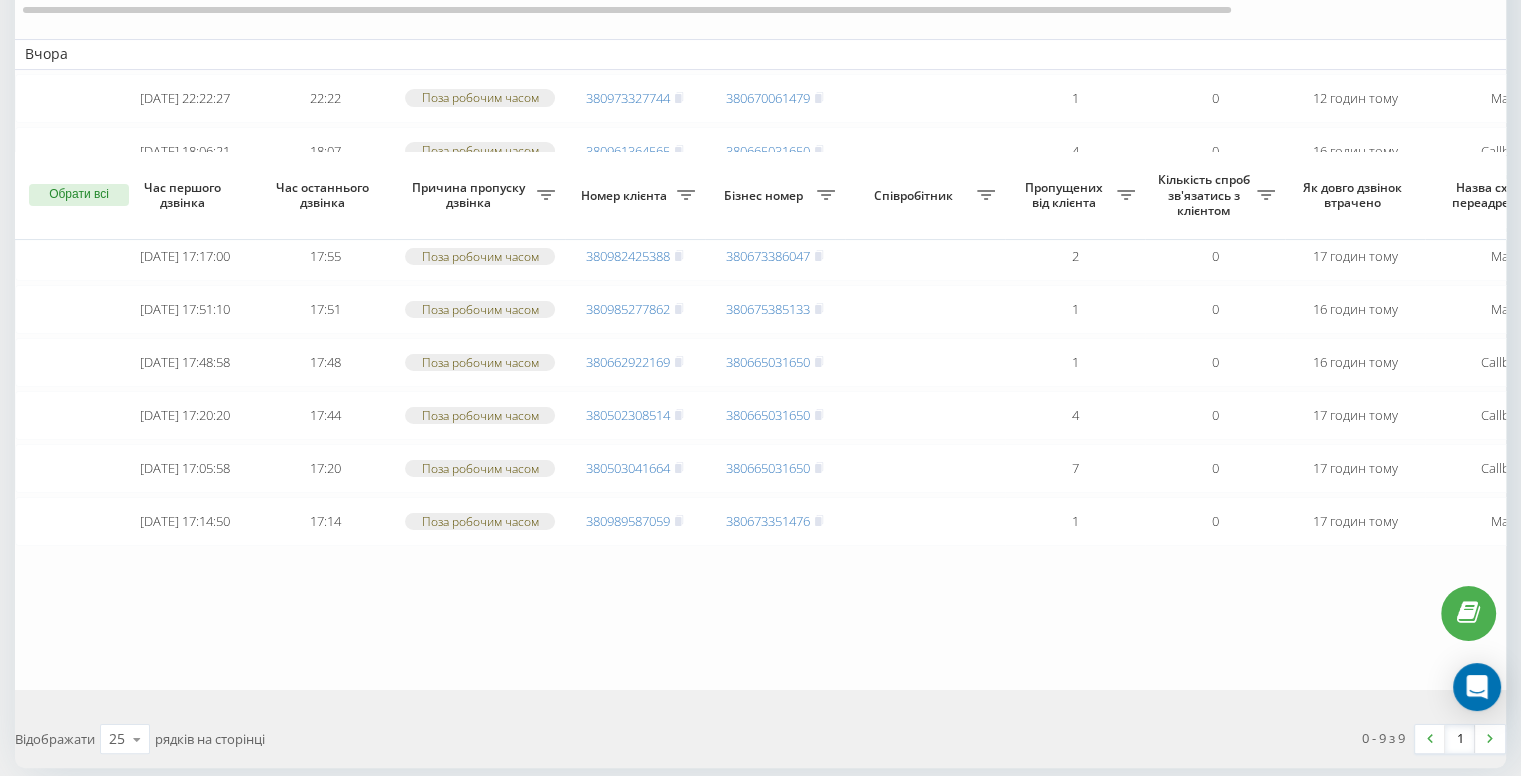 scroll, scrollTop: 51, scrollLeft: 0, axis: vertical 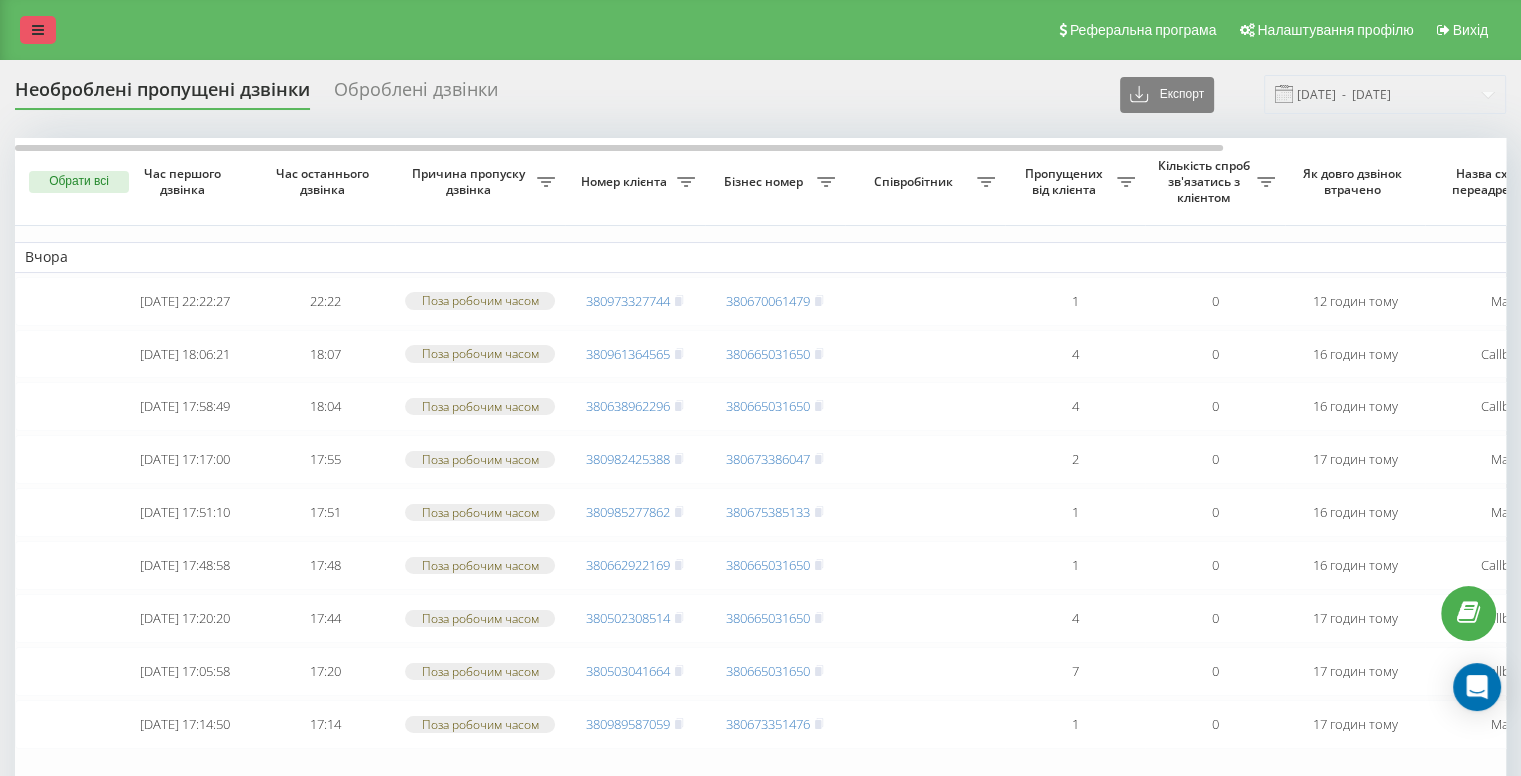 click at bounding box center [38, 30] 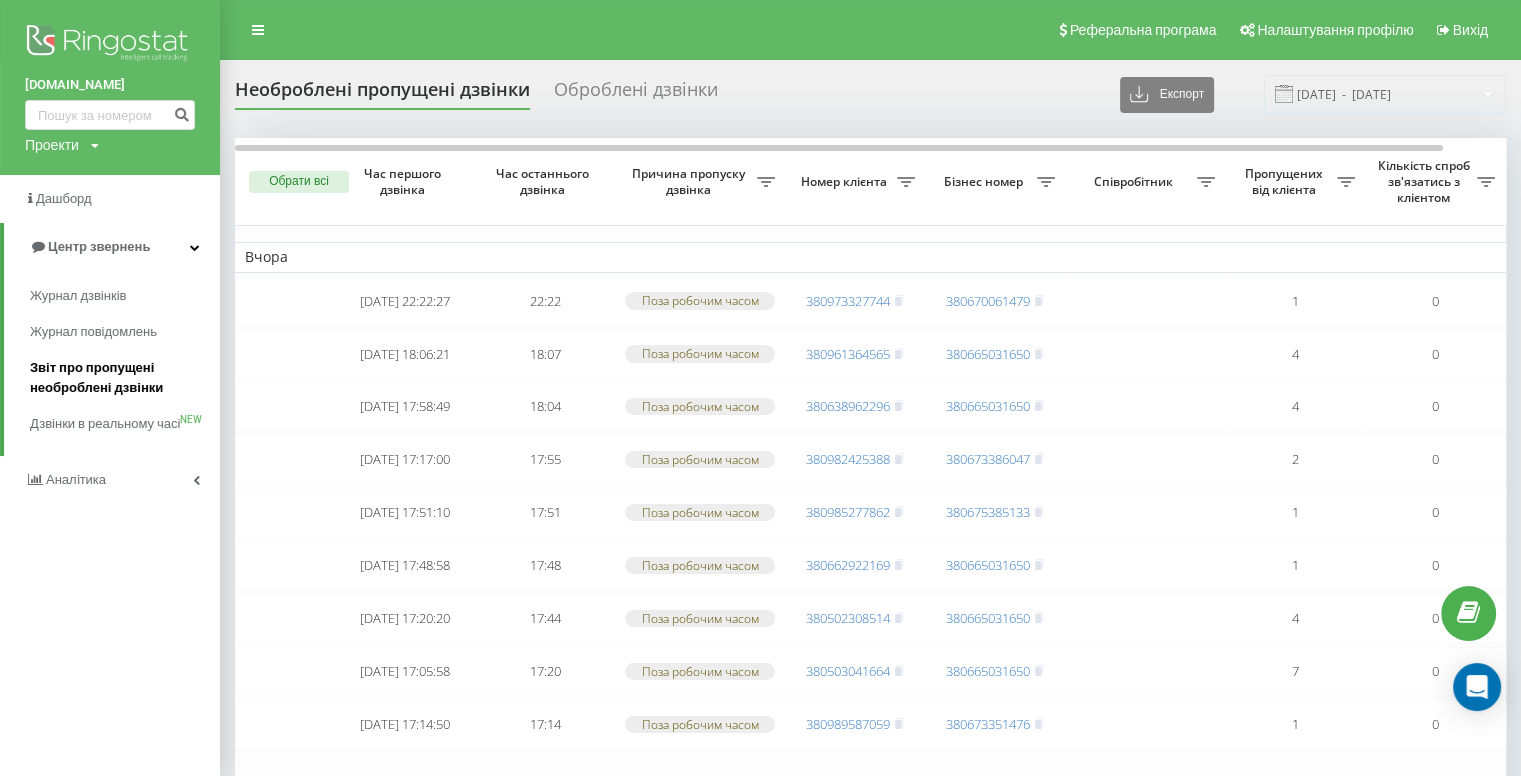 click on "Звіт про пропущені необроблені дзвінки" at bounding box center [120, 378] 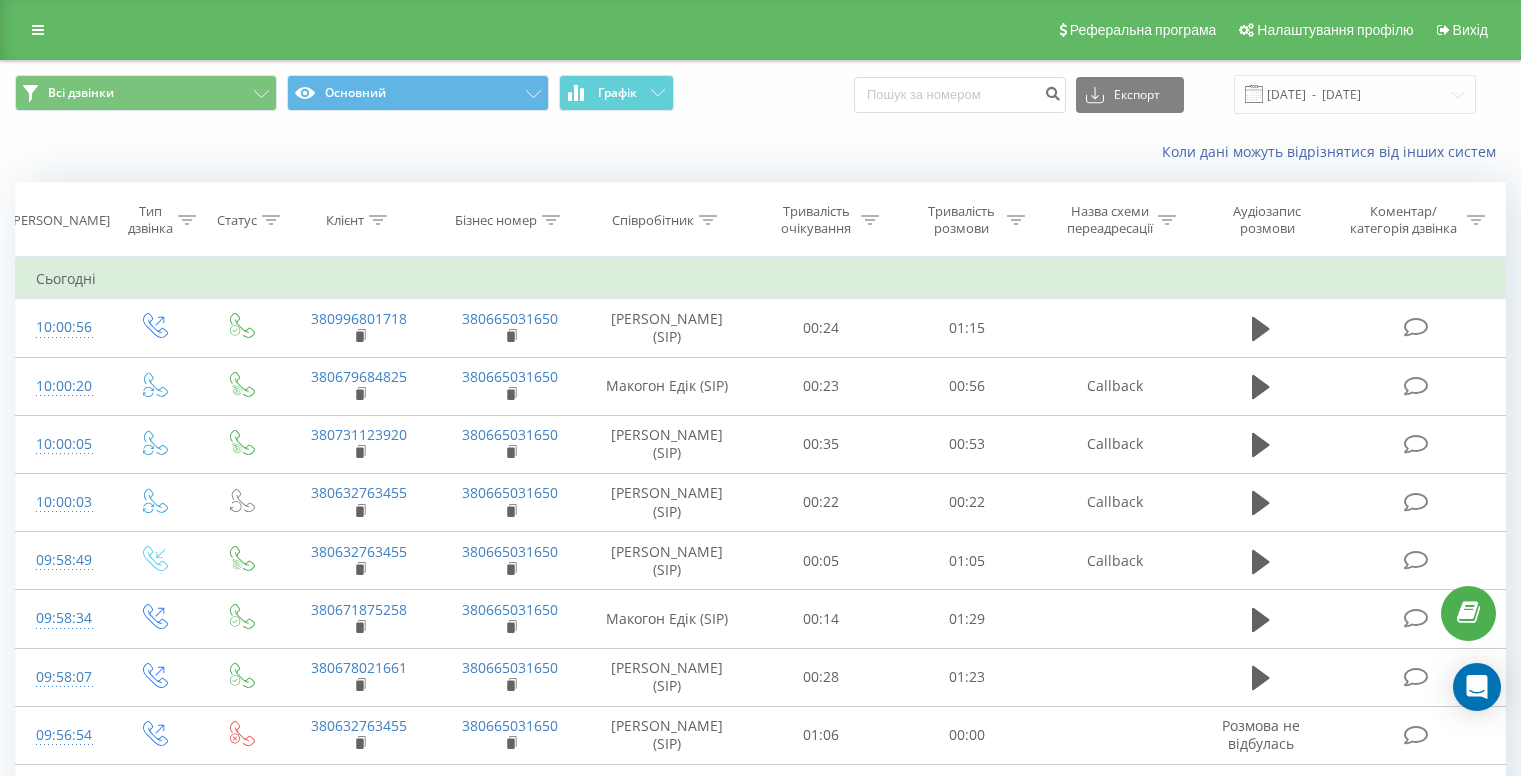 scroll, scrollTop: 0, scrollLeft: 0, axis: both 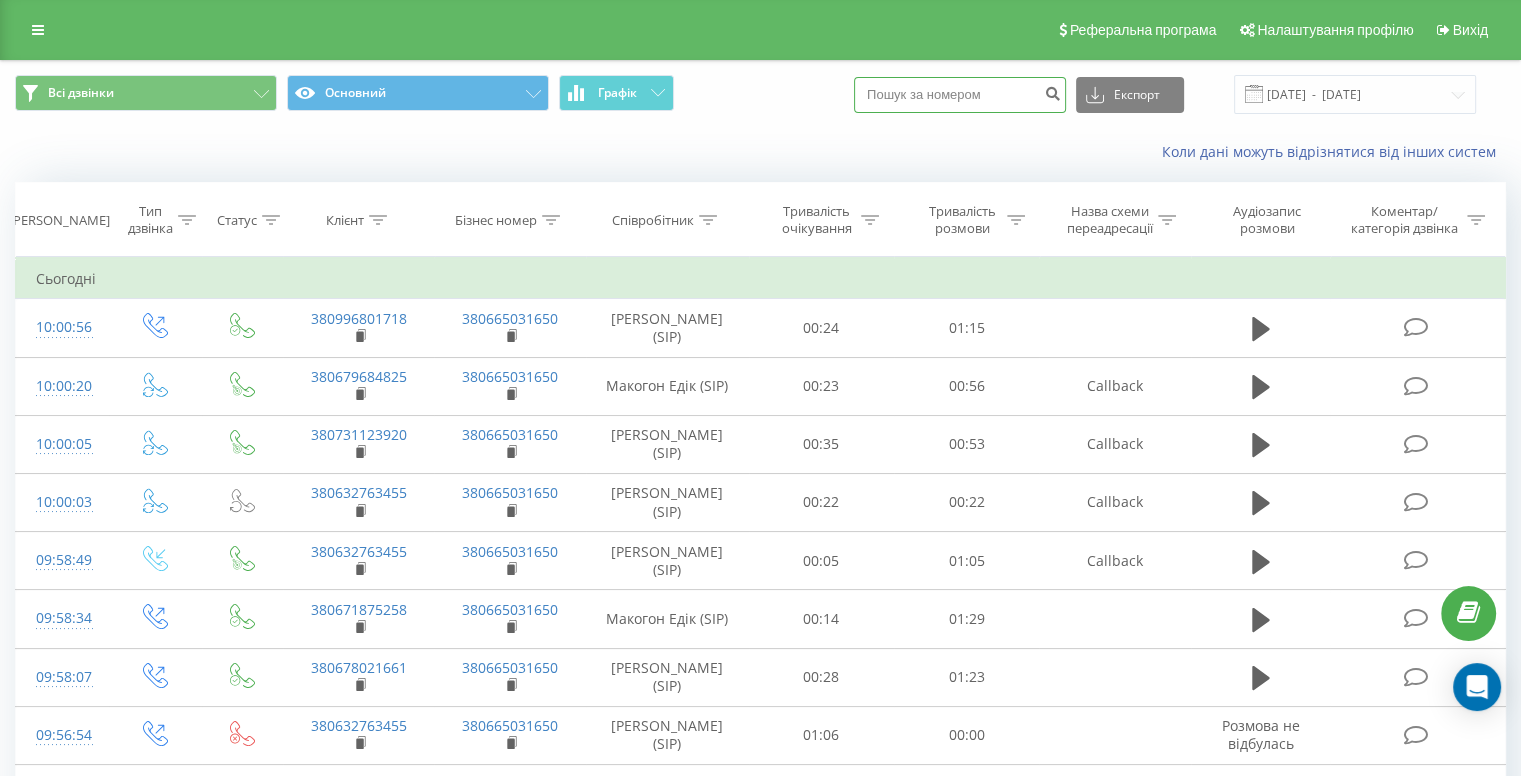 click at bounding box center (960, 95) 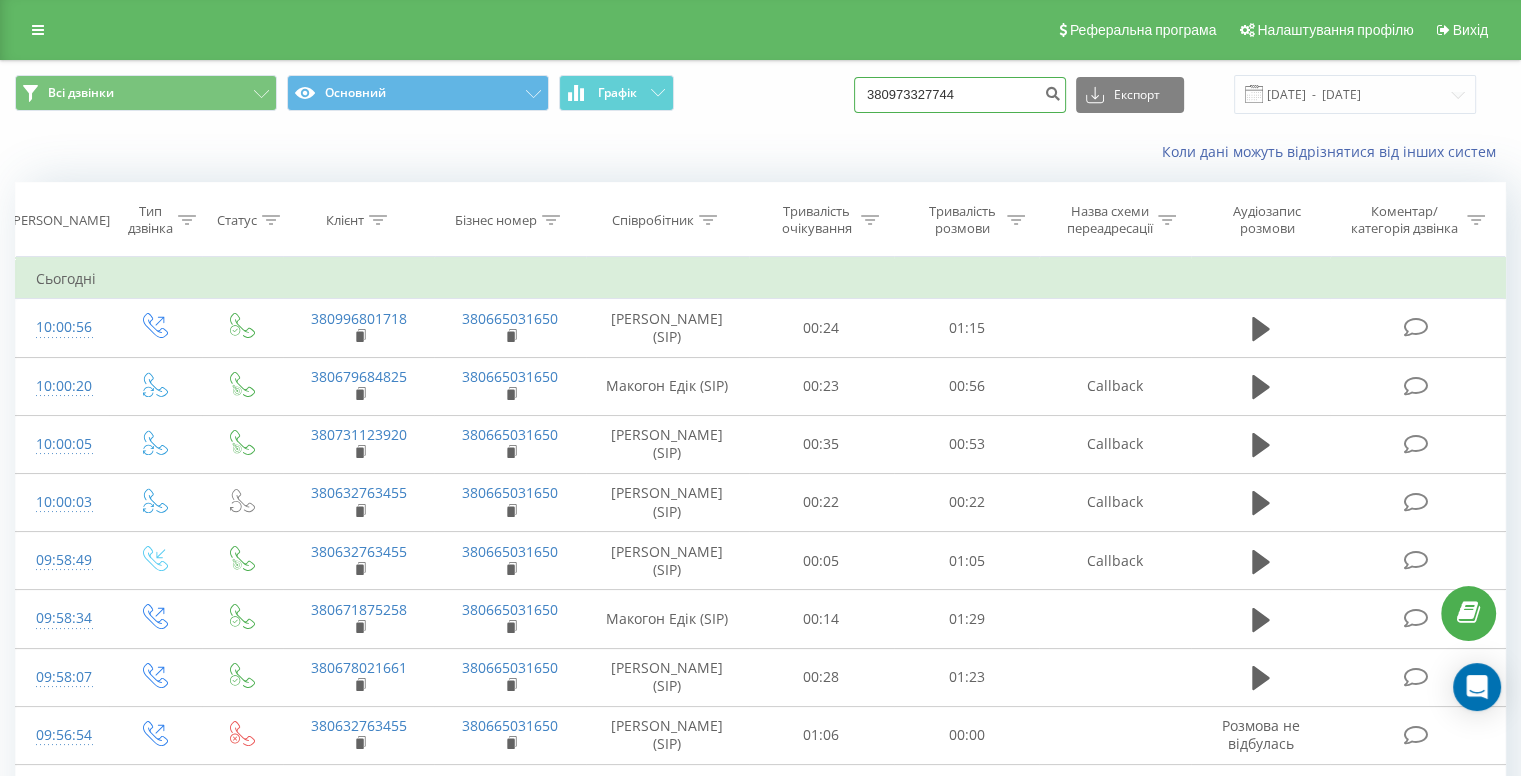 type on "380973327744" 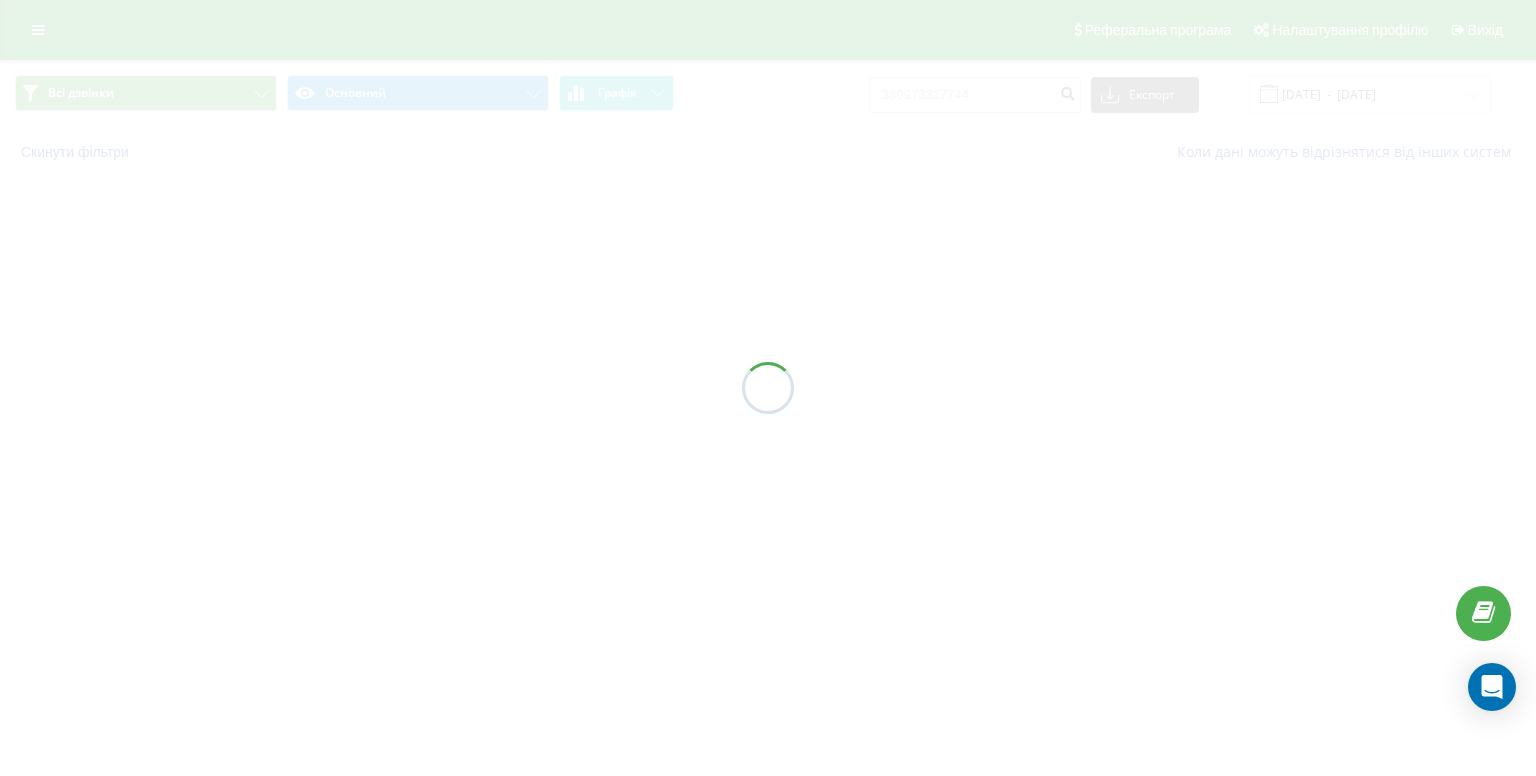 scroll, scrollTop: 0, scrollLeft: 0, axis: both 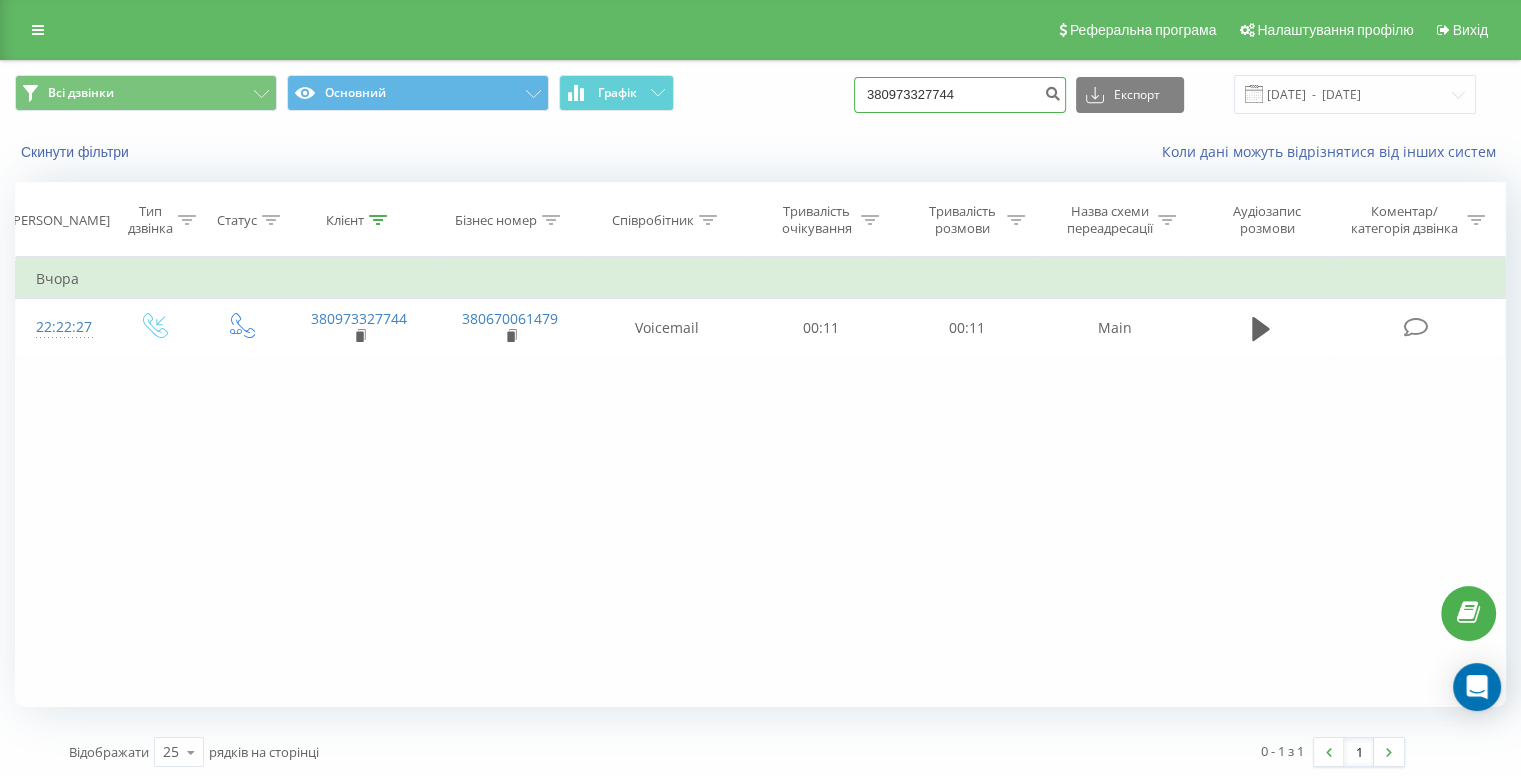 click on "380973327744" at bounding box center [960, 95] 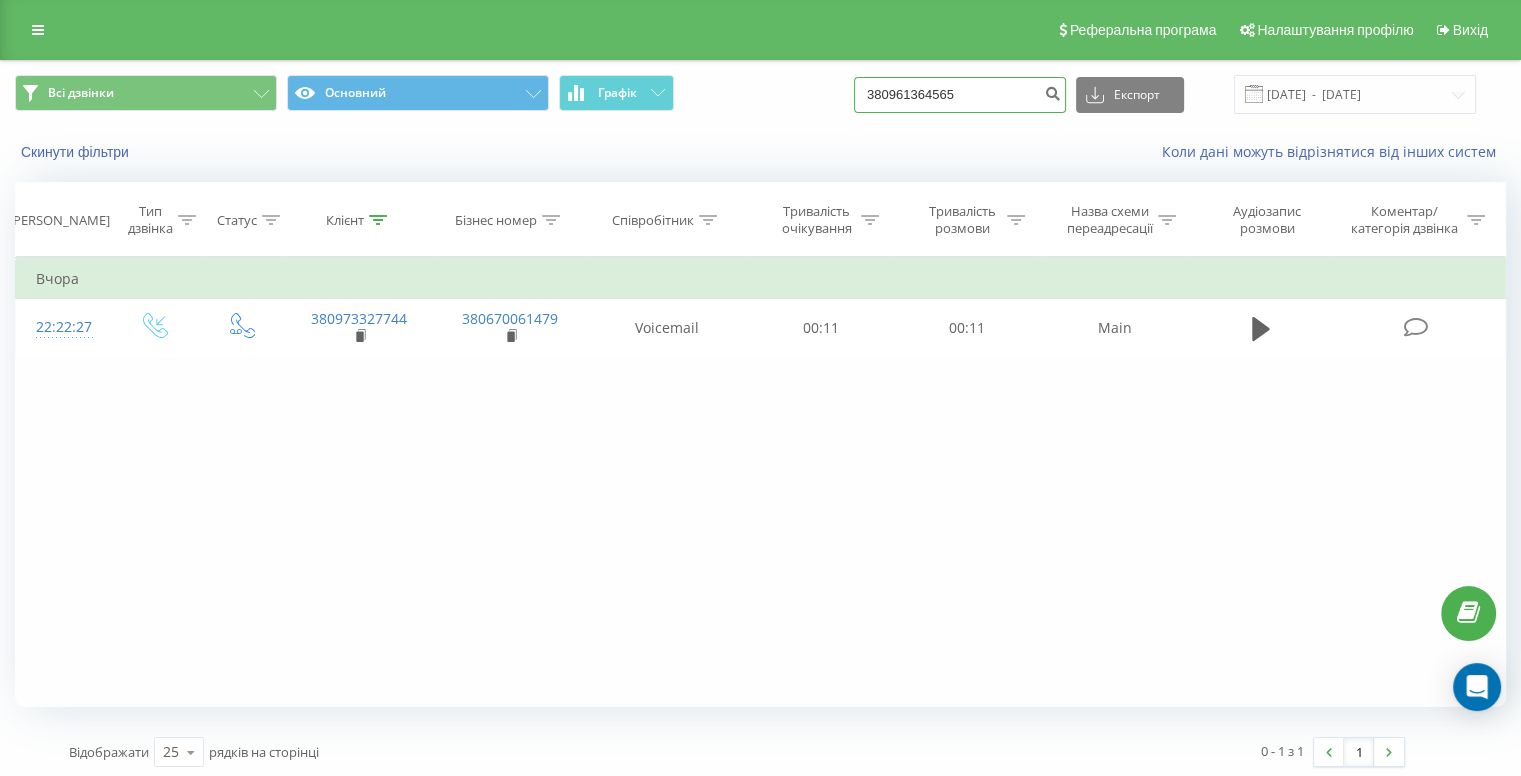 type on "380961364565" 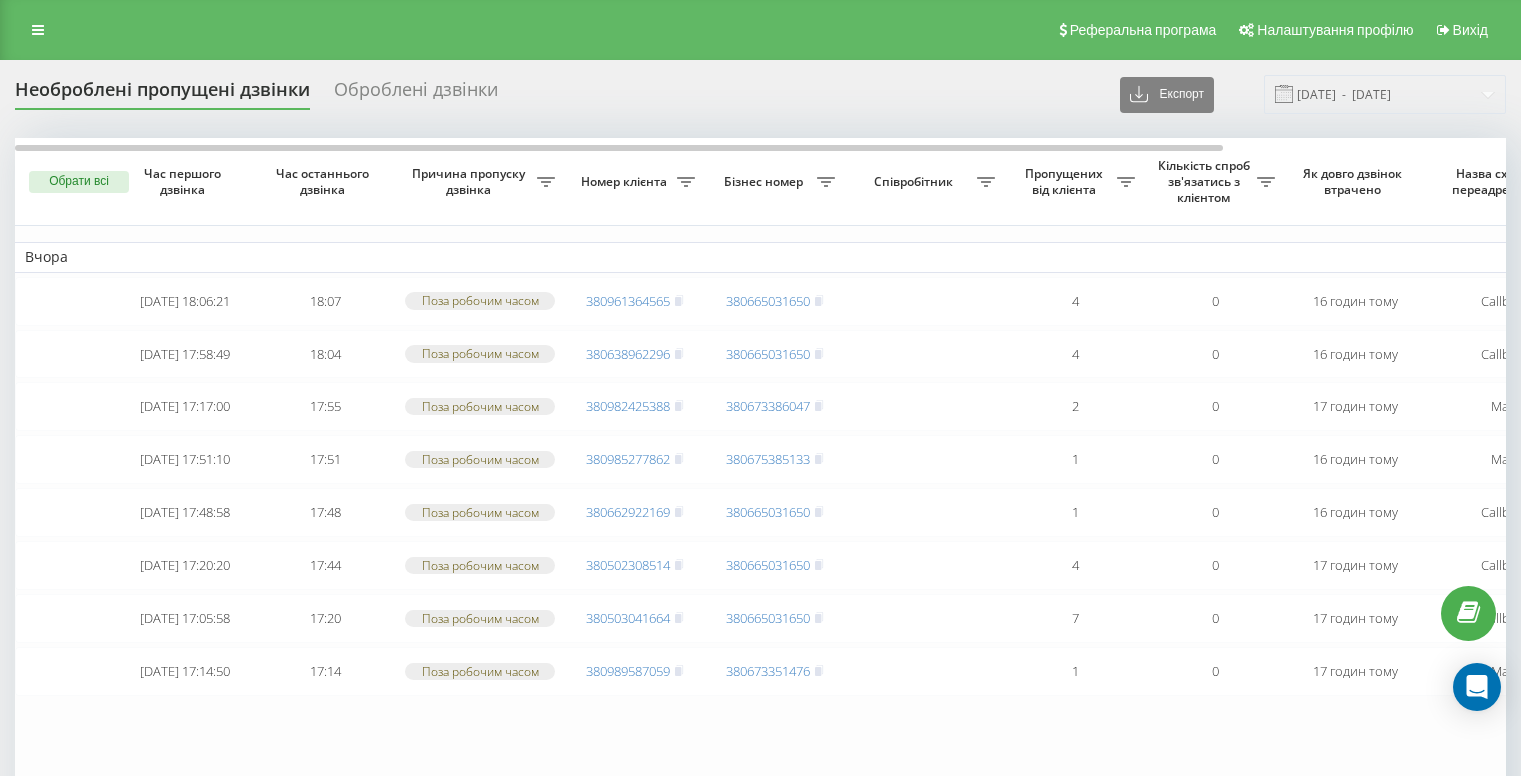 scroll, scrollTop: 0, scrollLeft: 0, axis: both 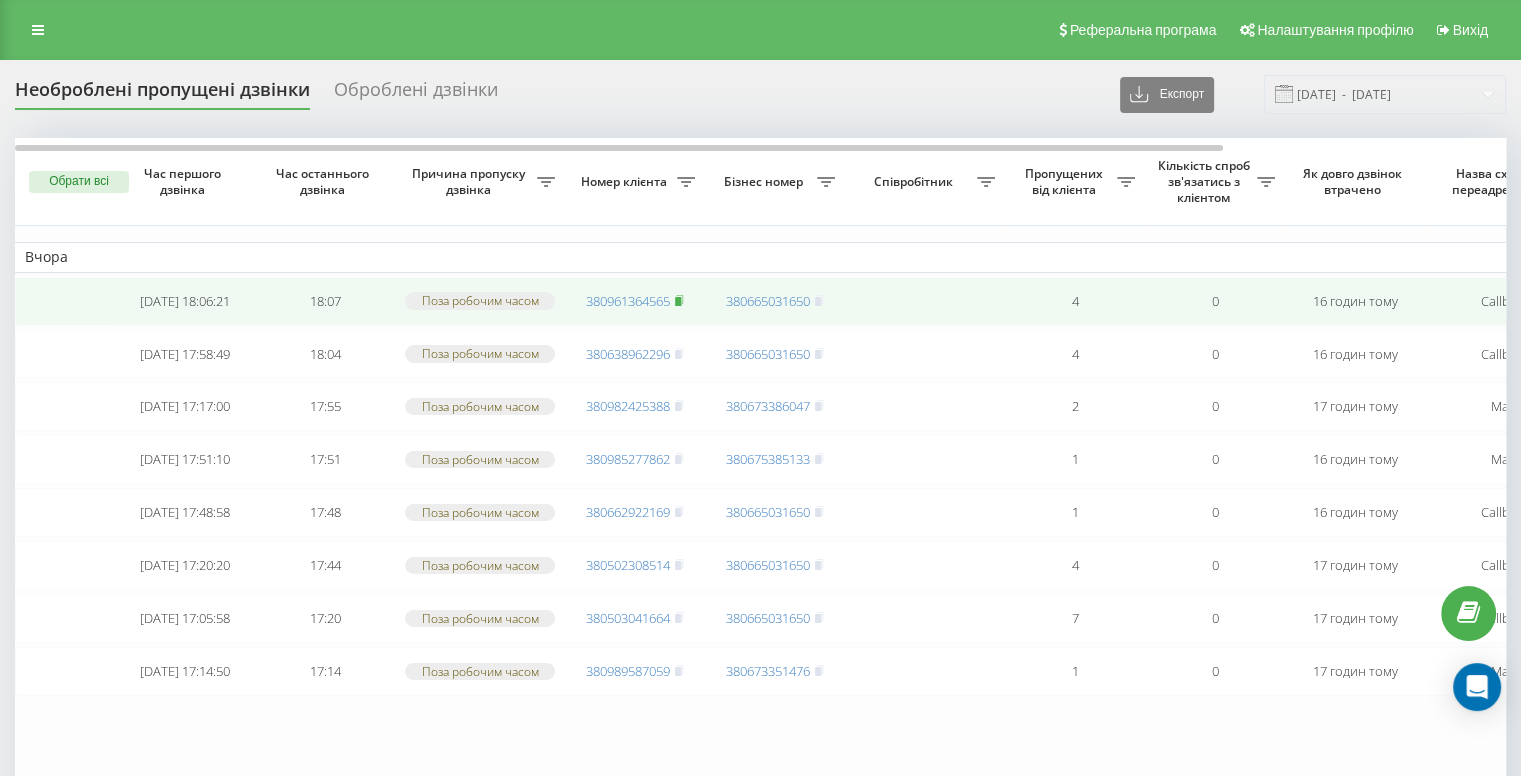 click 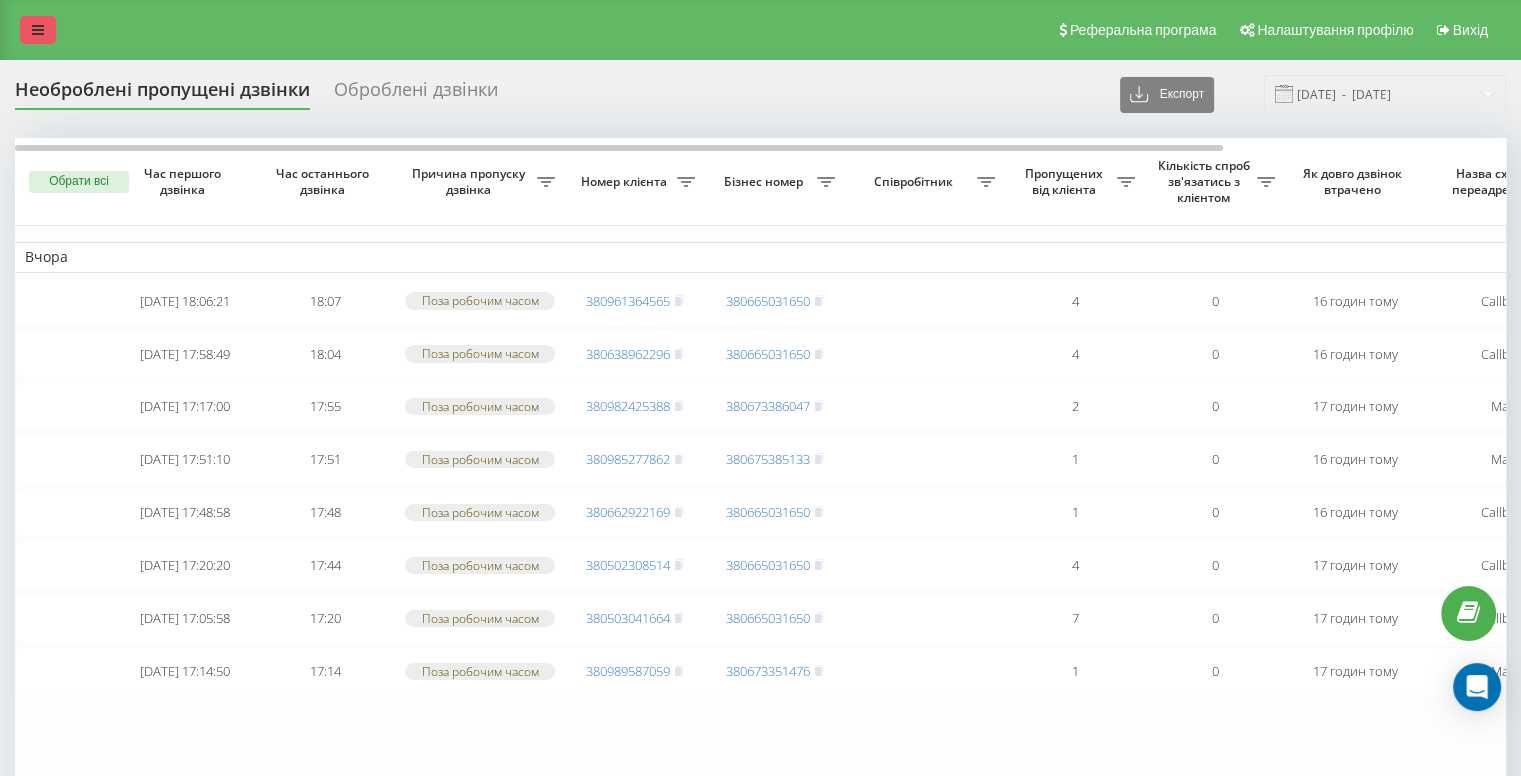 click at bounding box center [38, 30] 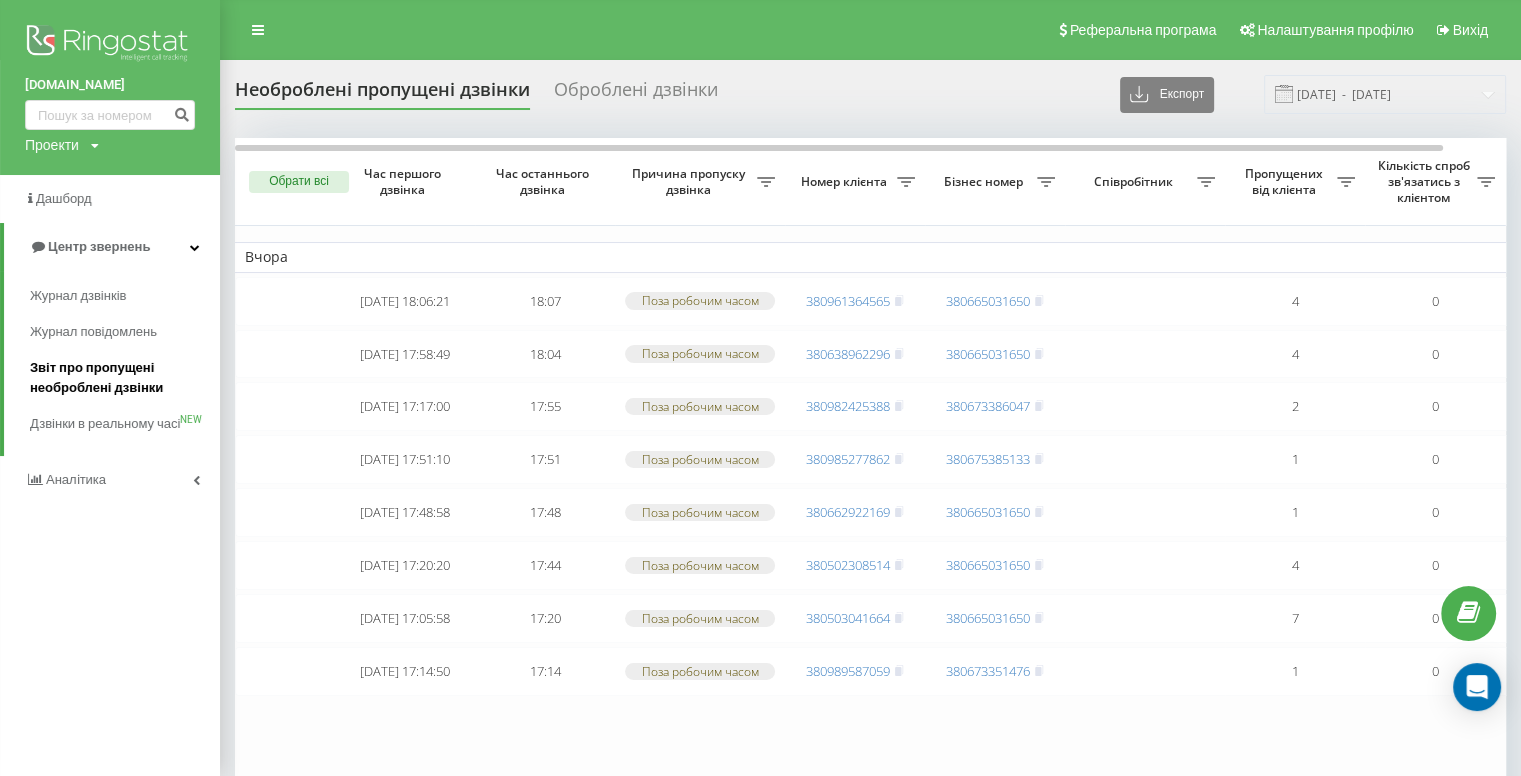 click on "Звіт про пропущені необроблені дзвінки" at bounding box center [120, 378] 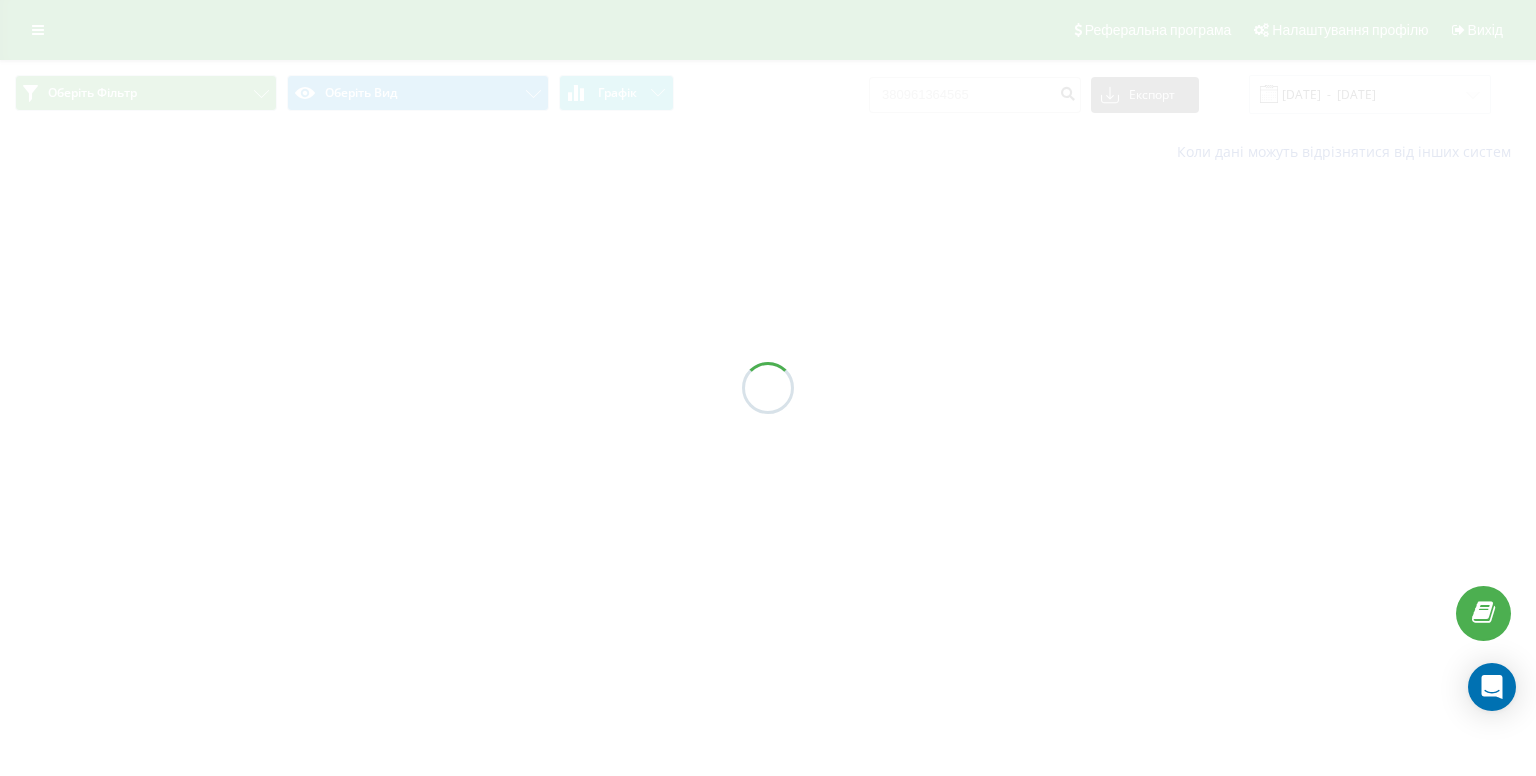 scroll, scrollTop: 0, scrollLeft: 0, axis: both 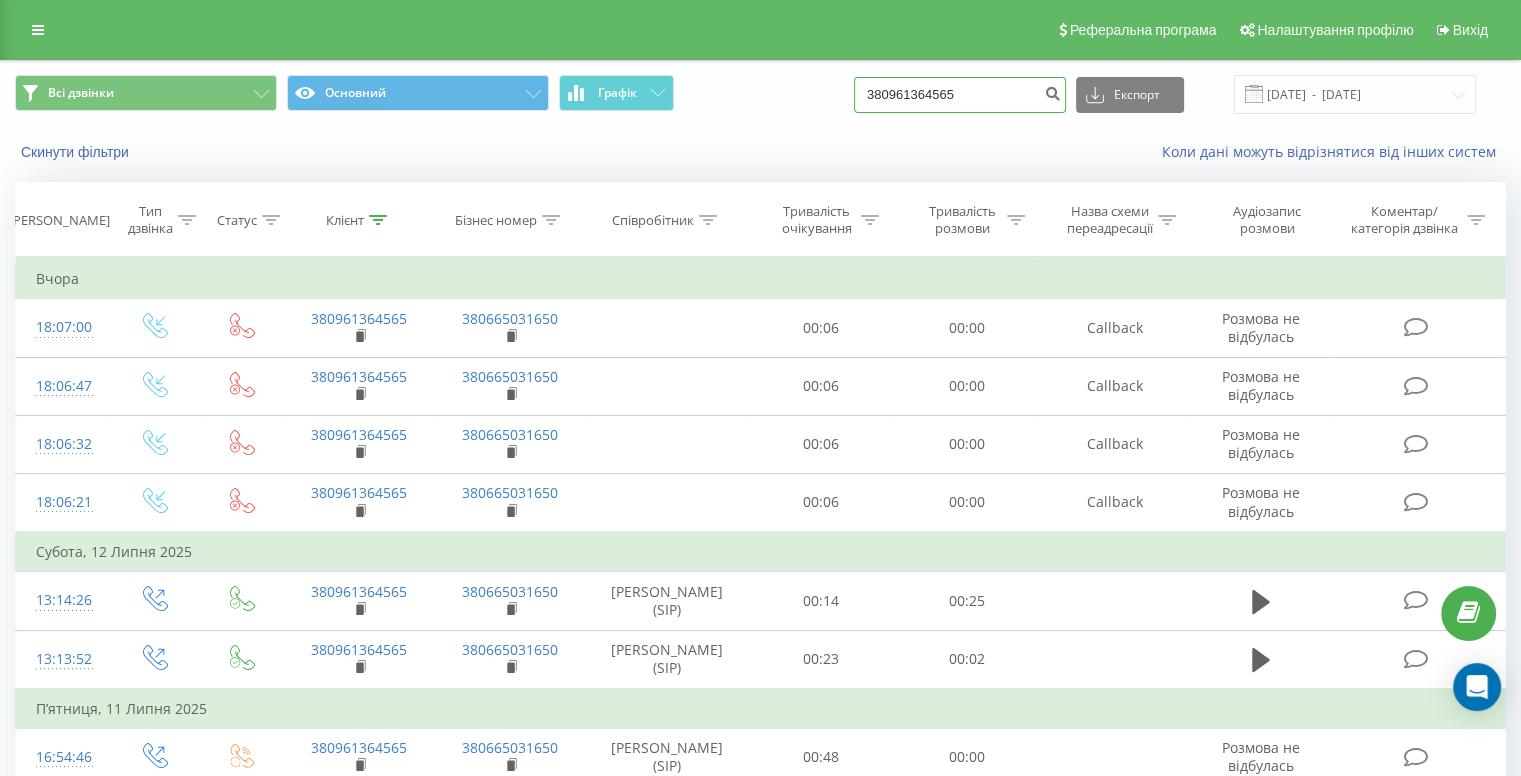 click on "380961364565" at bounding box center [960, 95] 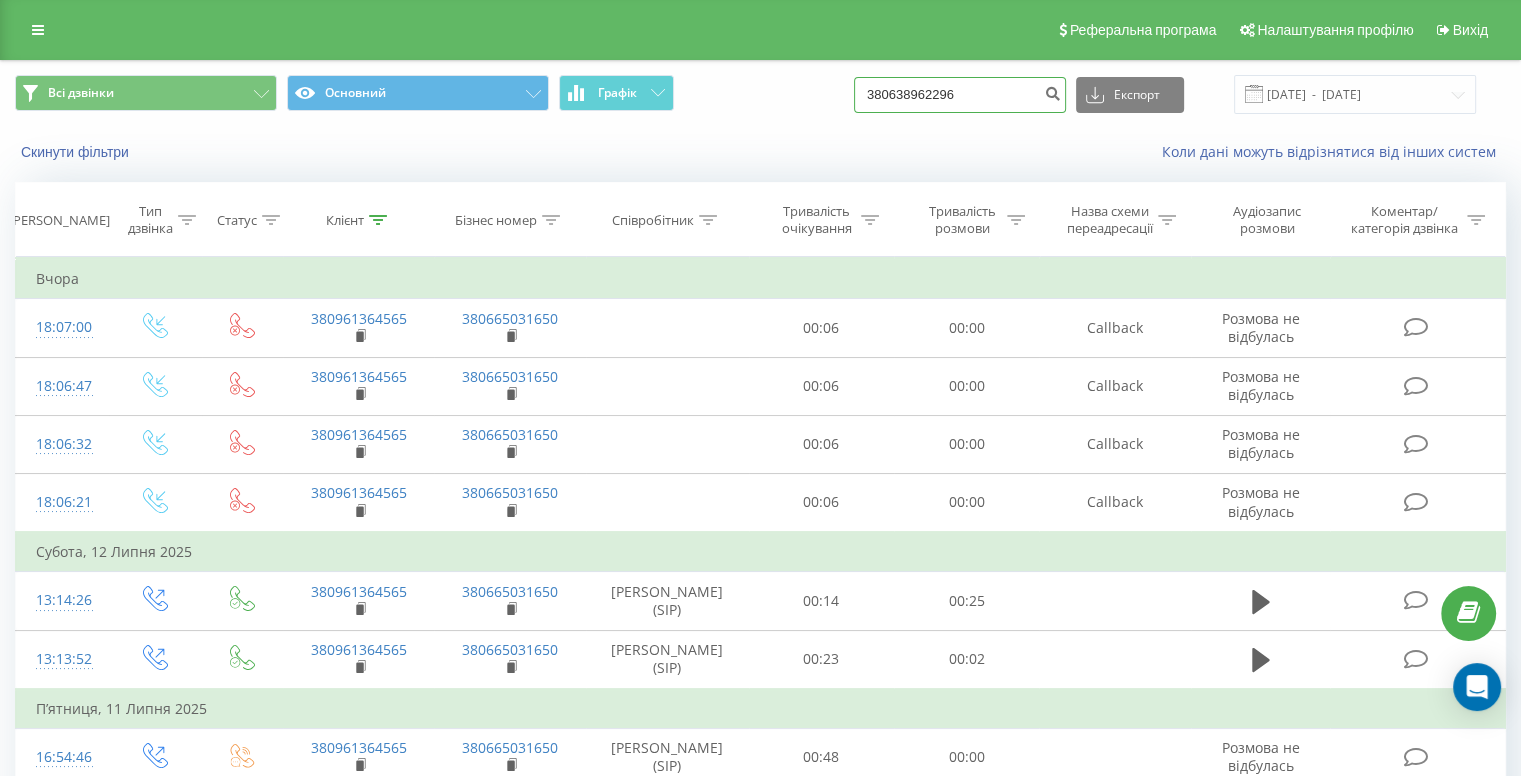 type on "380638962296" 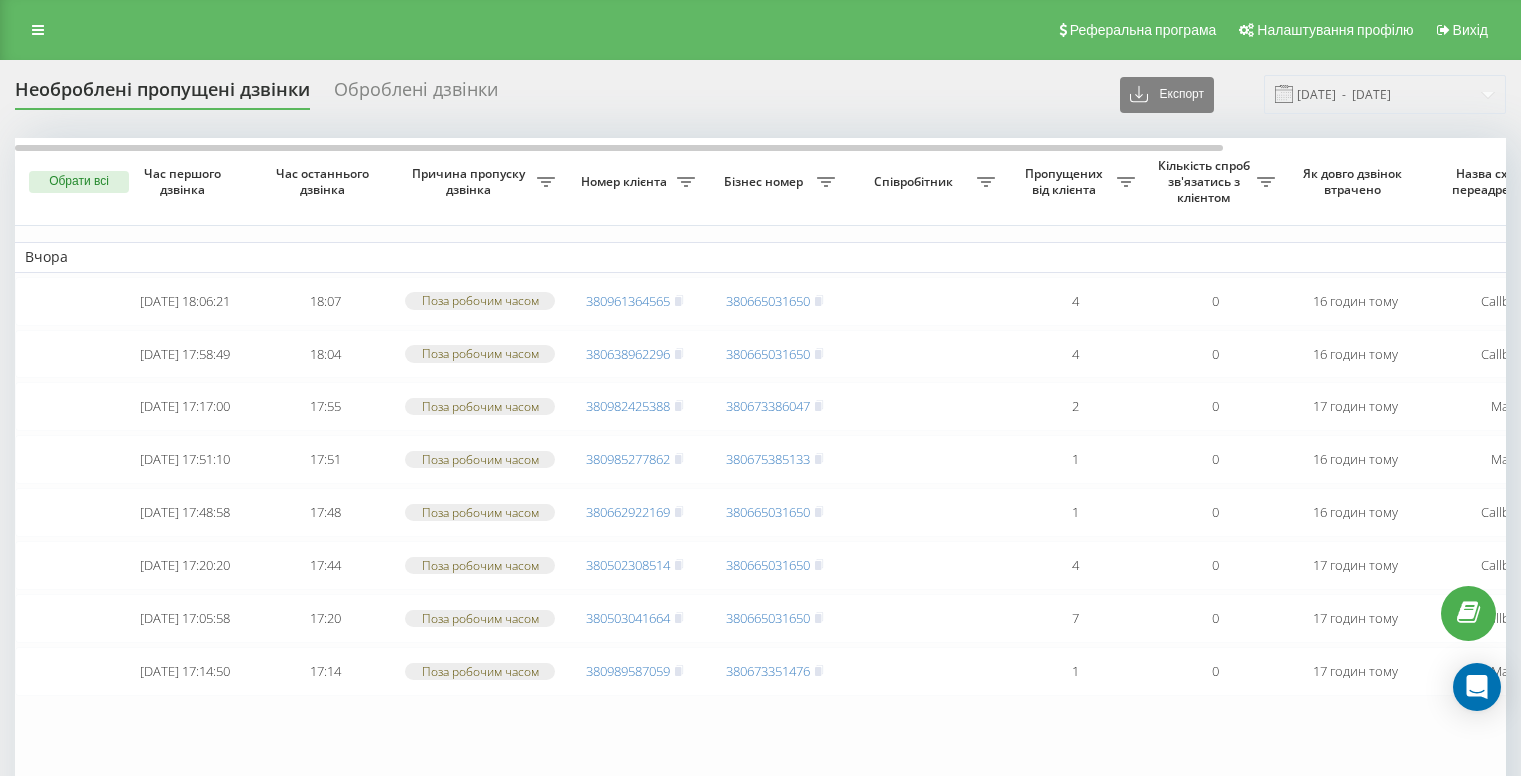 scroll, scrollTop: 0, scrollLeft: 0, axis: both 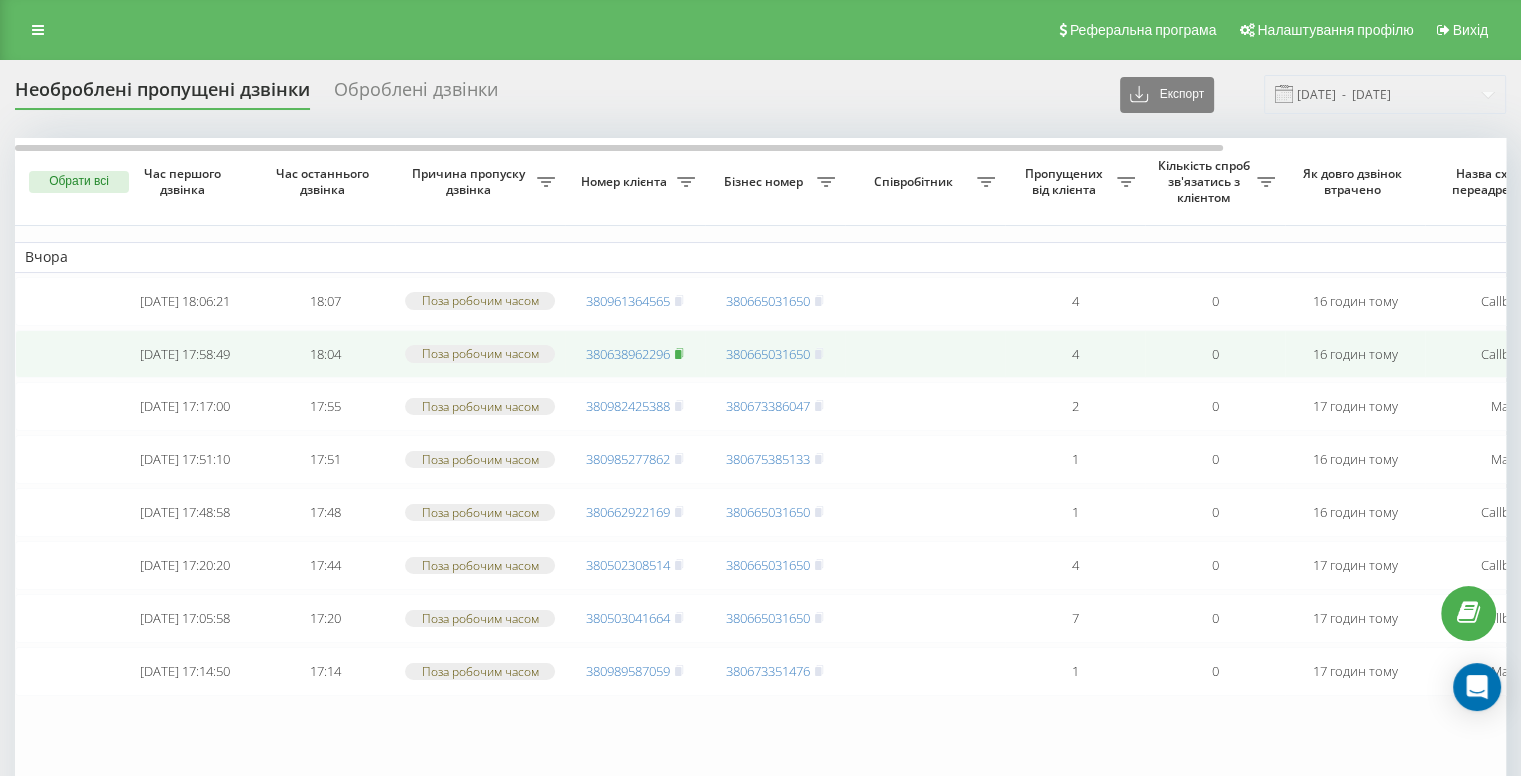 click 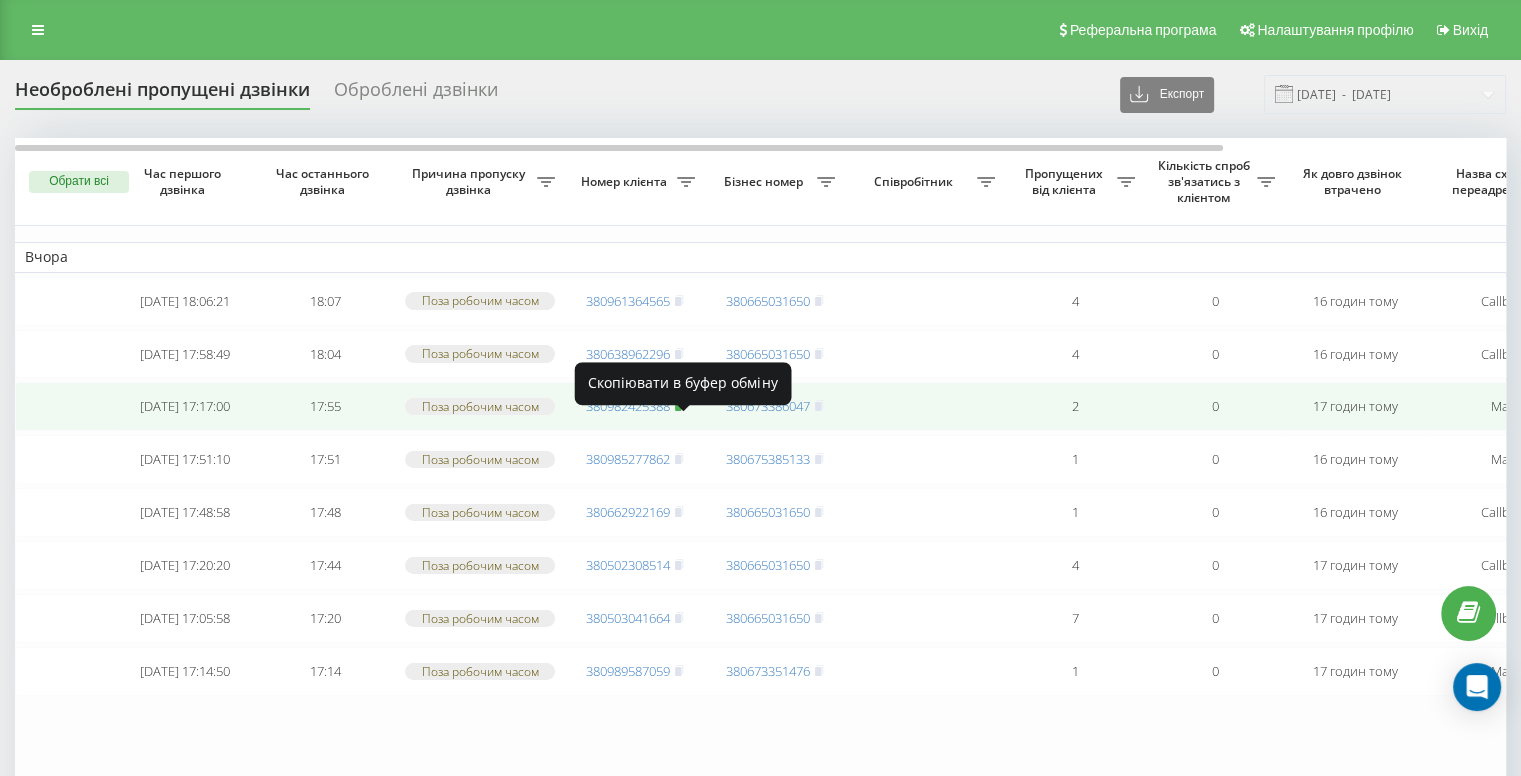 click 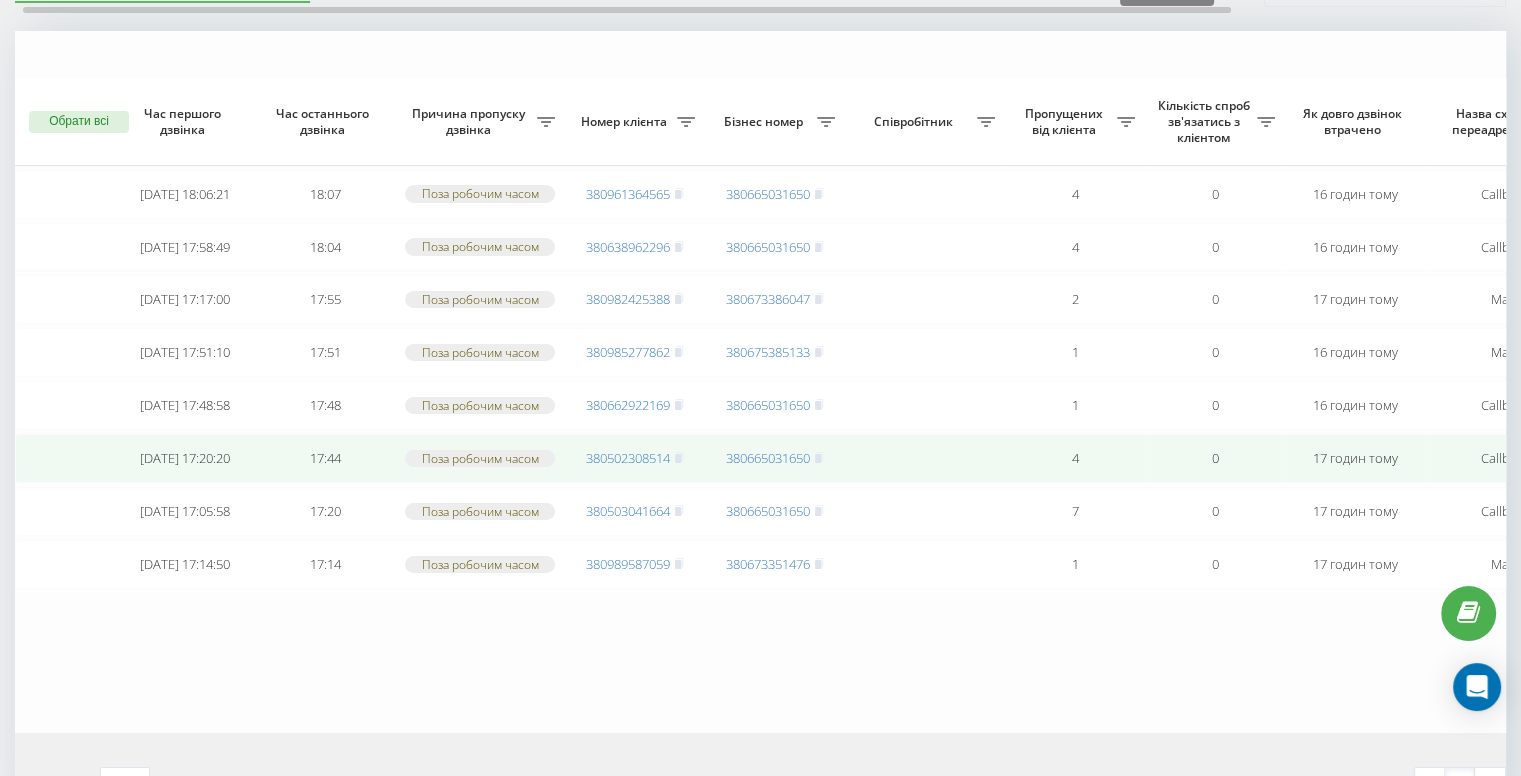 scroll, scrollTop: 200, scrollLeft: 0, axis: vertical 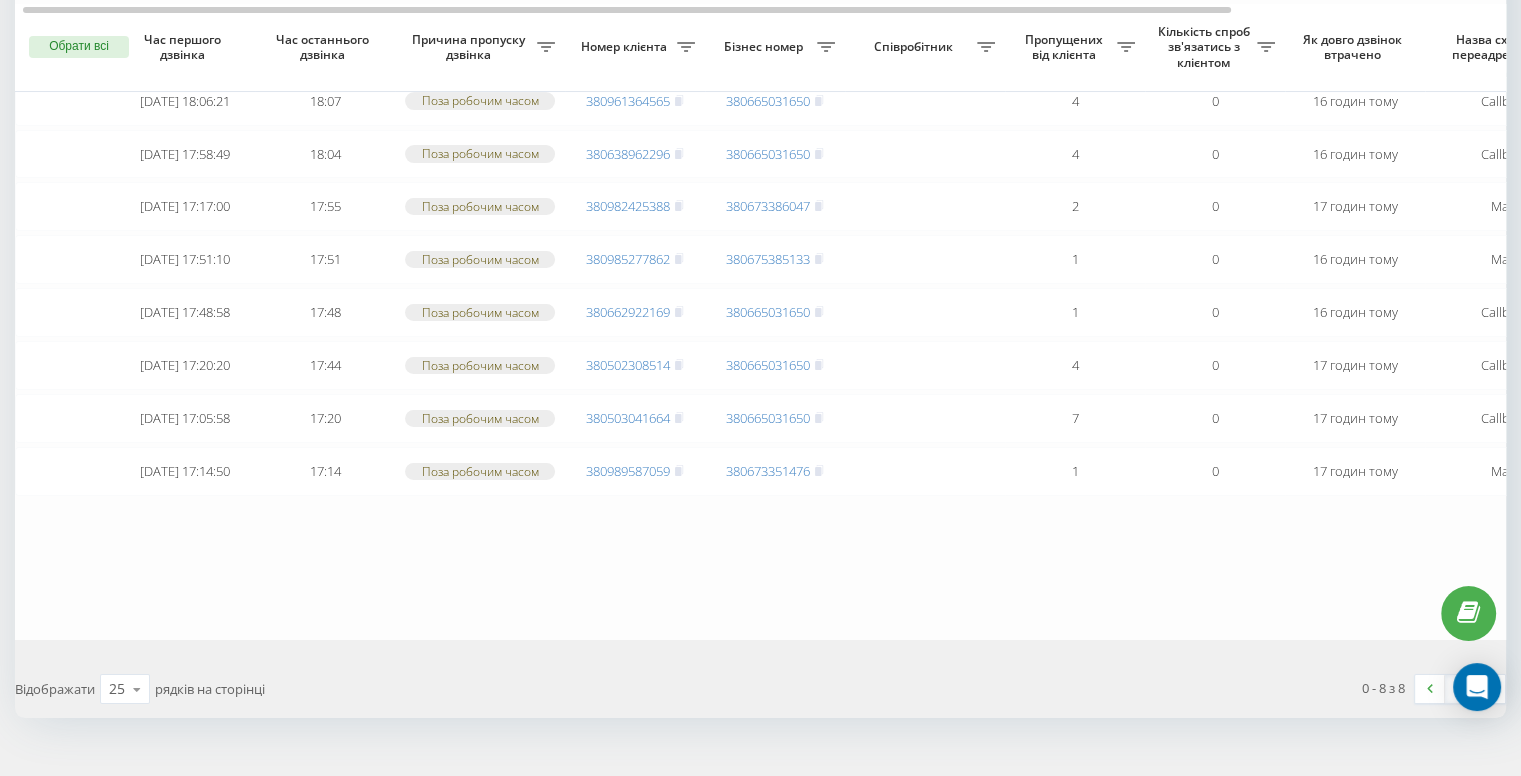 drag, startPoint x: 500, startPoint y: 613, endPoint x: 500, endPoint y: 601, distance: 12 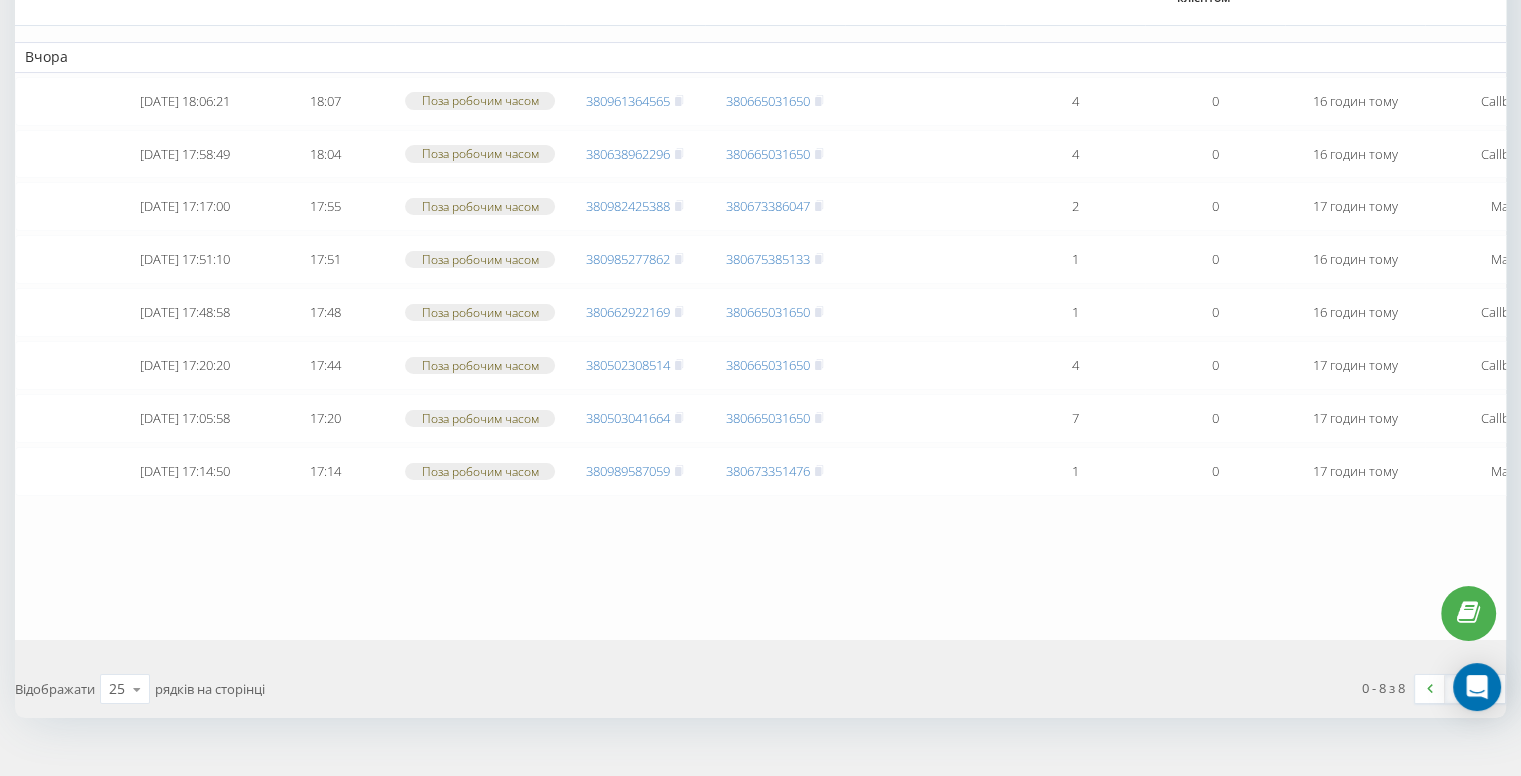 scroll, scrollTop: 0, scrollLeft: 0, axis: both 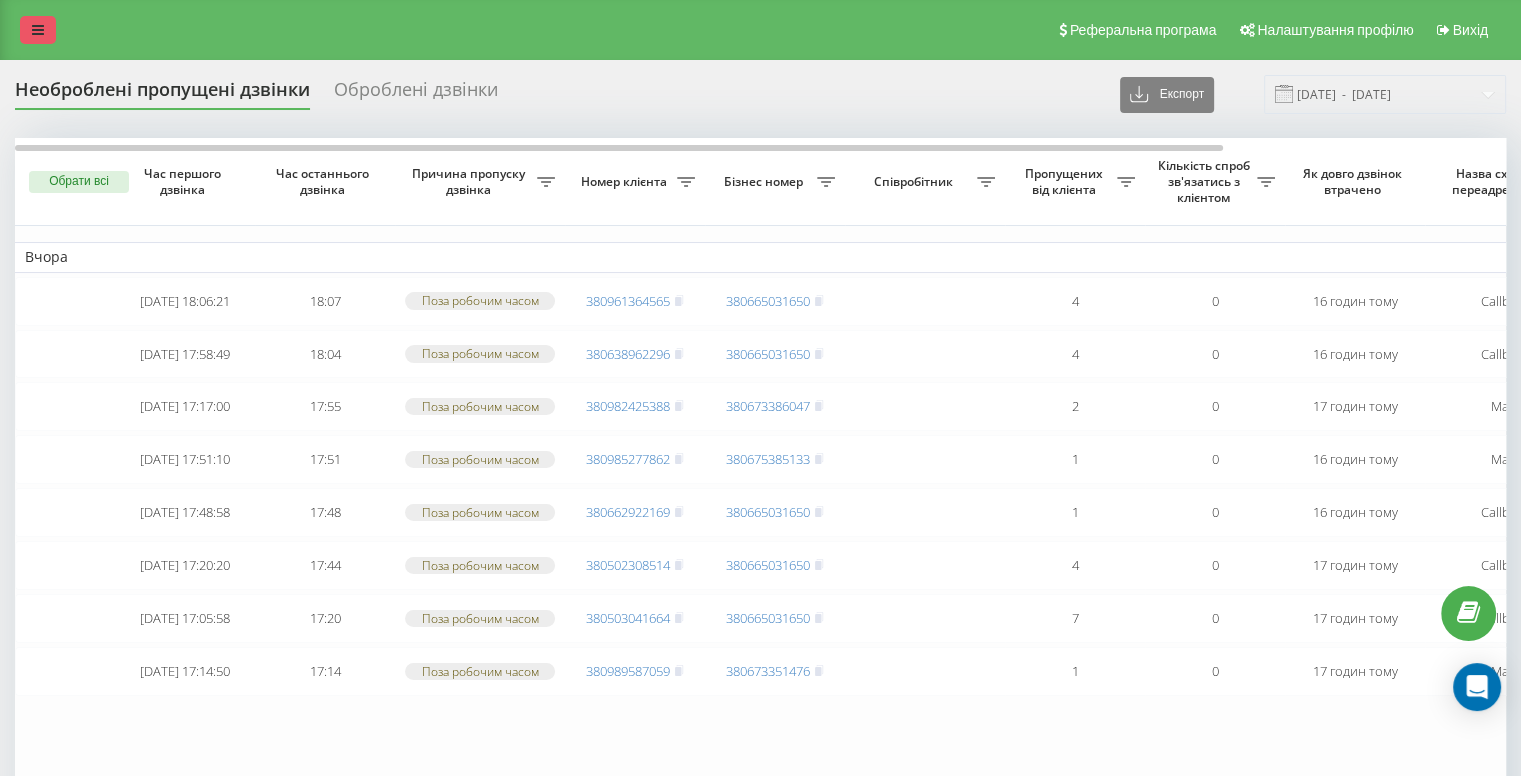 click at bounding box center [38, 30] 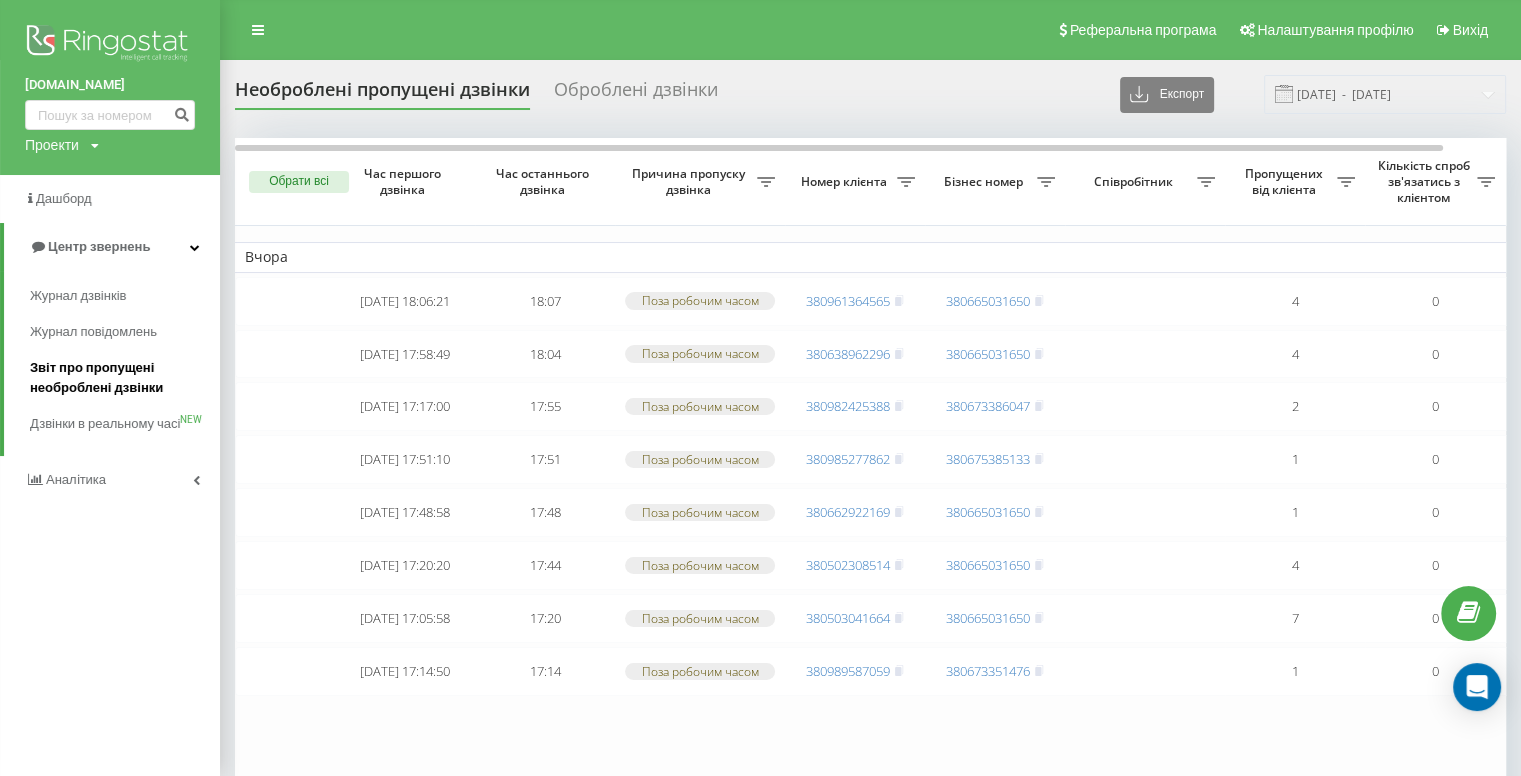 click on "Звіт про пропущені необроблені дзвінки" at bounding box center [120, 378] 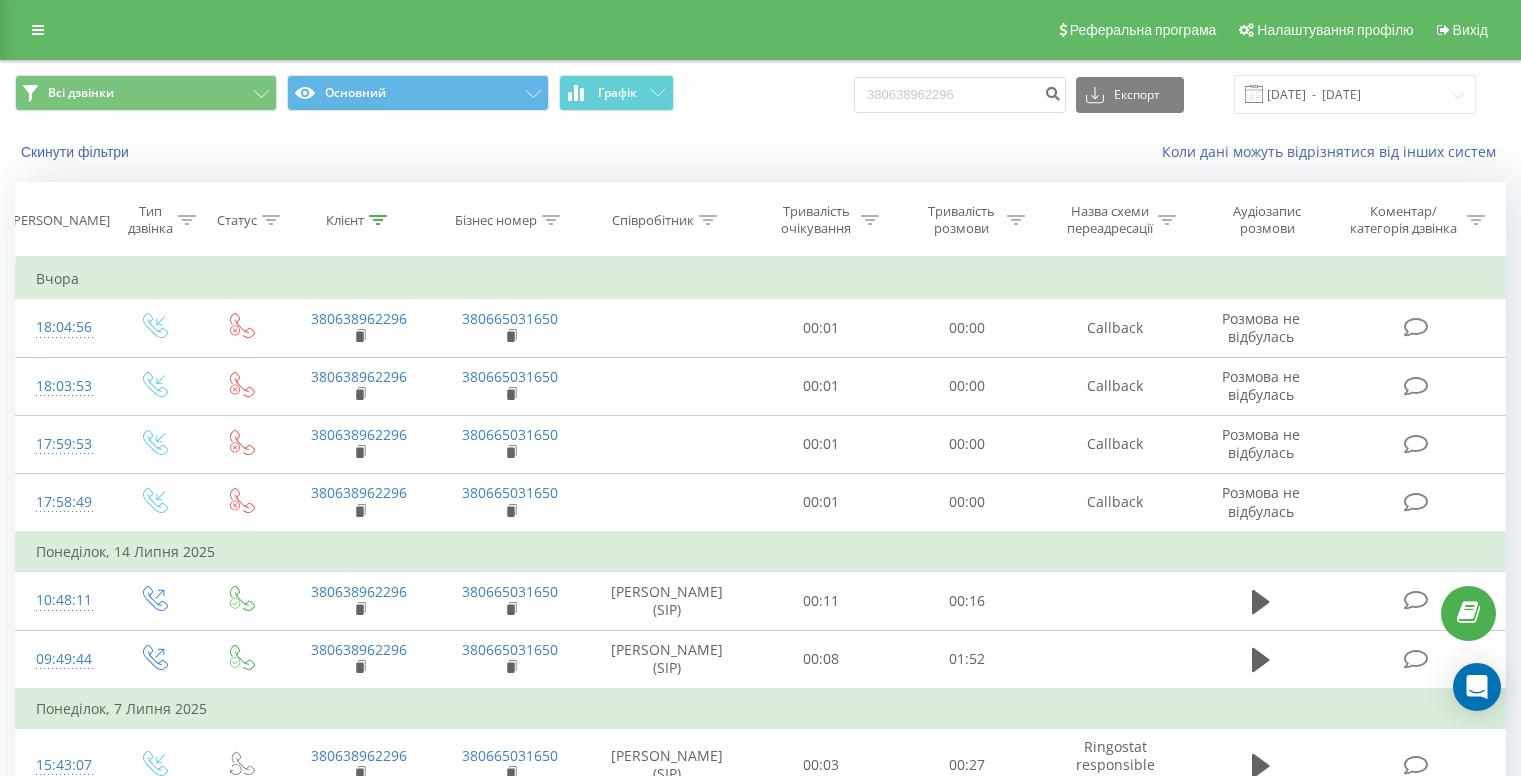 scroll, scrollTop: 0, scrollLeft: 0, axis: both 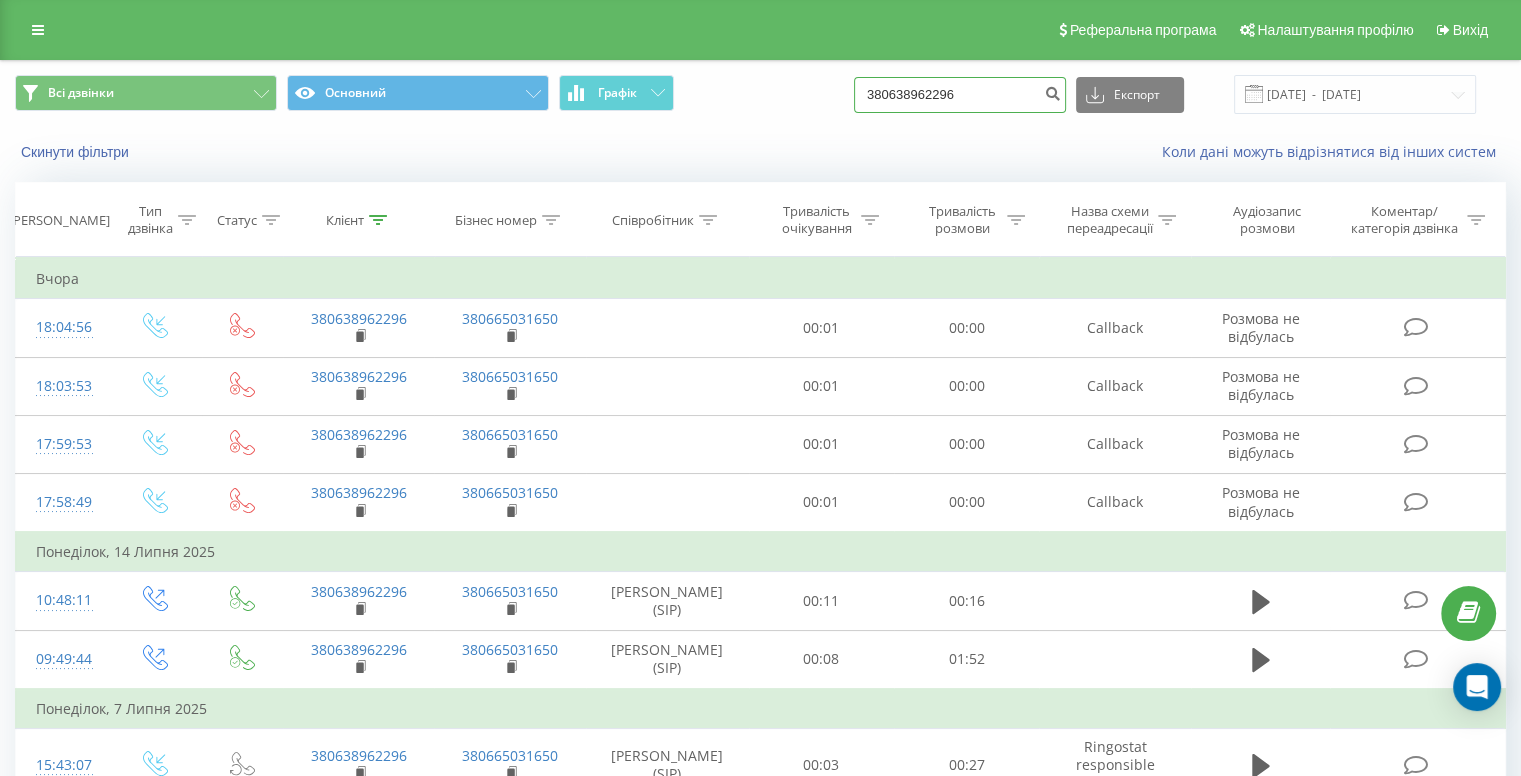 click on "380638962296" at bounding box center (960, 95) 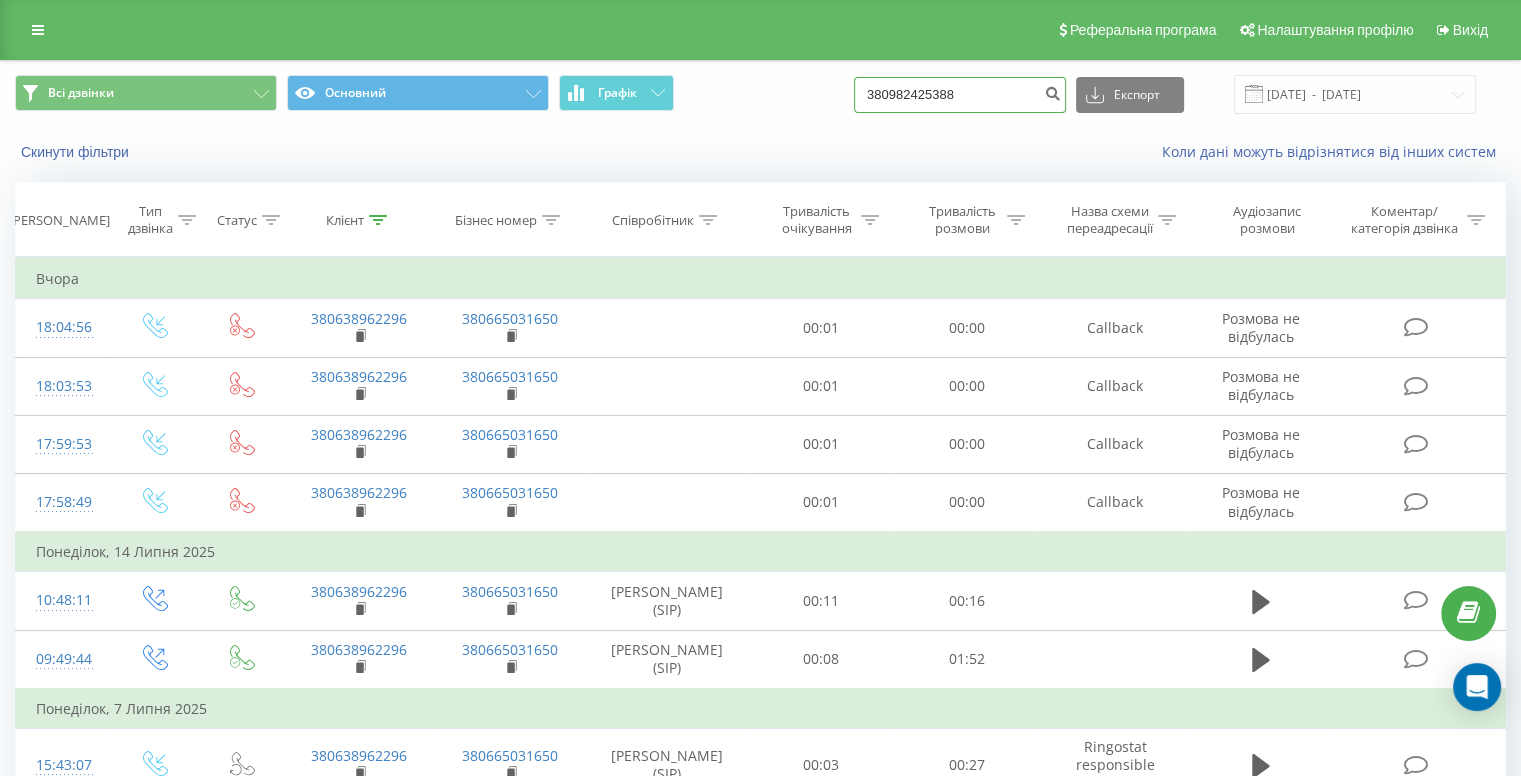type on "380982425388" 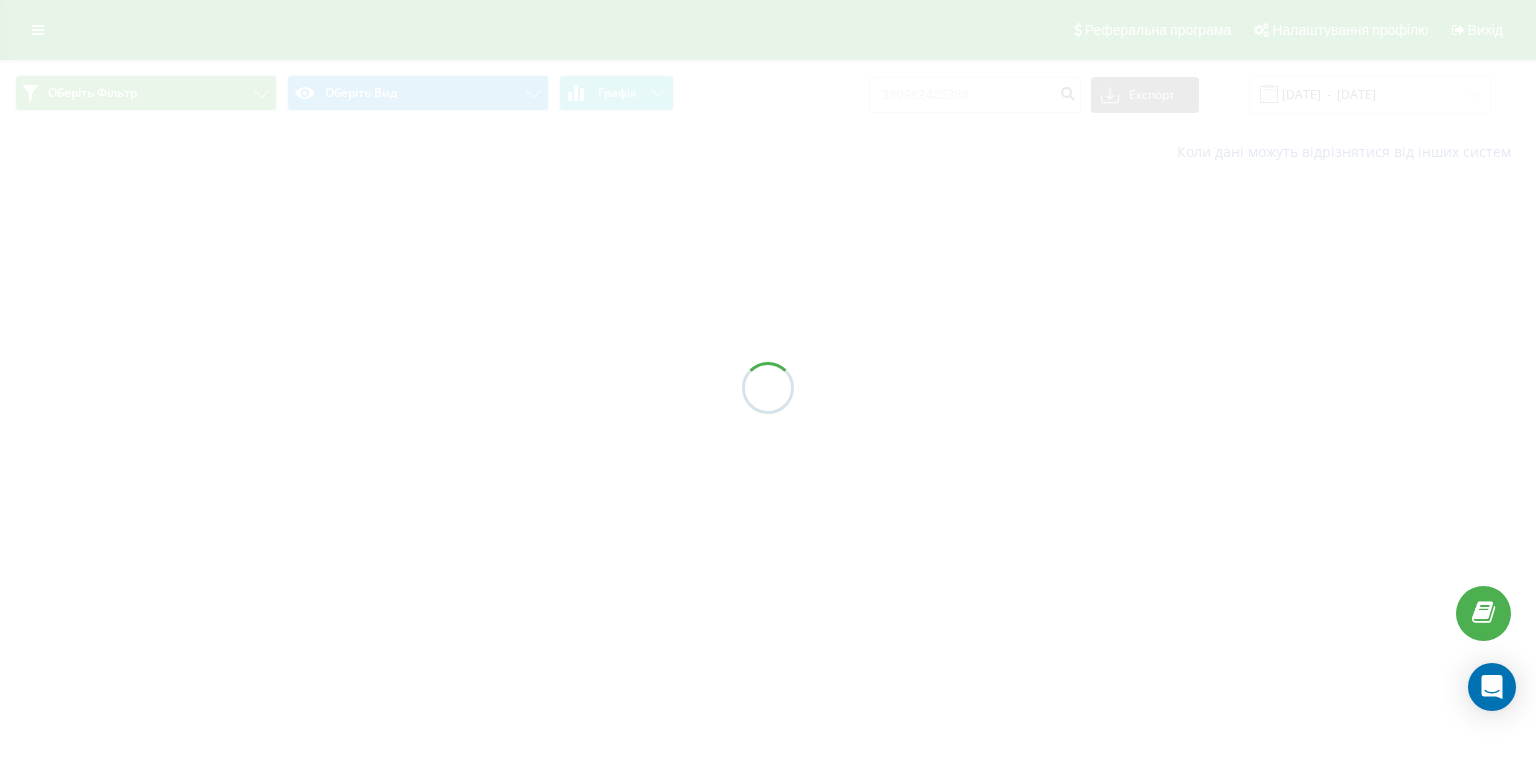 scroll, scrollTop: 0, scrollLeft: 0, axis: both 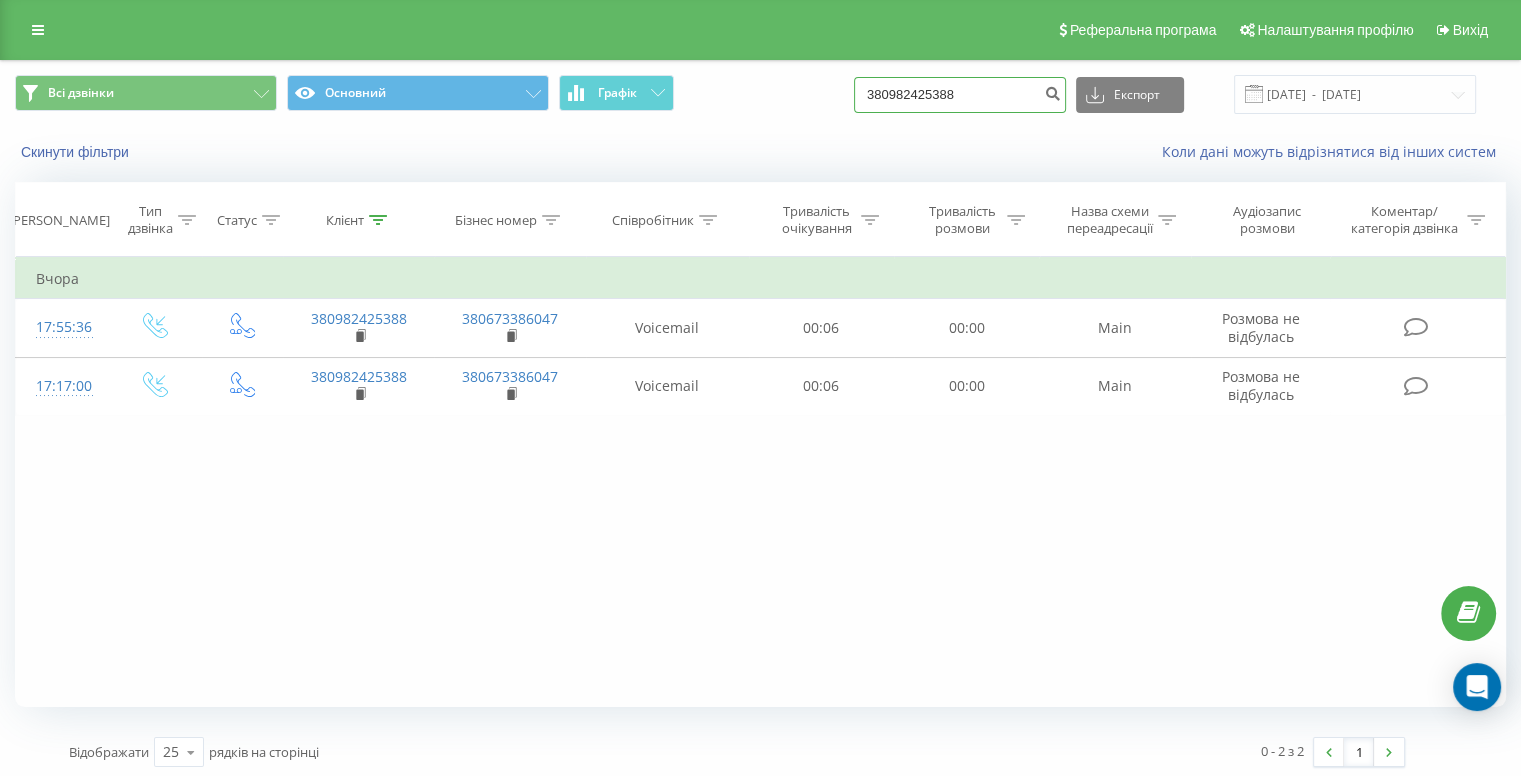 click on "380982425388" at bounding box center [960, 95] 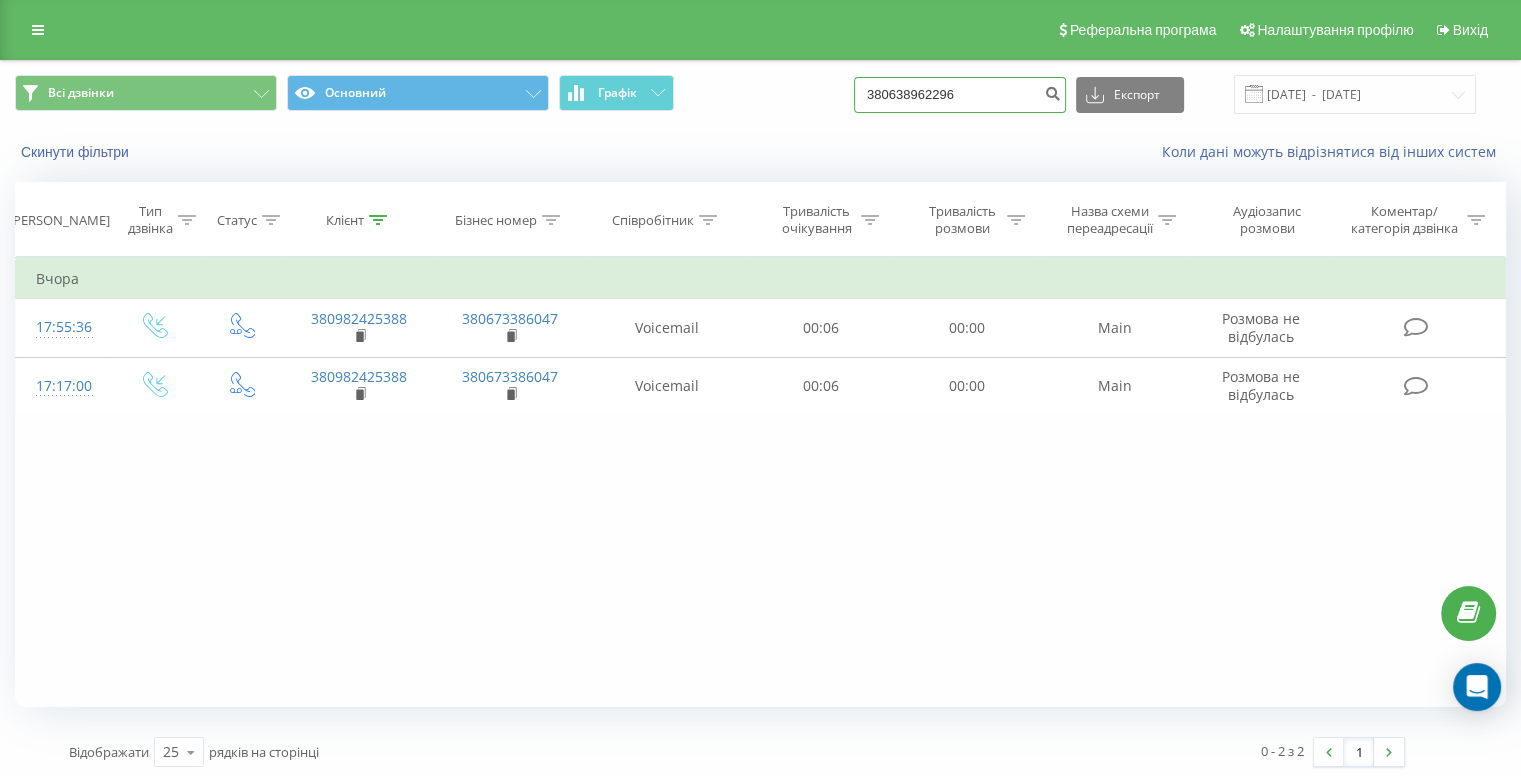 type on "380638962296" 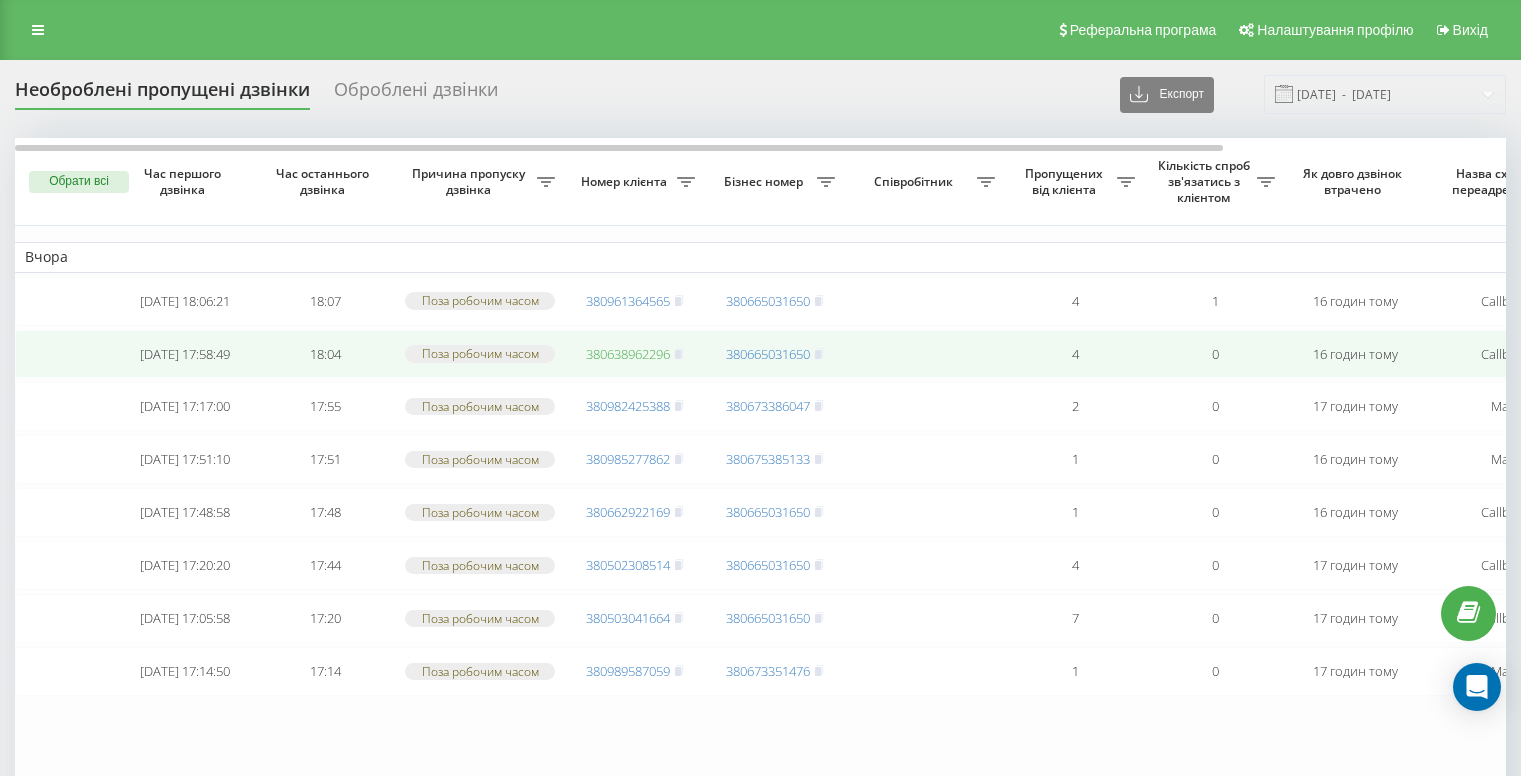 scroll, scrollTop: 0, scrollLeft: 0, axis: both 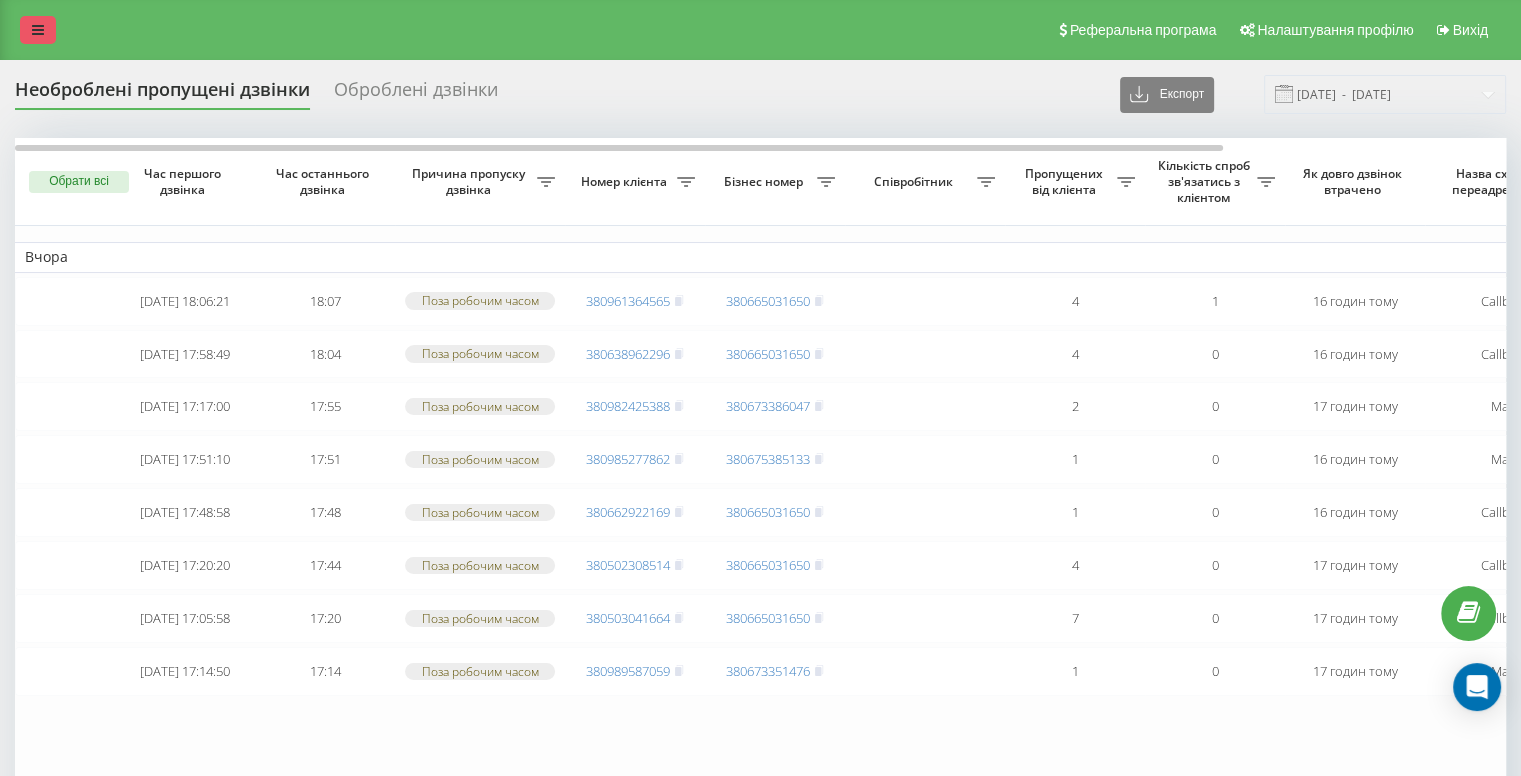 click at bounding box center [38, 30] 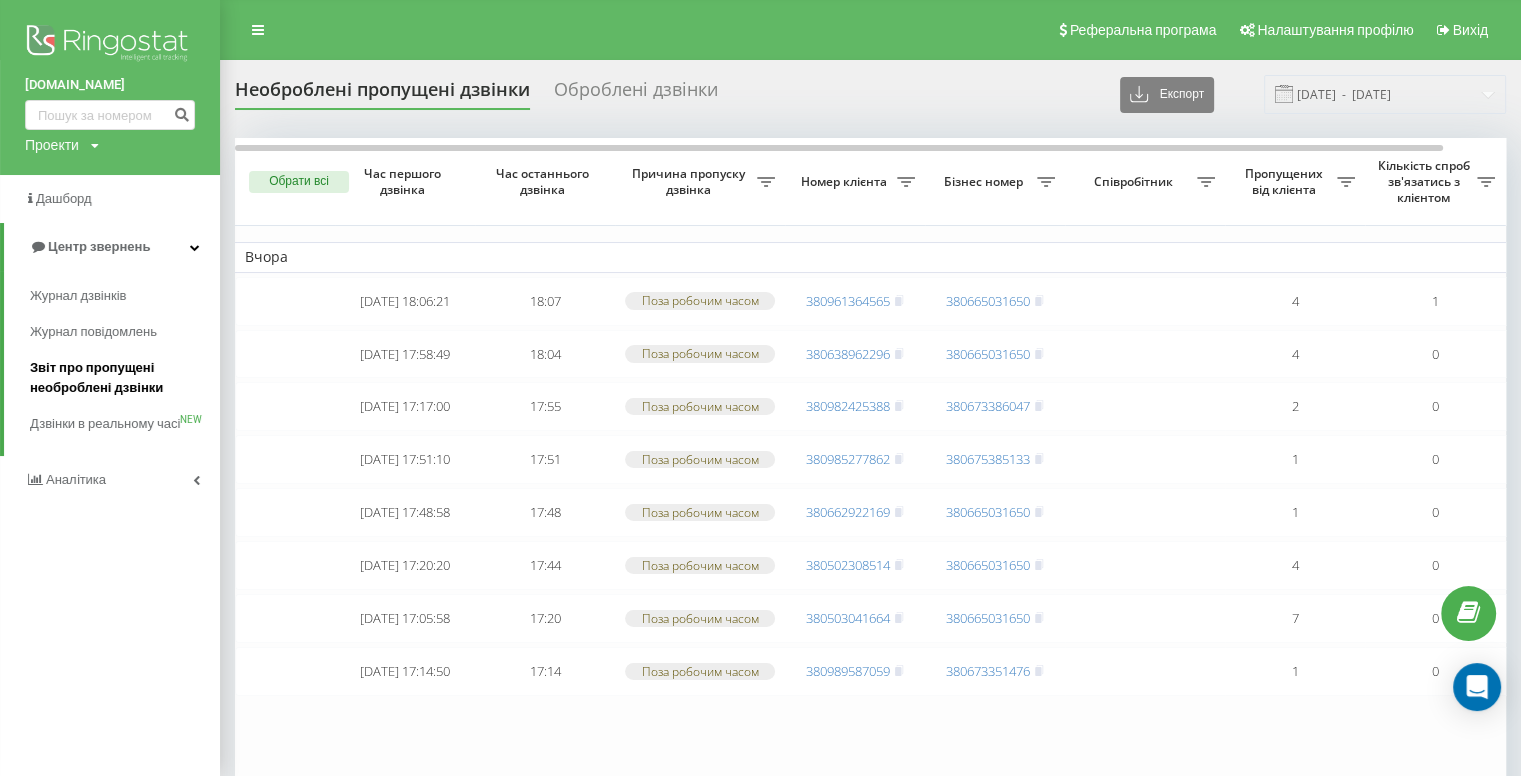 click on "Звіт про пропущені необроблені дзвінки" at bounding box center (120, 378) 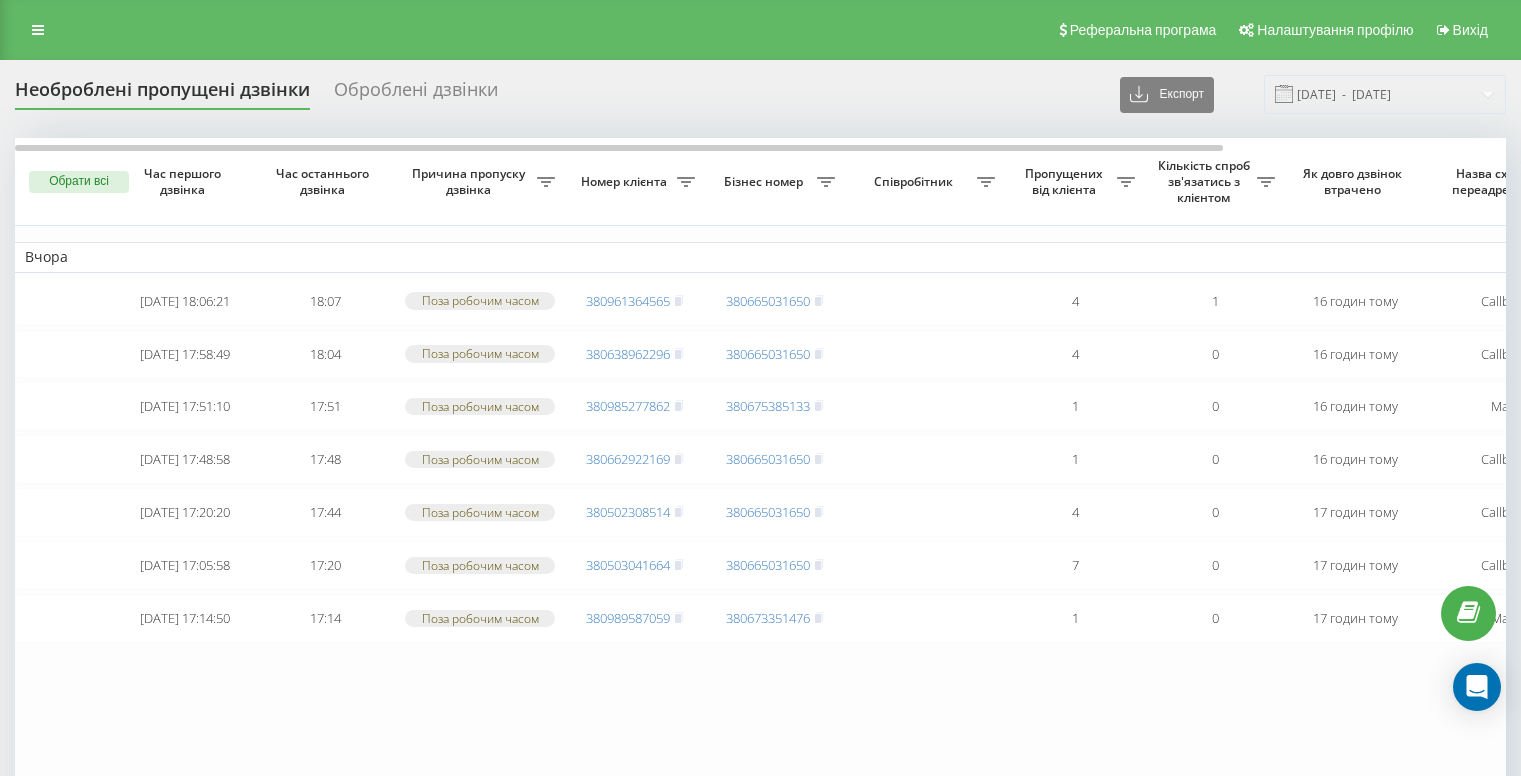 scroll, scrollTop: 0, scrollLeft: 0, axis: both 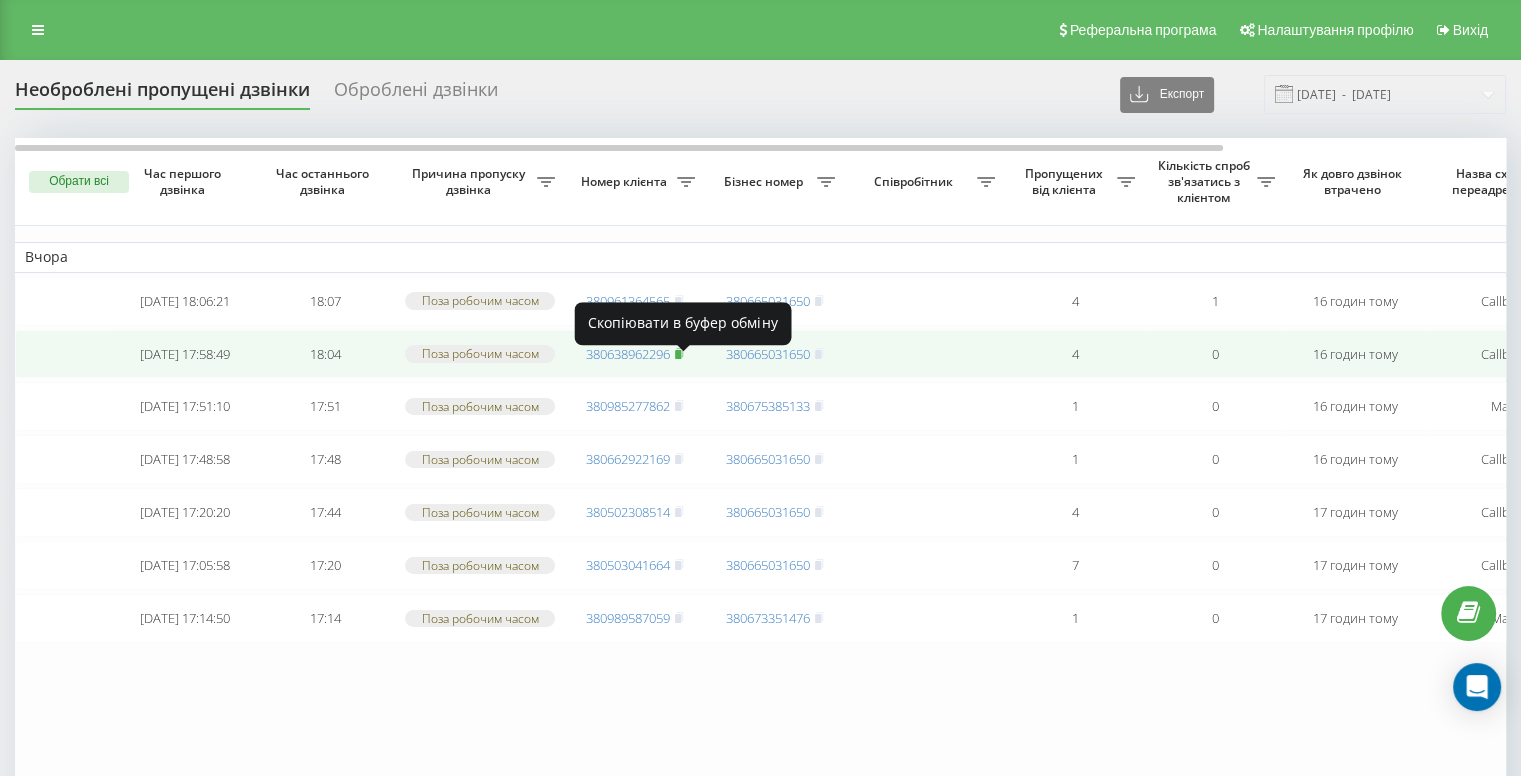 click 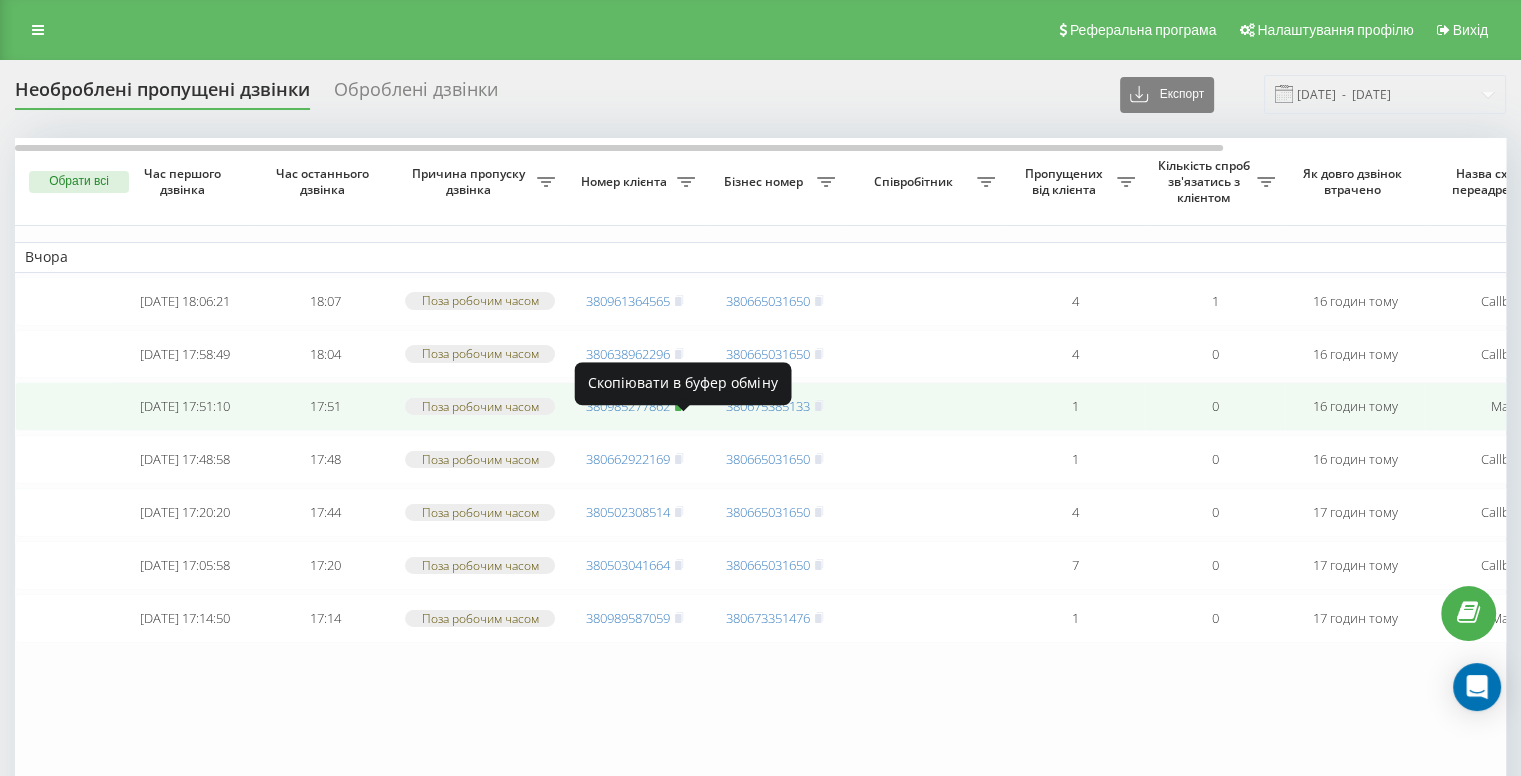 click 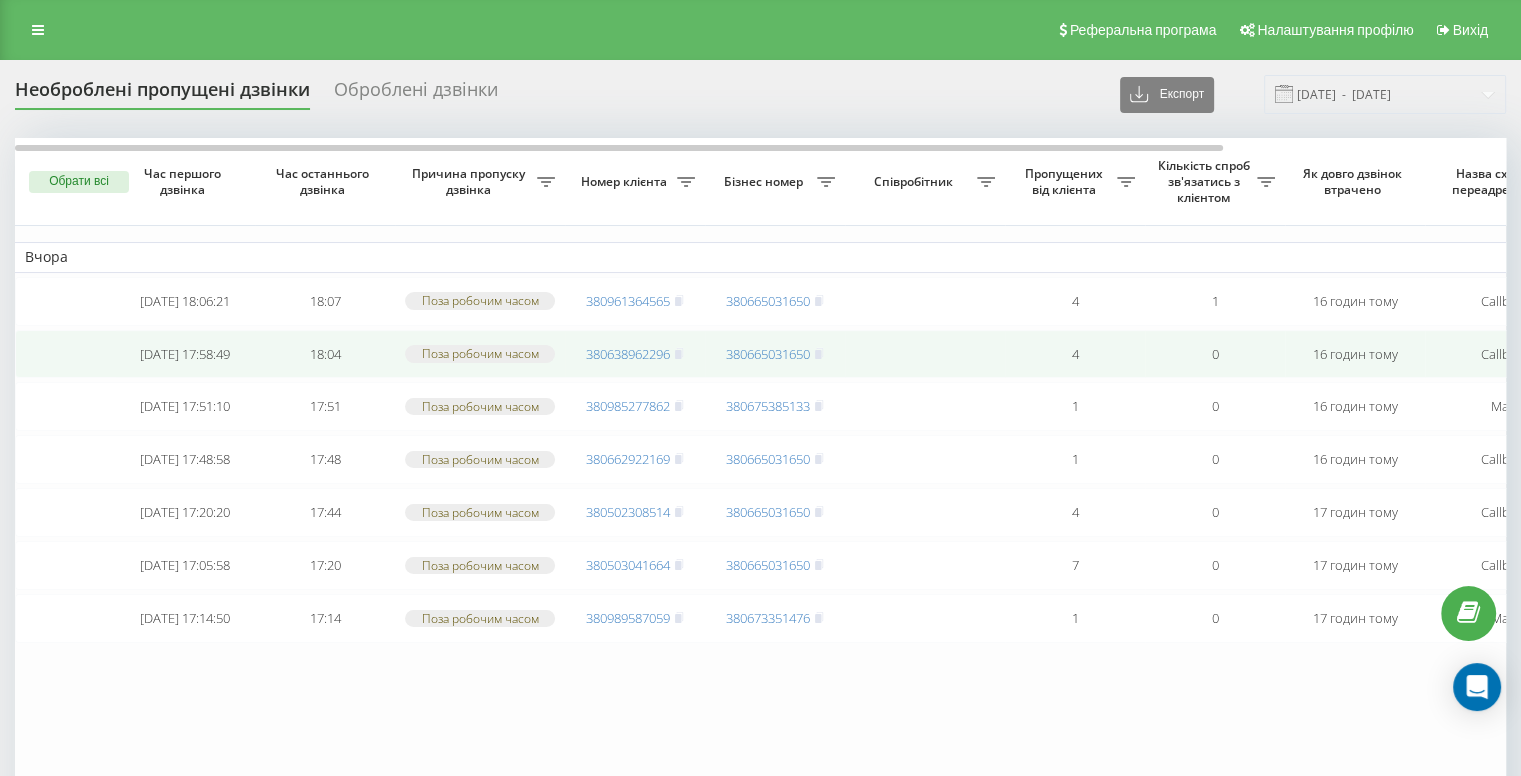 click on "380665031650" at bounding box center [775, 354] 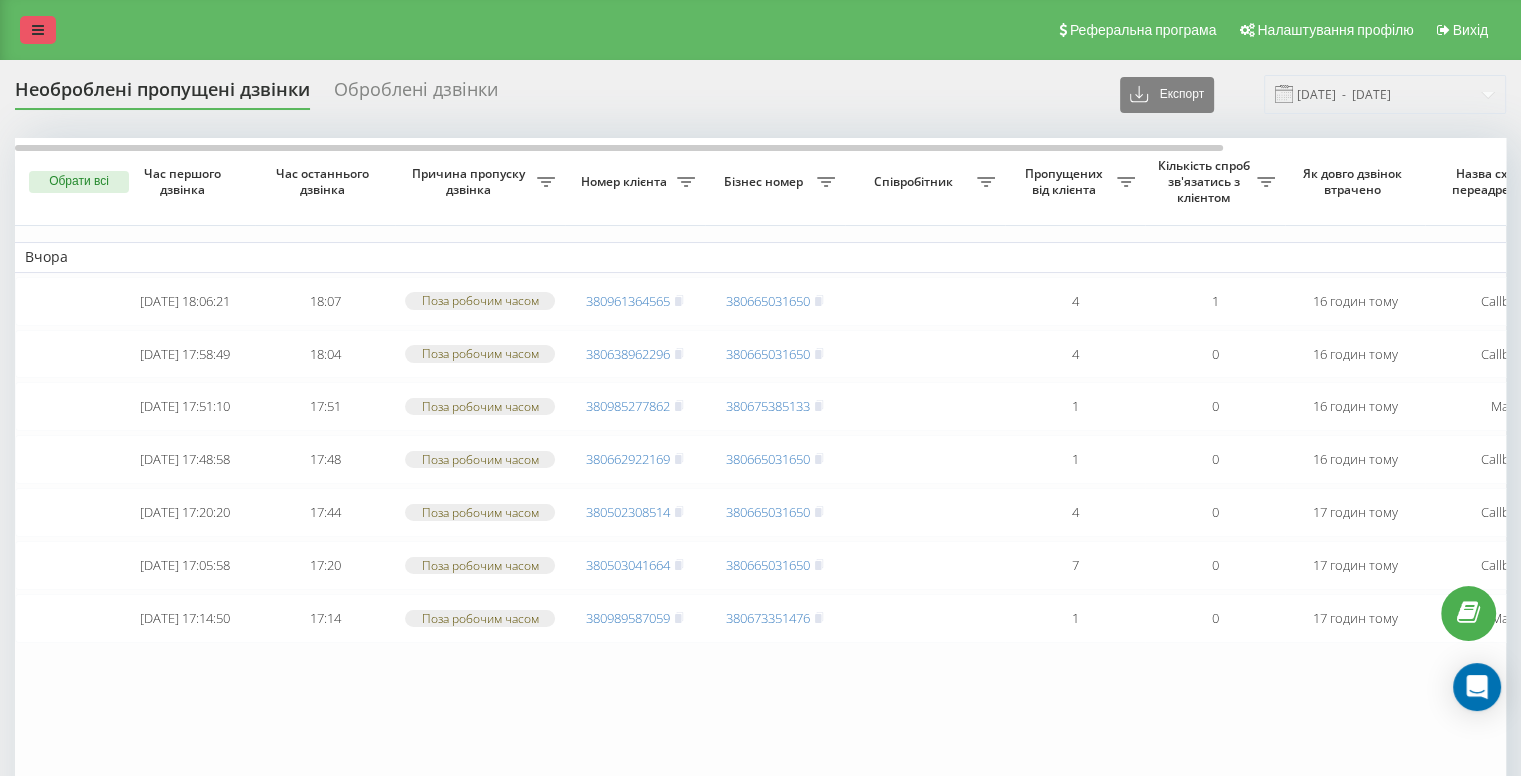 click at bounding box center (38, 30) 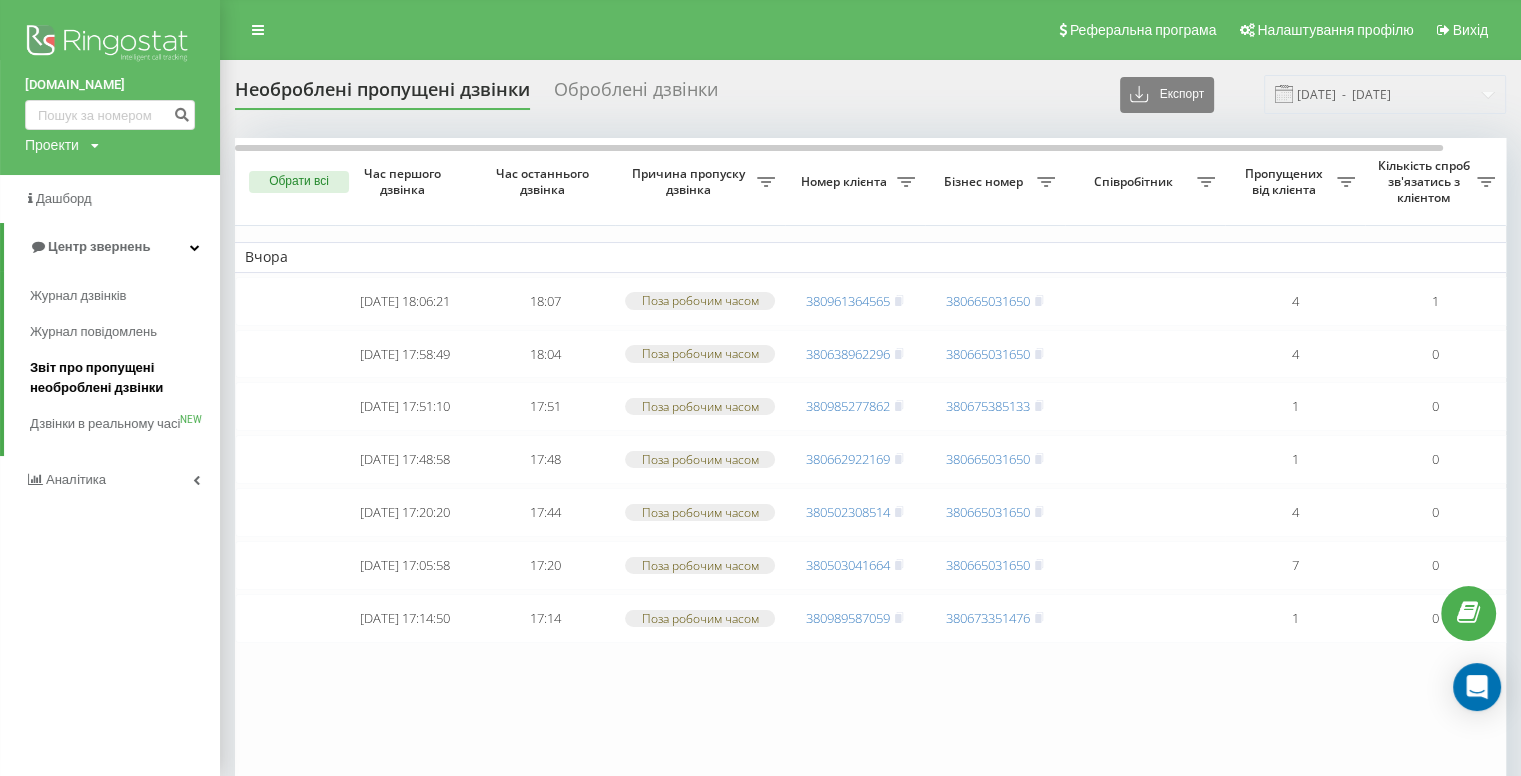 click on "Звіт про пропущені необроблені дзвінки" at bounding box center [120, 378] 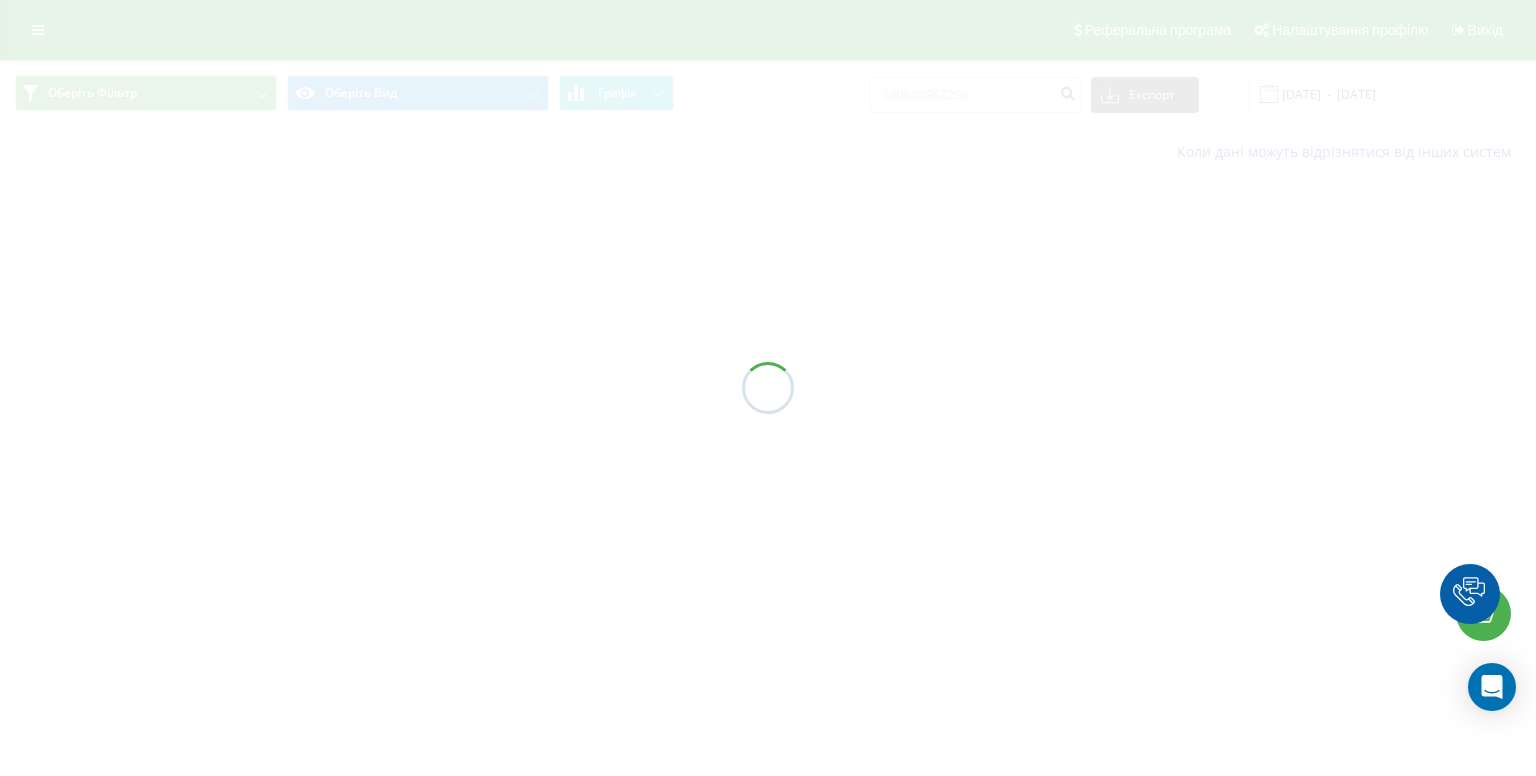 scroll, scrollTop: 0, scrollLeft: 0, axis: both 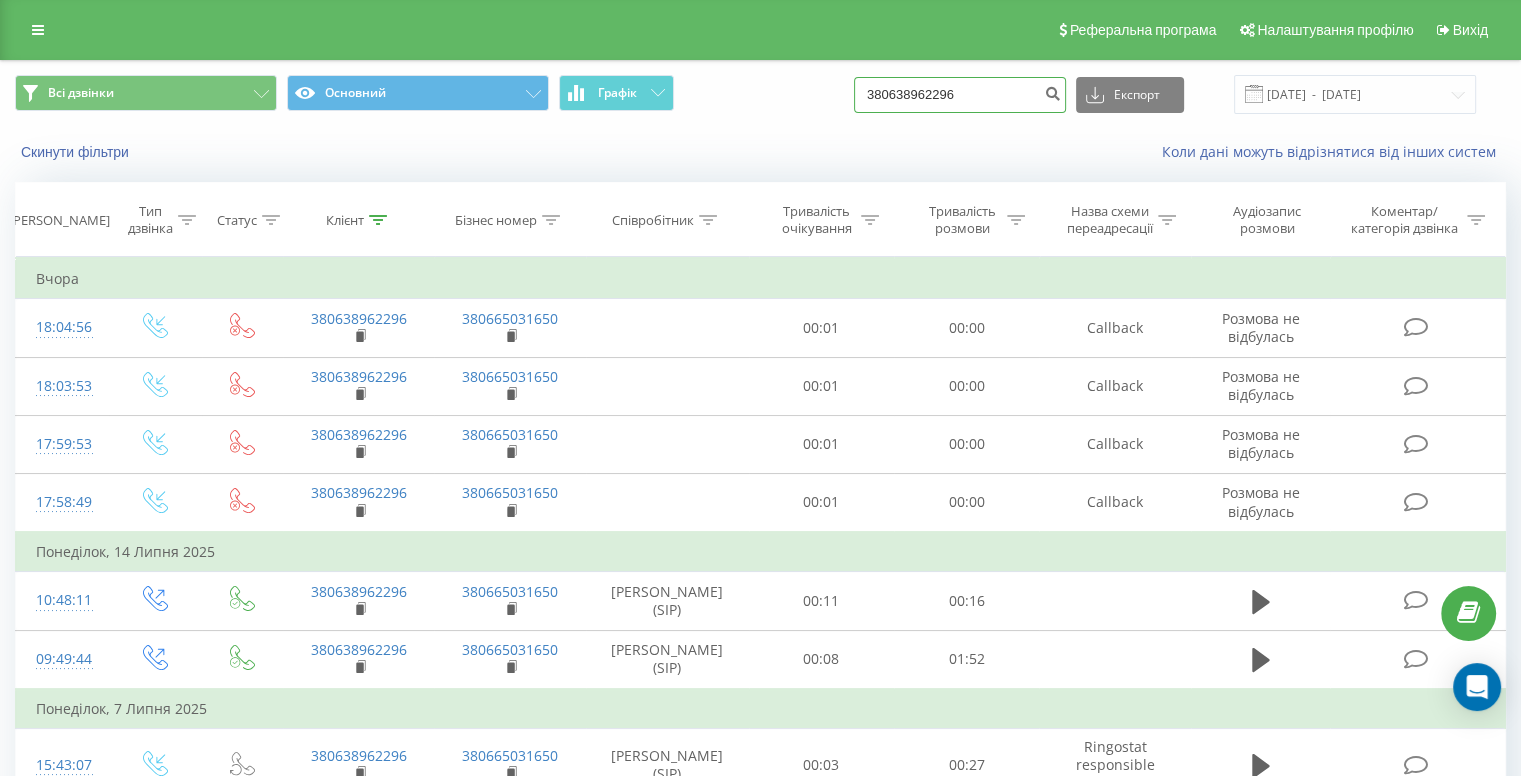 click on "380638962296" at bounding box center [960, 95] 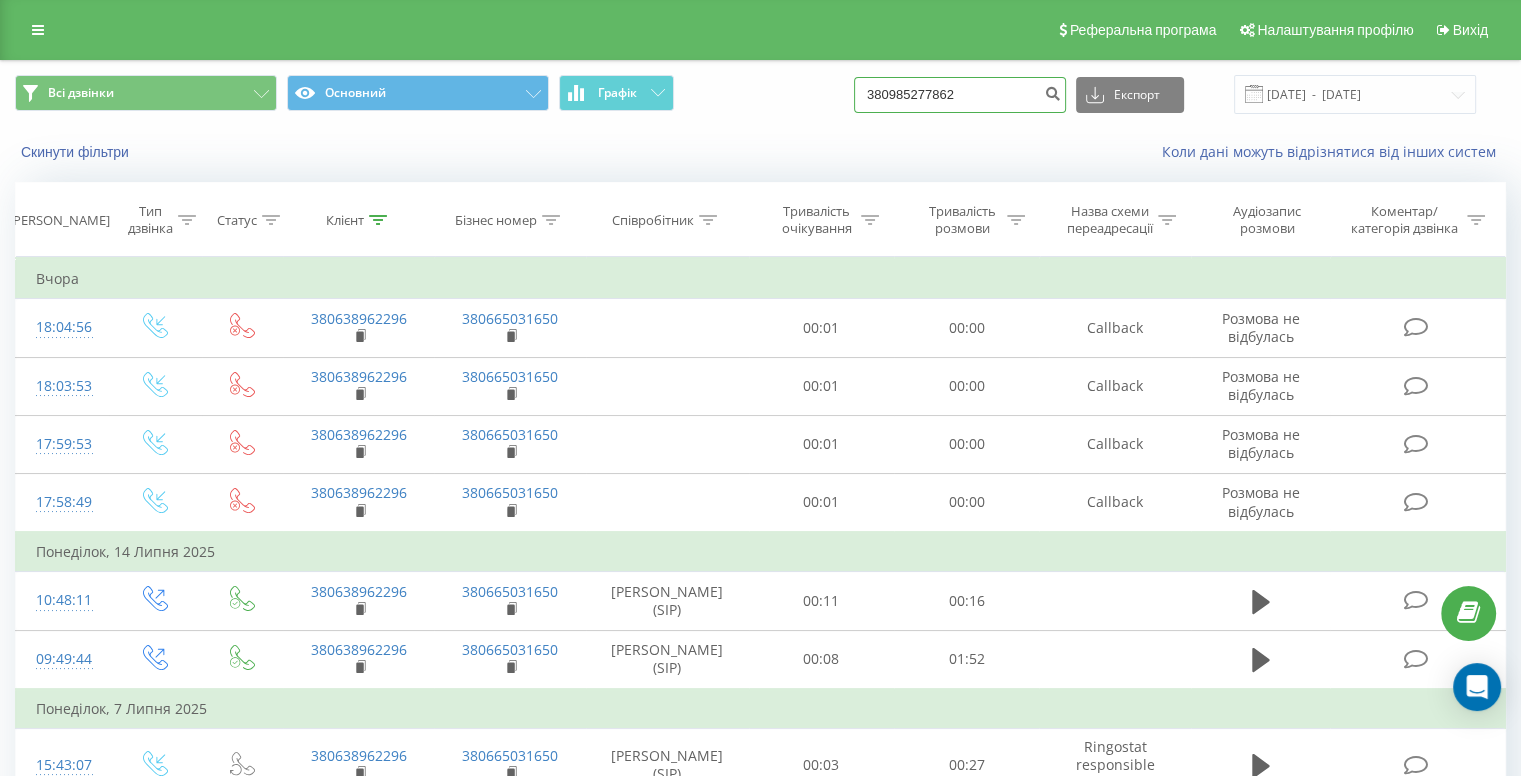 type on "380985277862" 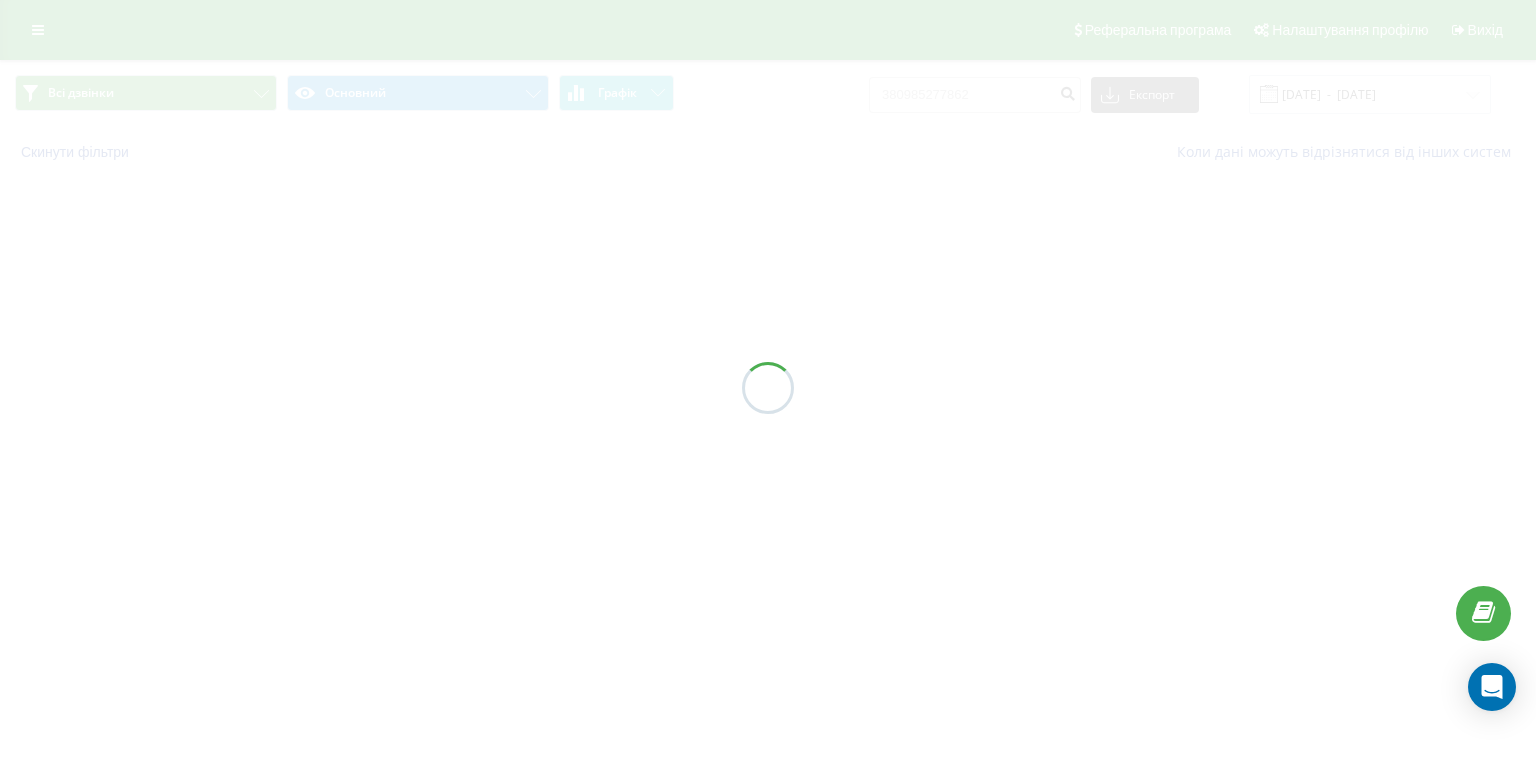 scroll, scrollTop: 0, scrollLeft: 0, axis: both 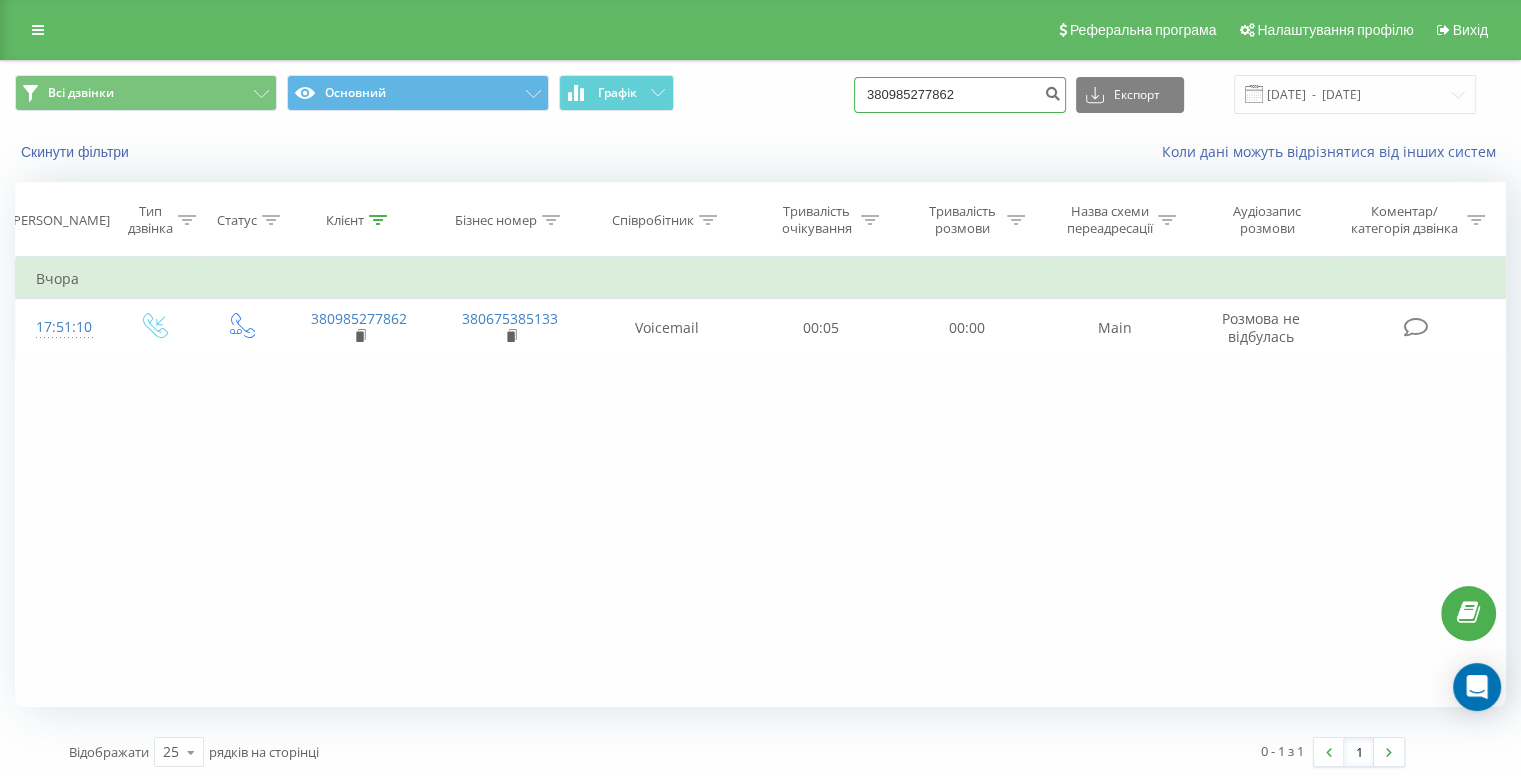 click on "380985277862" at bounding box center (960, 95) 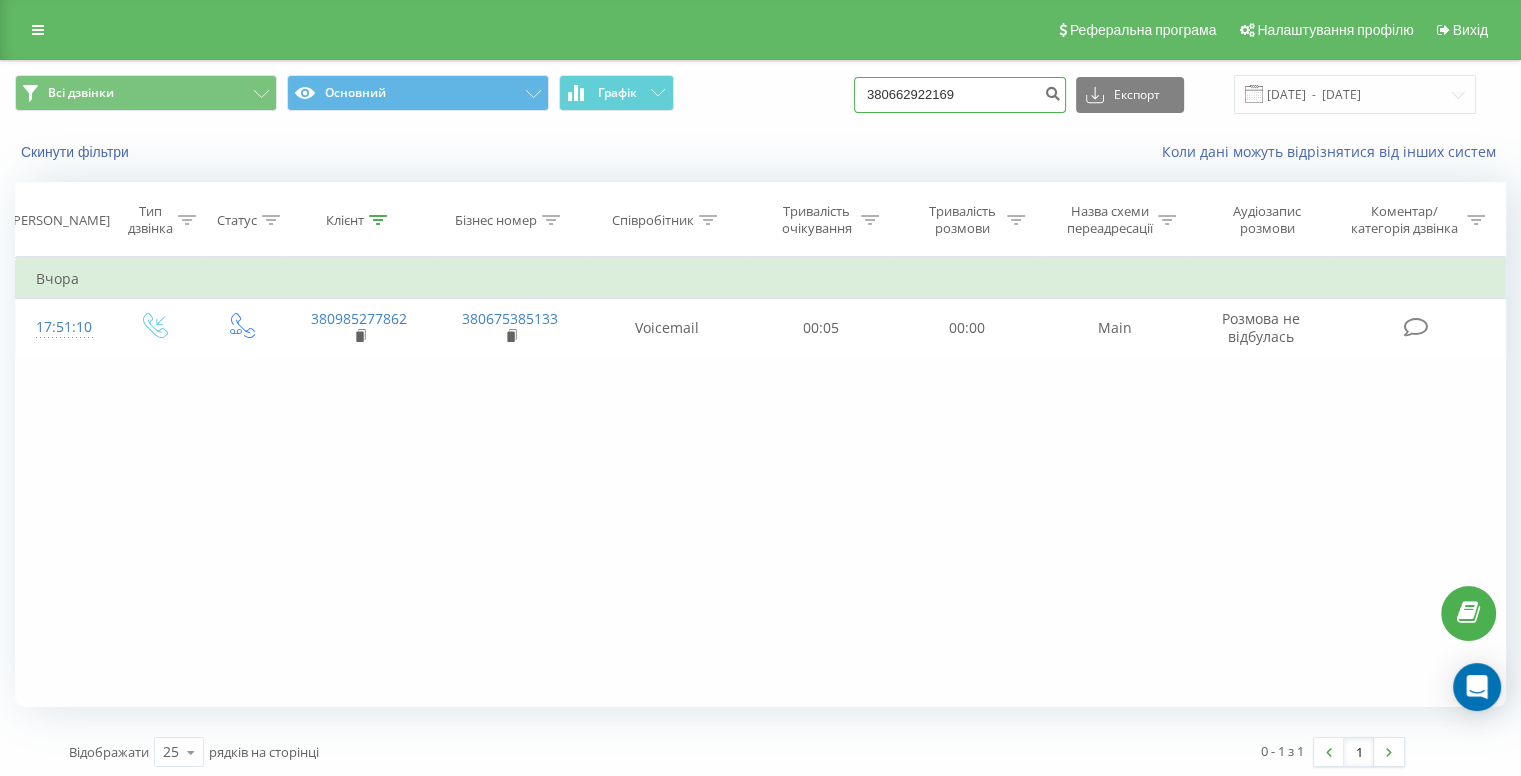 type on "380662922169" 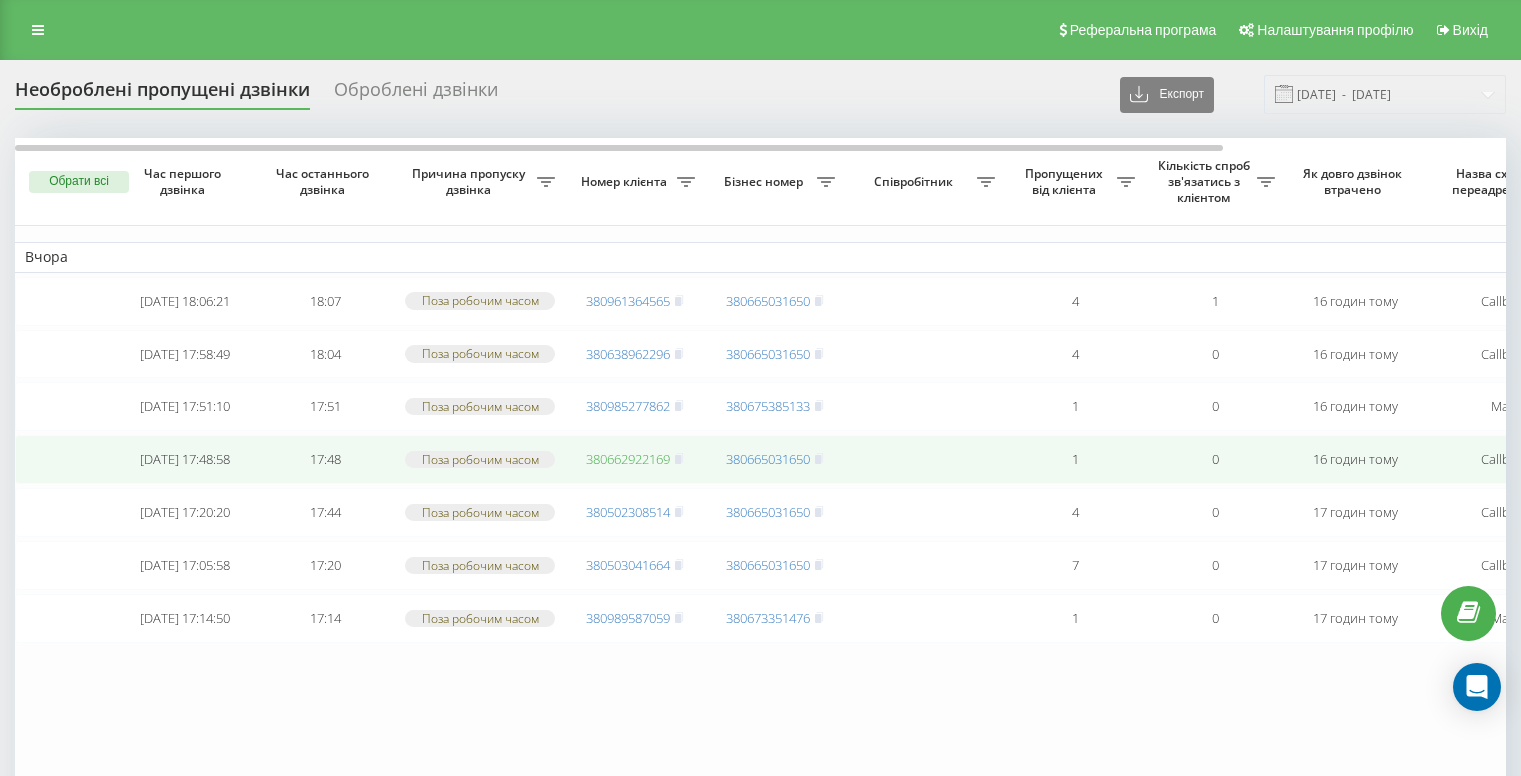 scroll, scrollTop: 0, scrollLeft: 0, axis: both 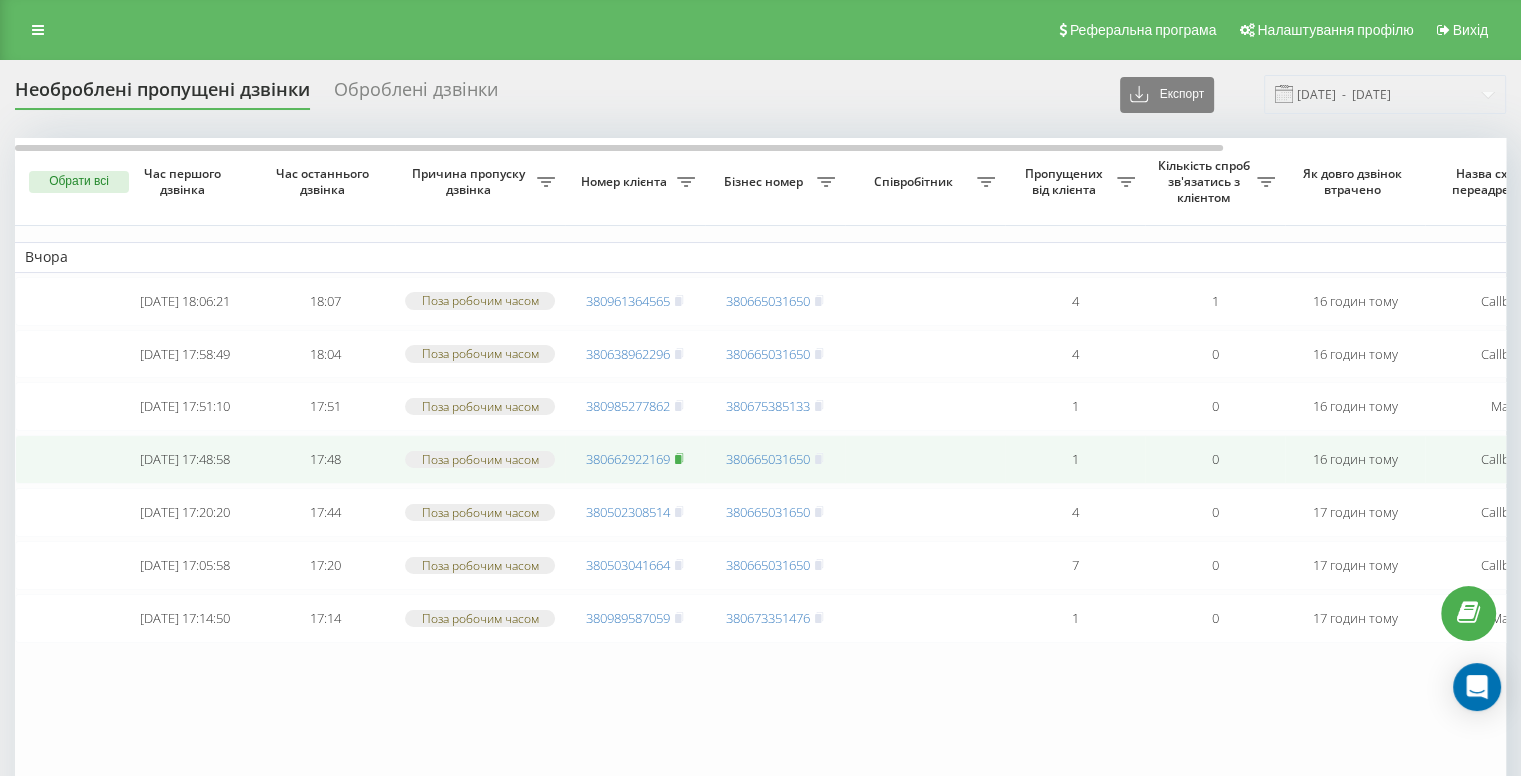 click 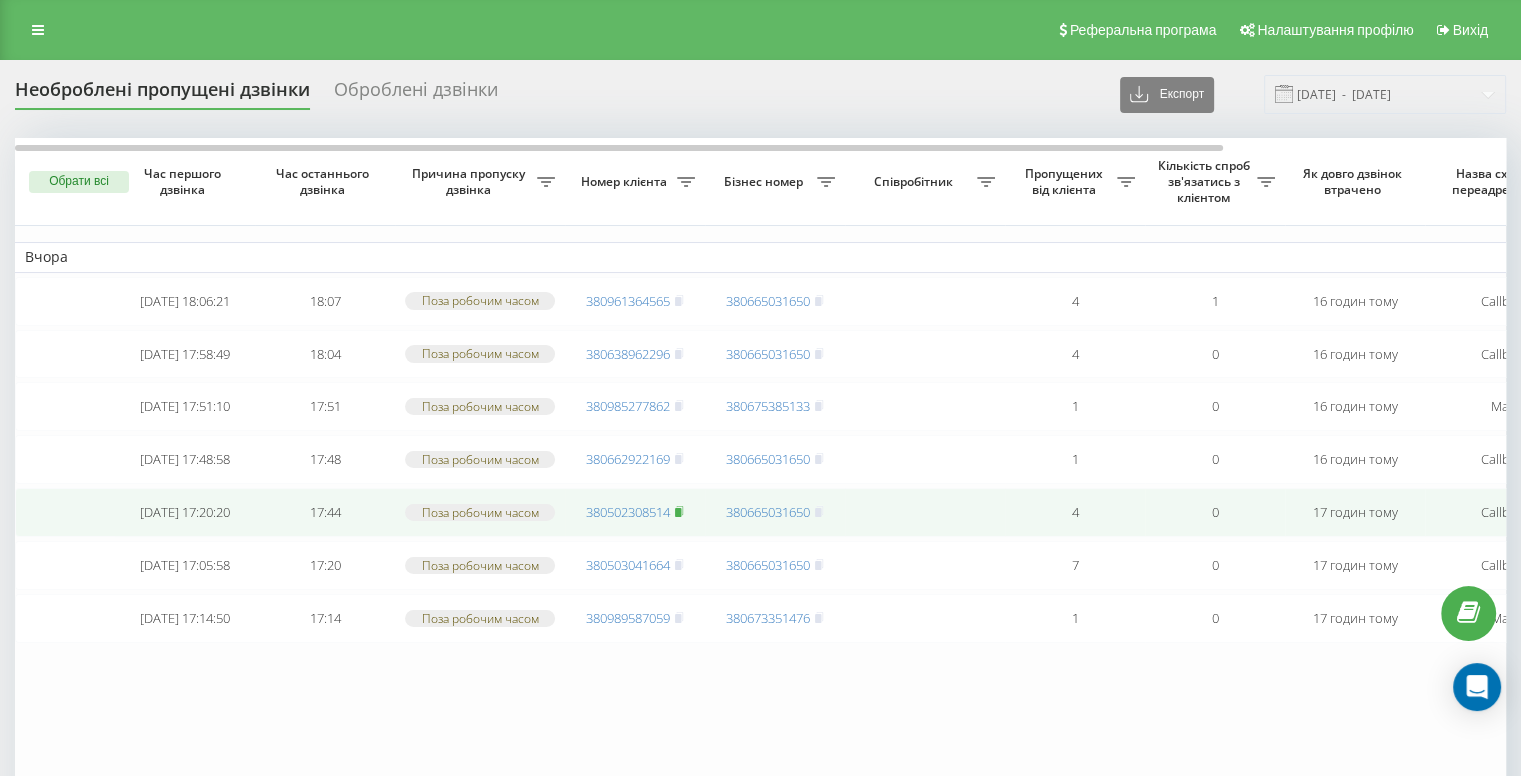 click 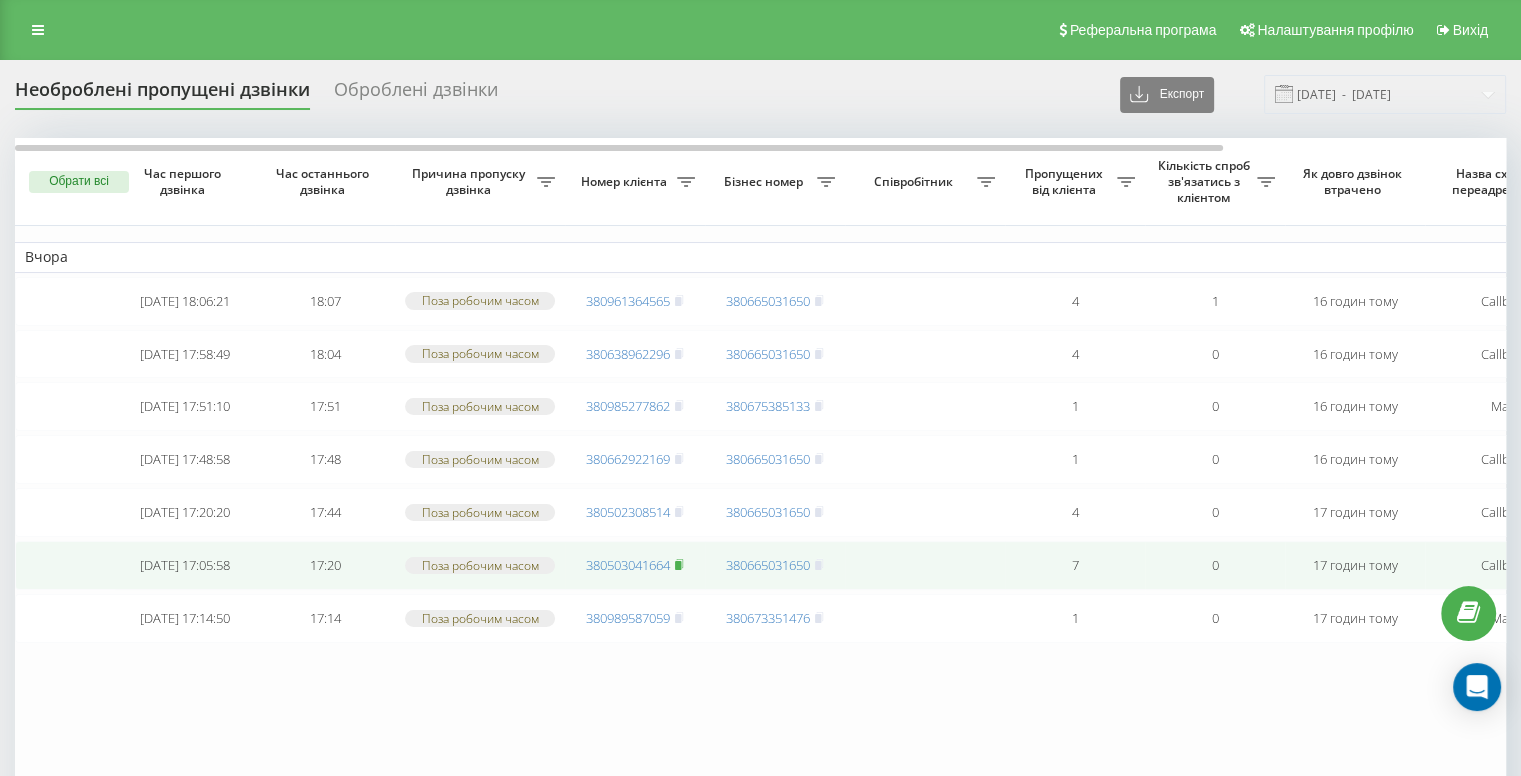 click 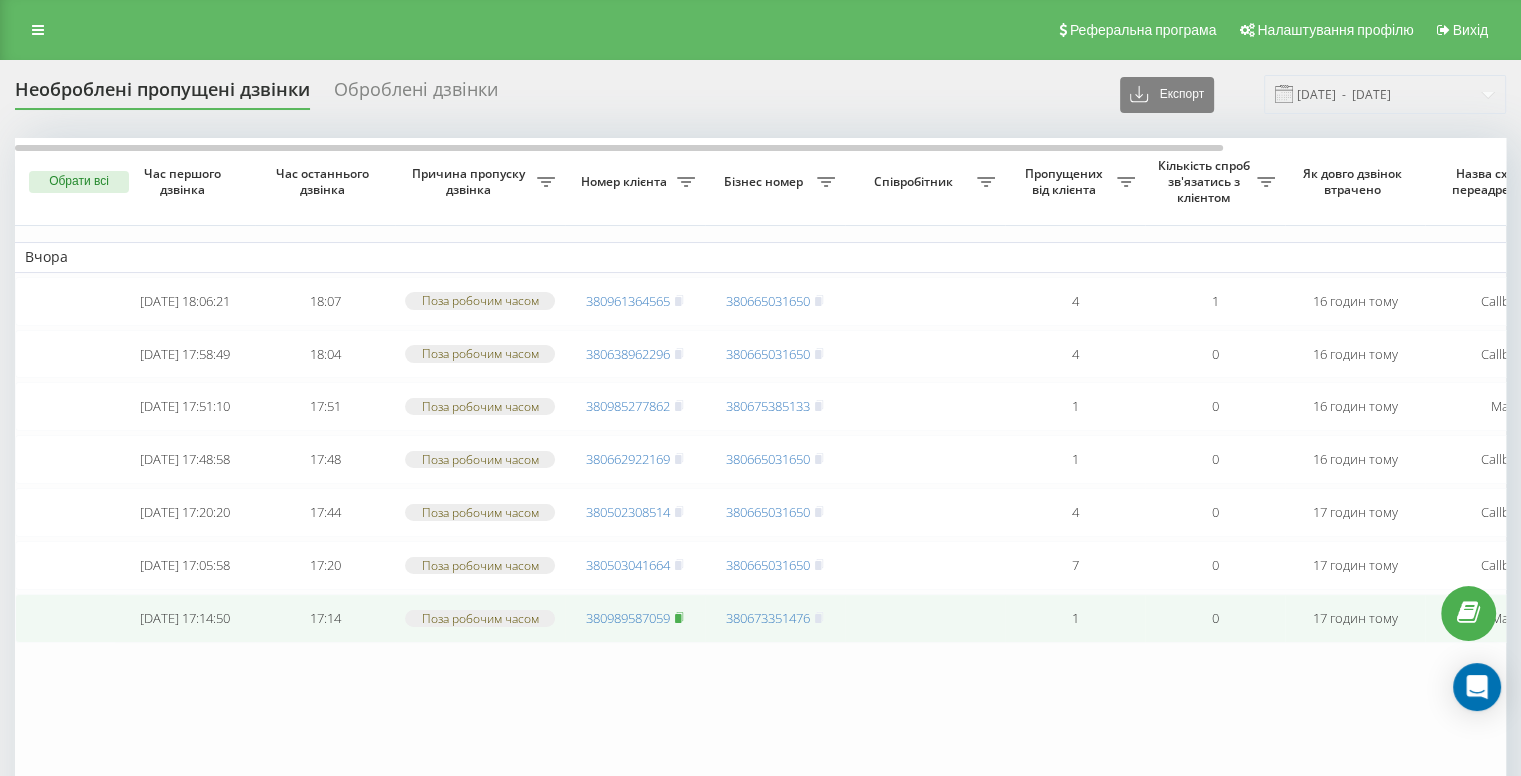 click 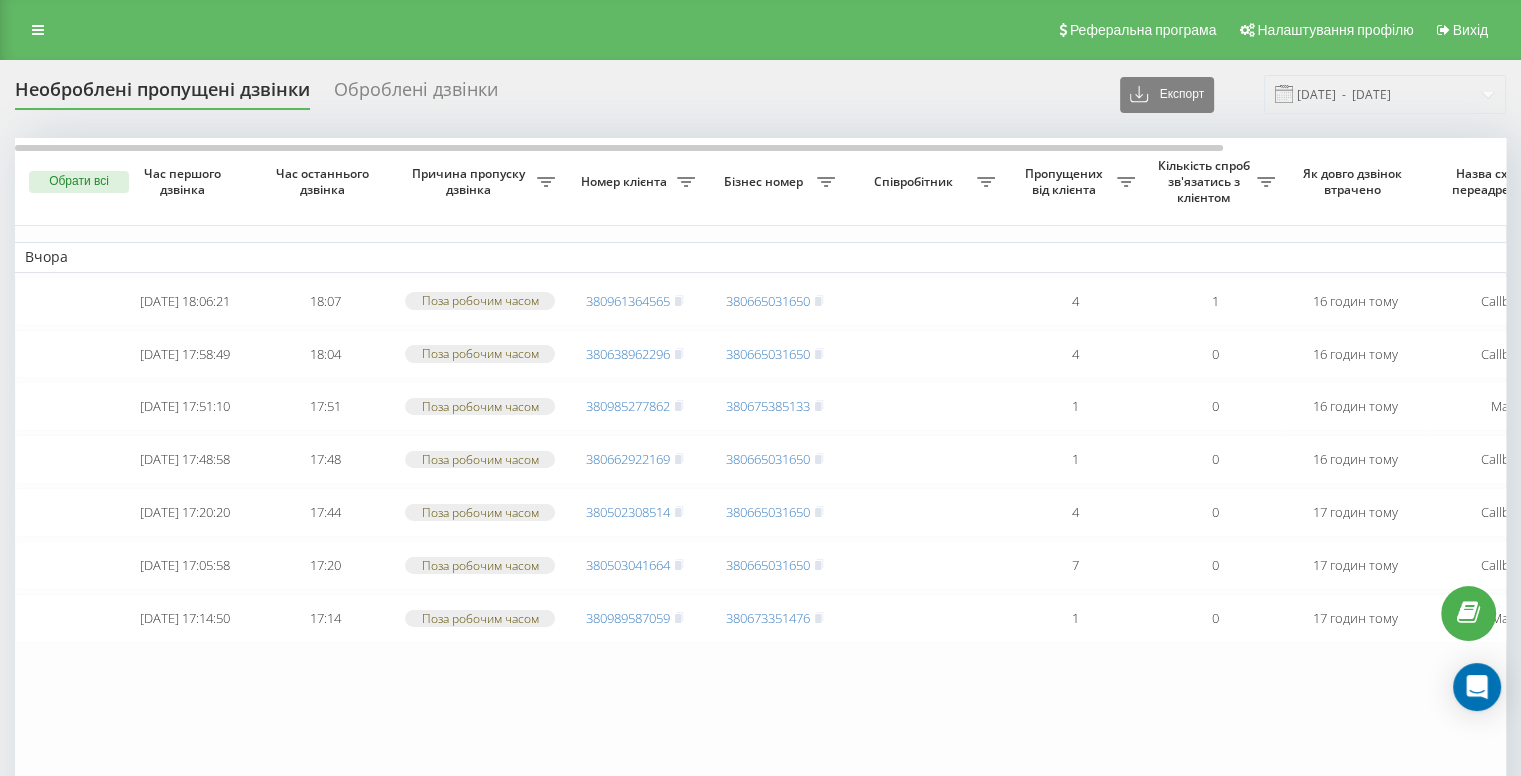 click on "Необроблені пропущені дзвінки" at bounding box center [162, 94] 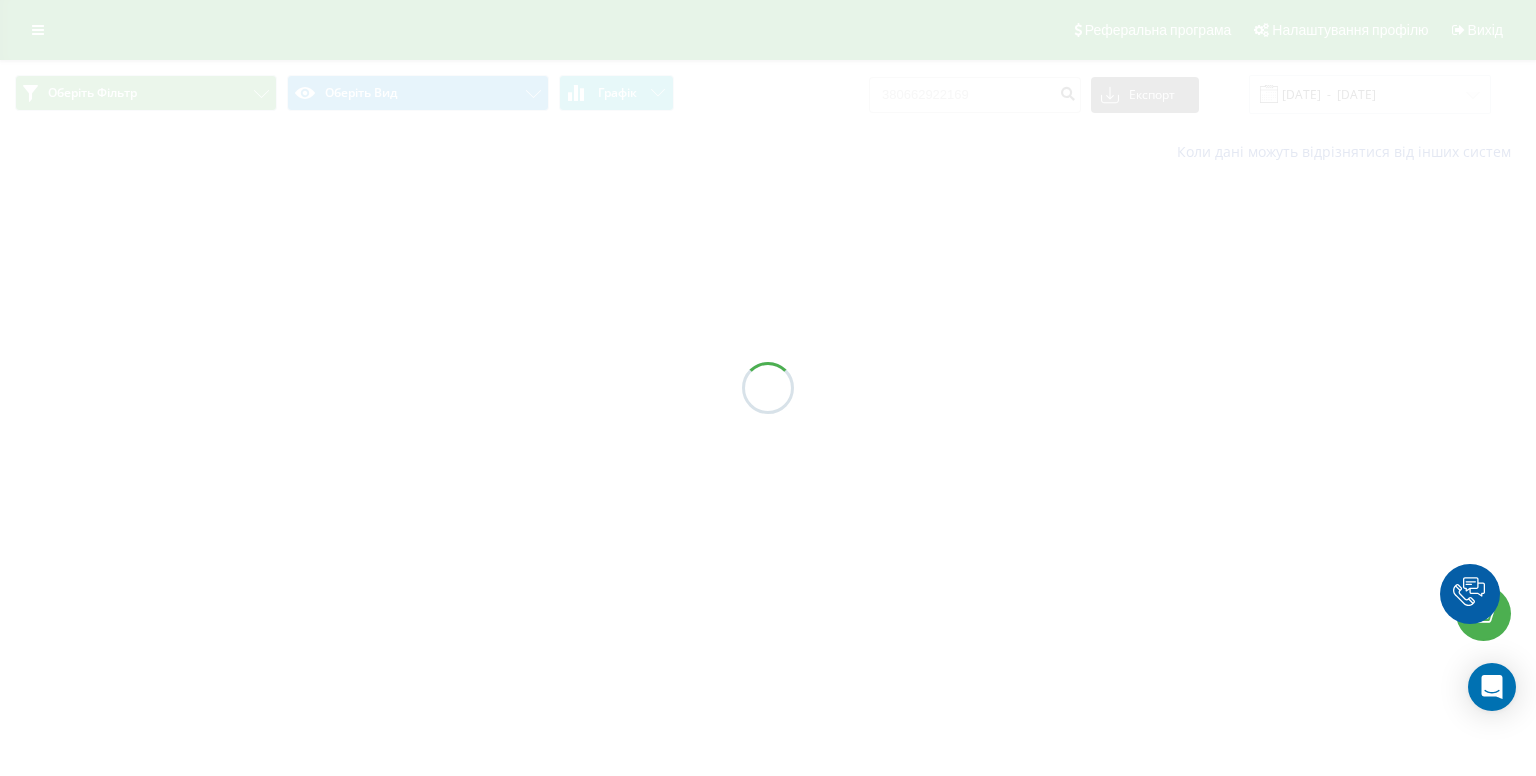 scroll, scrollTop: 0, scrollLeft: 0, axis: both 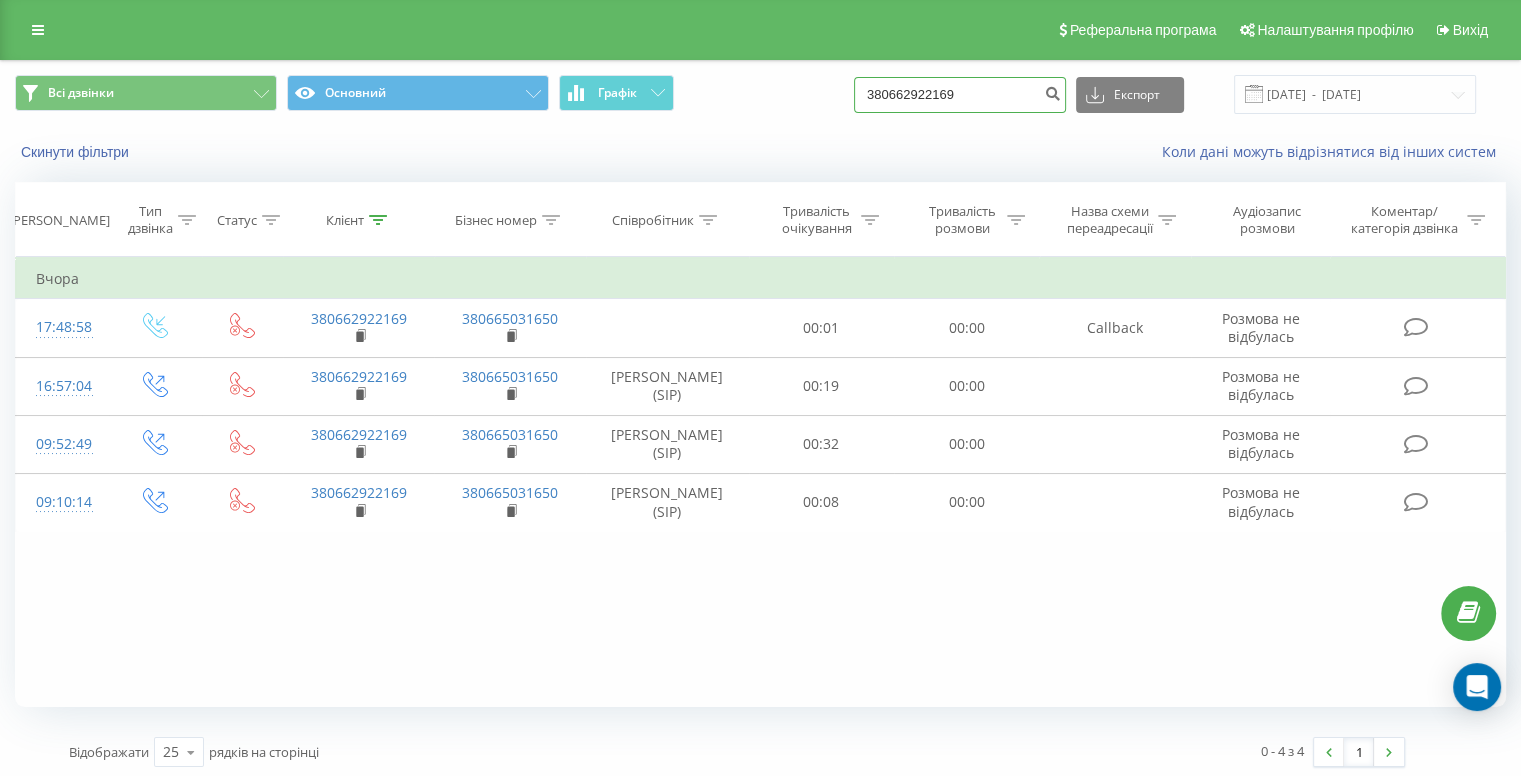 click on "380662922169" at bounding box center (960, 95) 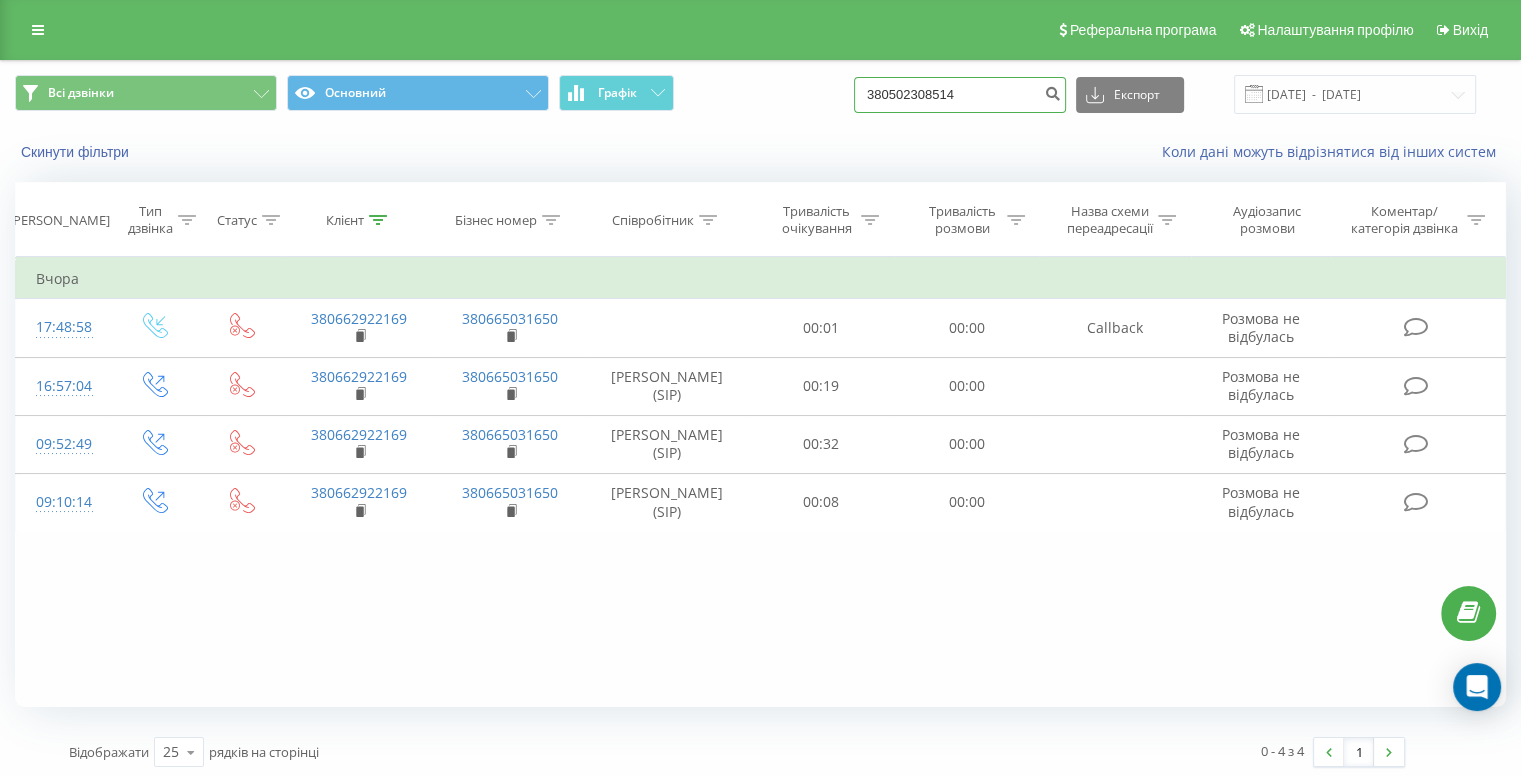 type on "380502308514" 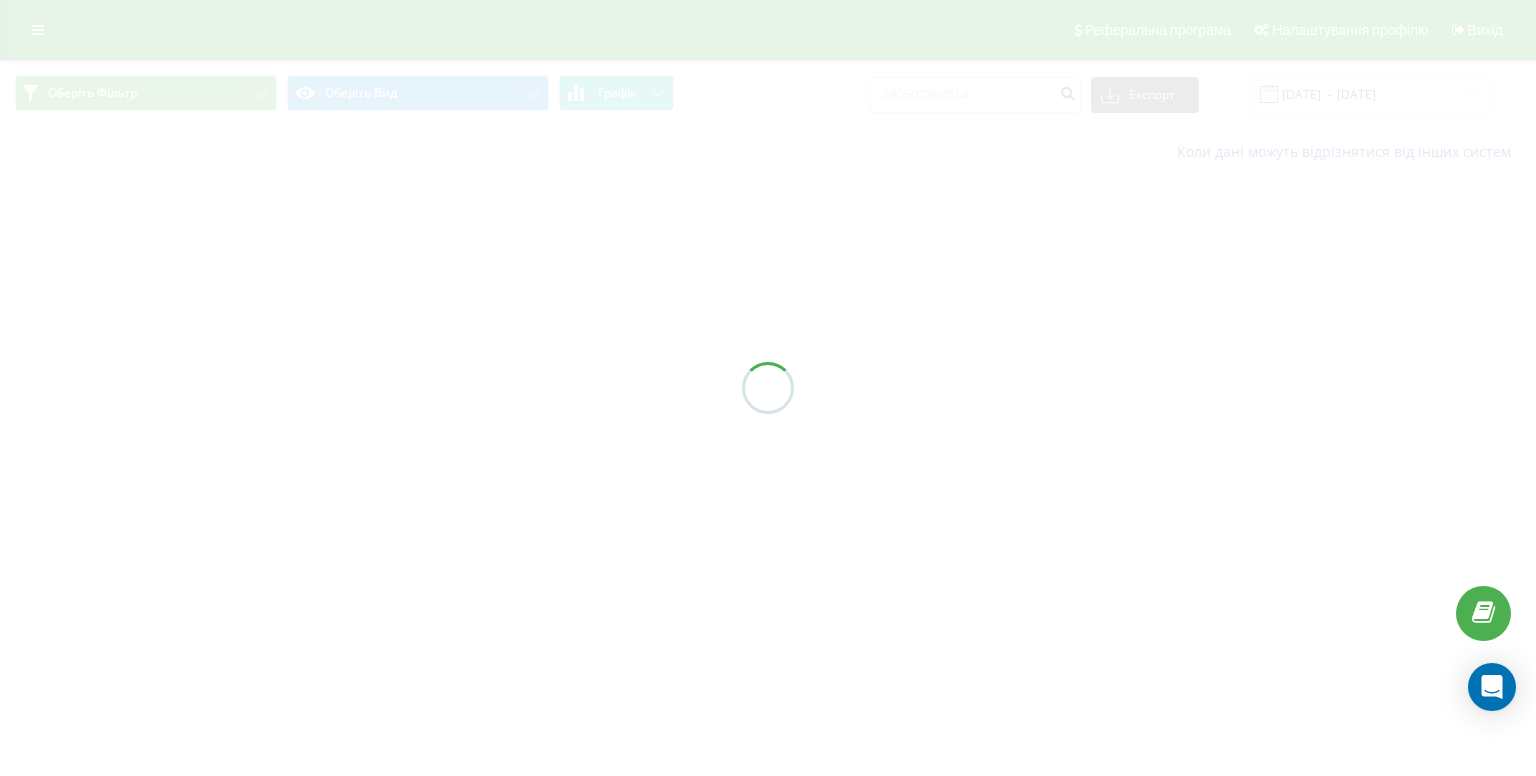 scroll, scrollTop: 0, scrollLeft: 0, axis: both 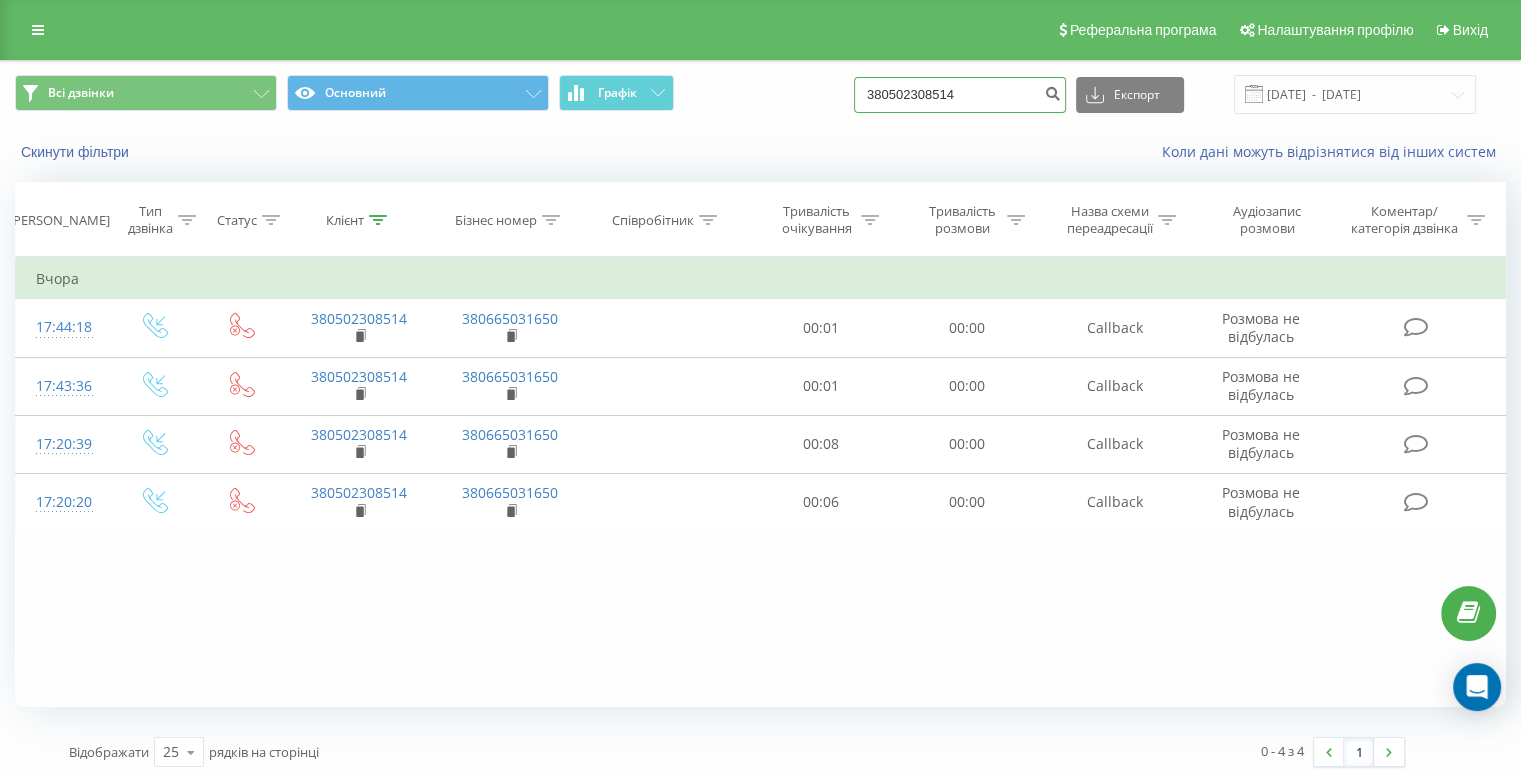 click on "380502308514" at bounding box center [960, 95] 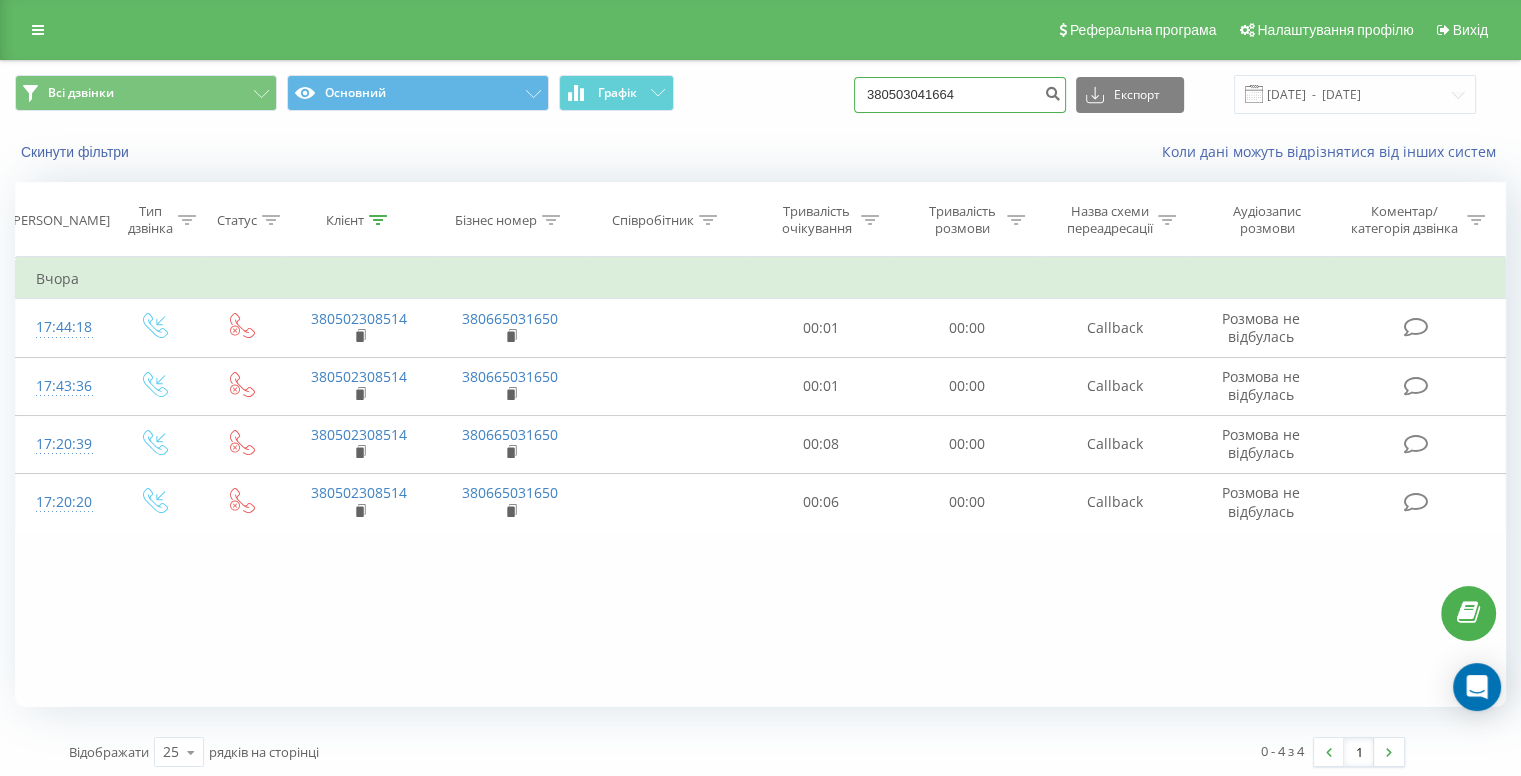type on "380503041664" 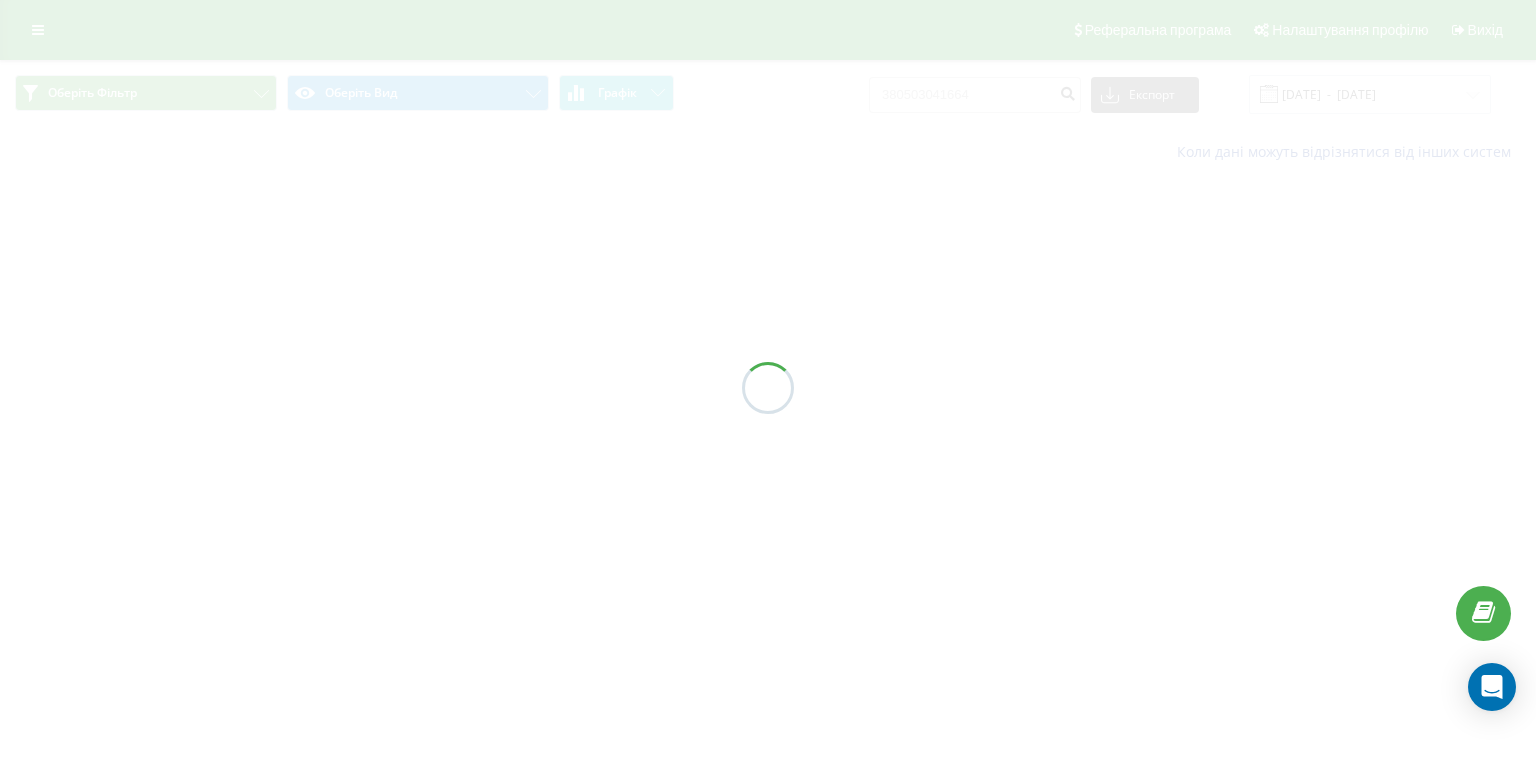 scroll, scrollTop: 0, scrollLeft: 0, axis: both 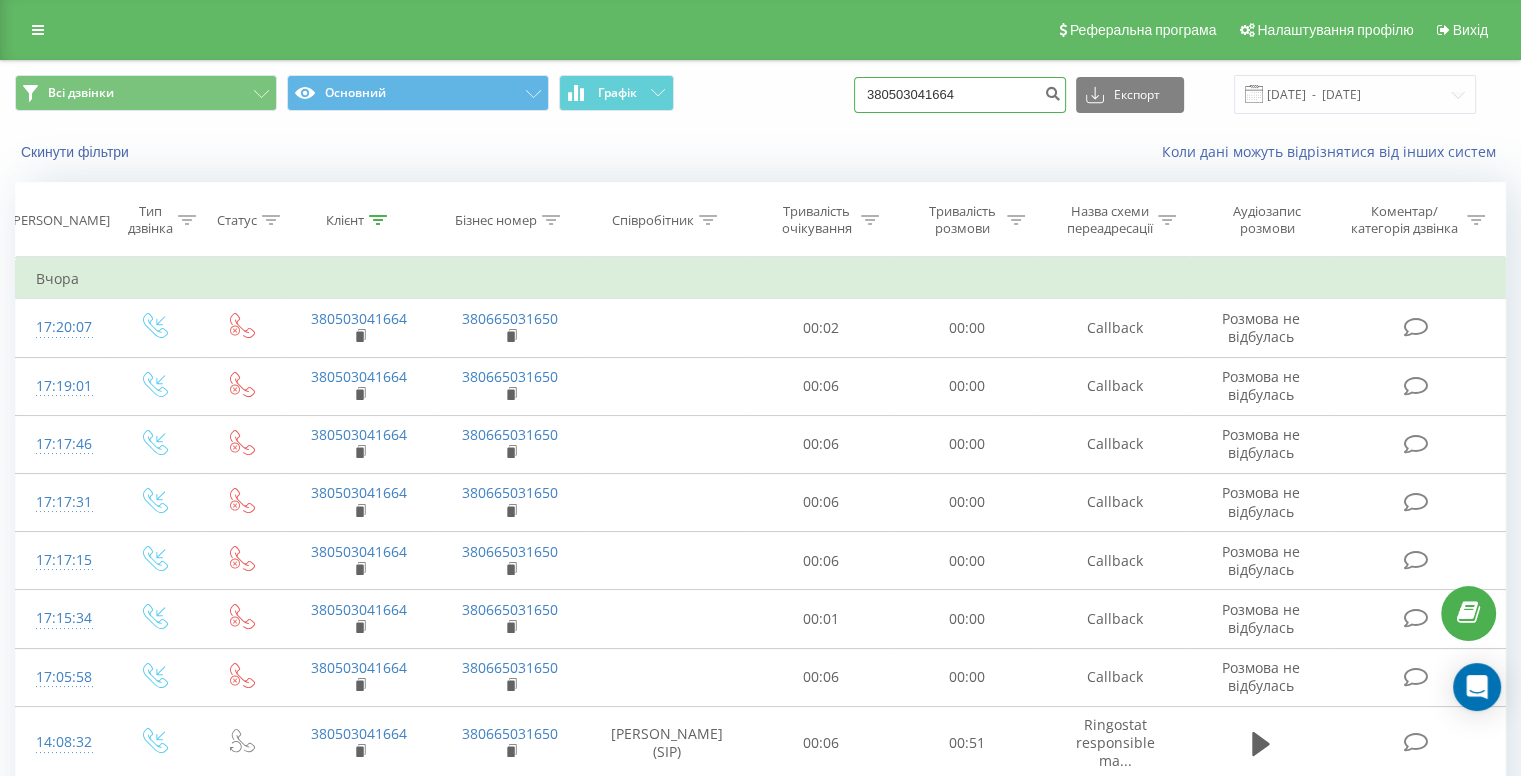 click on "380503041664" at bounding box center (960, 95) 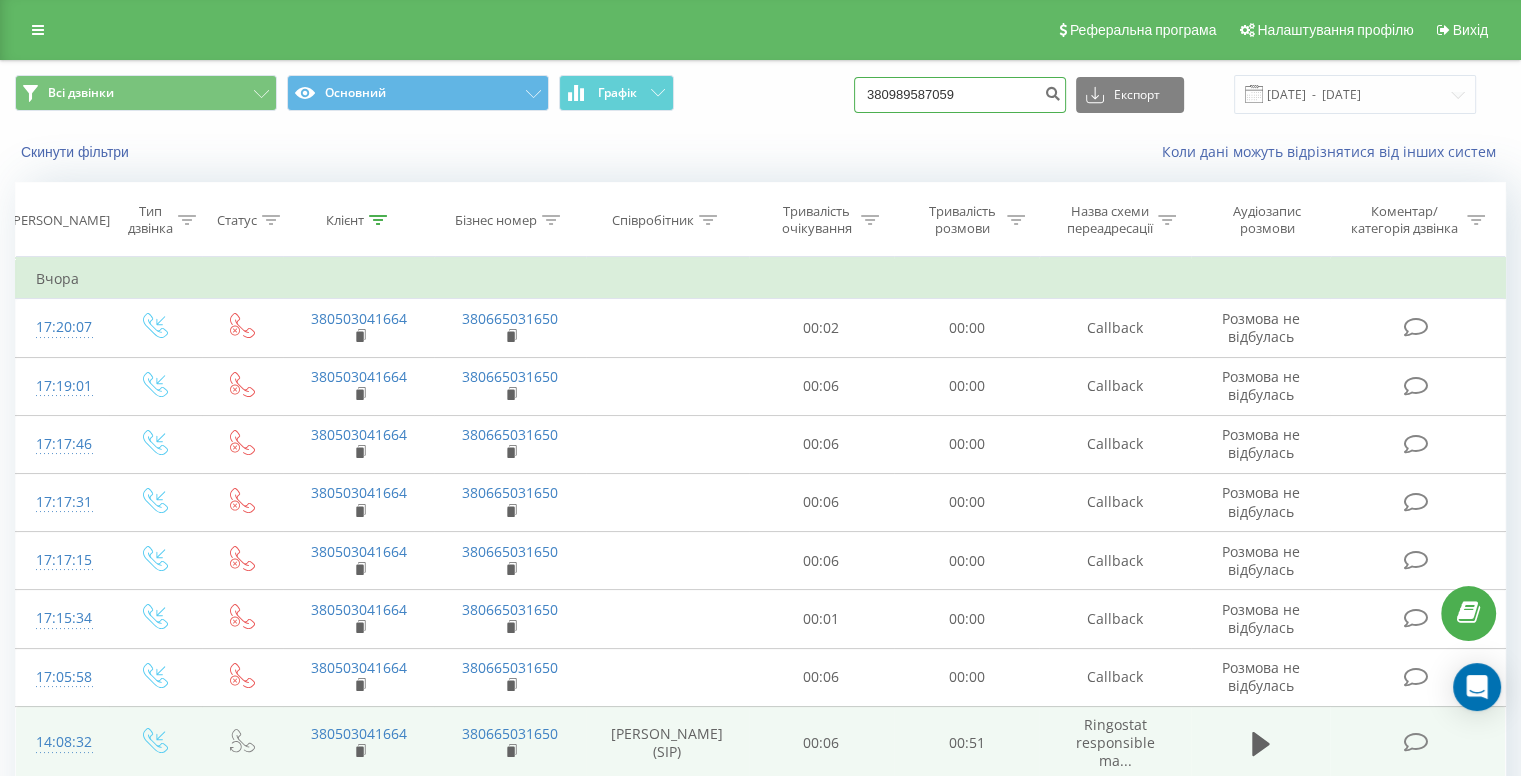 type on "380989587059" 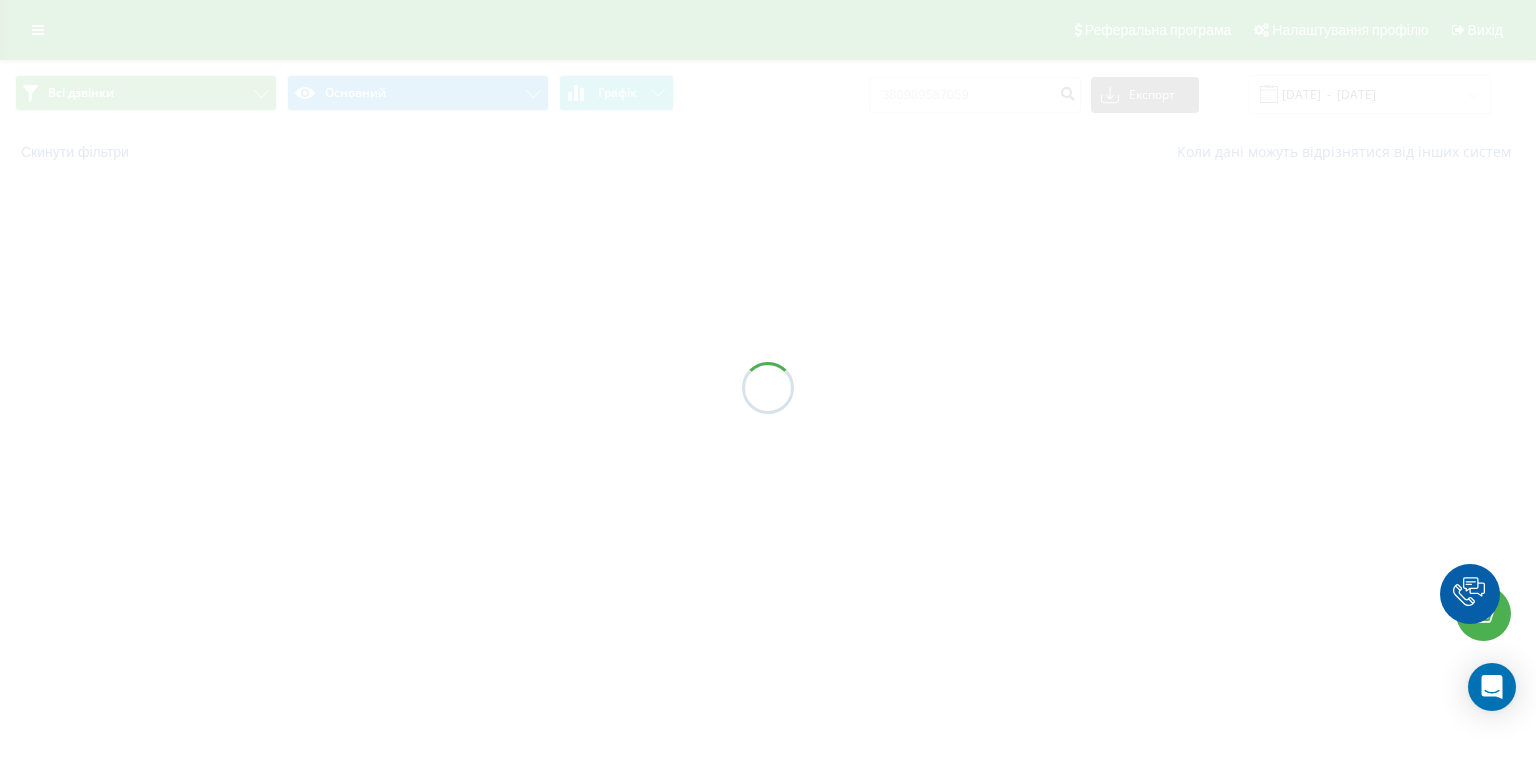 scroll, scrollTop: 0, scrollLeft: 0, axis: both 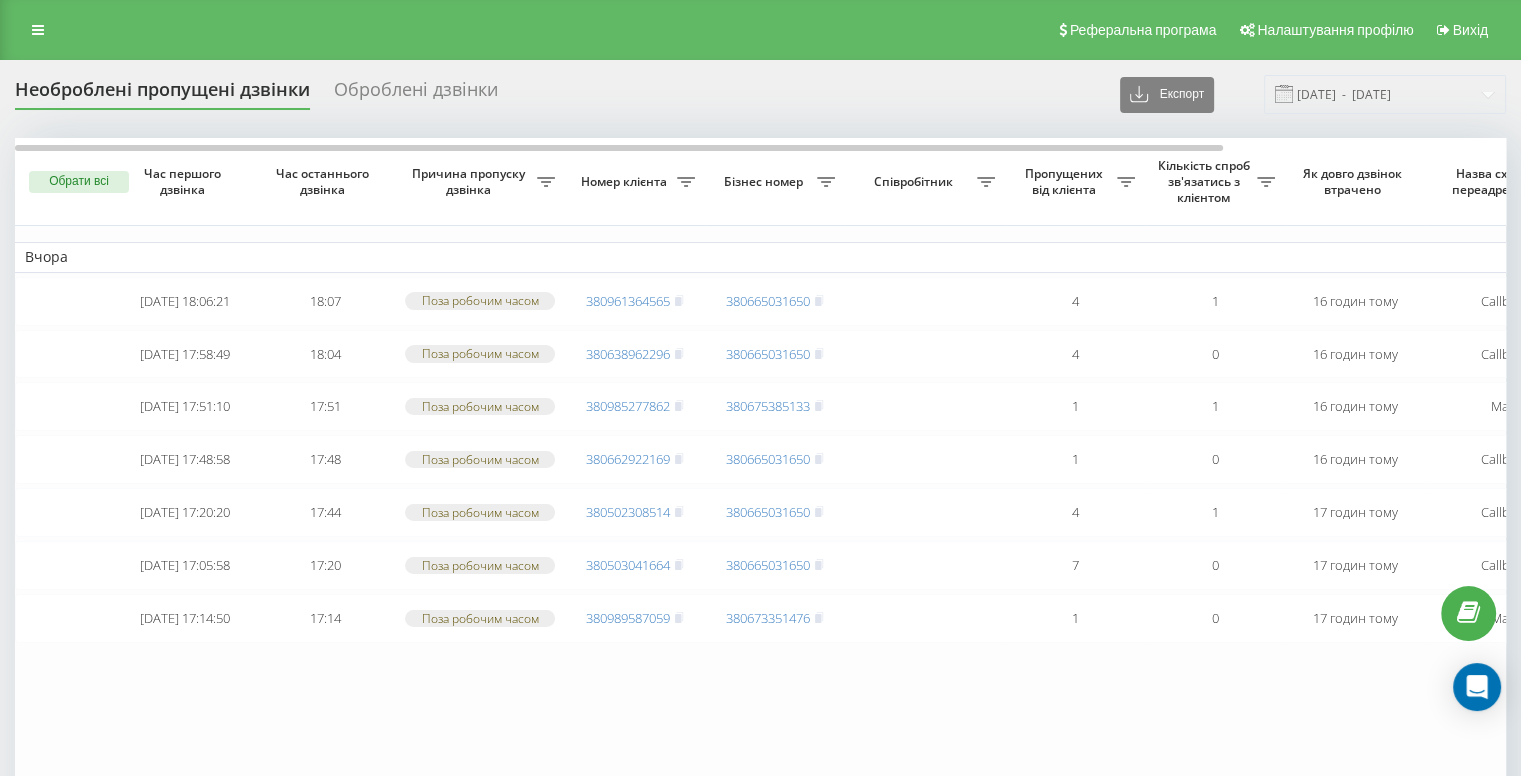 click on "Необроблені пропущені дзвінки Оброблені дзвінки Експорт .csv .xlsx [DATE]  -  [DATE] Обрати всі Час першого дзвінка Час останнього дзвінка Причина пропуску дзвінка Номер клієнта Бізнес номер Співробітник Пропущених від клієнта Кількість спроб зв'язатись з клієнтом Як довго дзвінок втрачено Назва схеми переадресації Коментар до дзвінка Вчора [DATE] 18:06:21 18:07 Поза робочим часом 380961364565 380665031650 4 1 16 годин тому Callback Обробити Не вдалося зв'язатися Зв'язався з клієнтом за допомогою іншого каналу Клієнт передзвонив сам з іншого номера Інший варіант [DATE] 17:58:49 18:04 4 0 17:51" at bounding box center [760, 510] 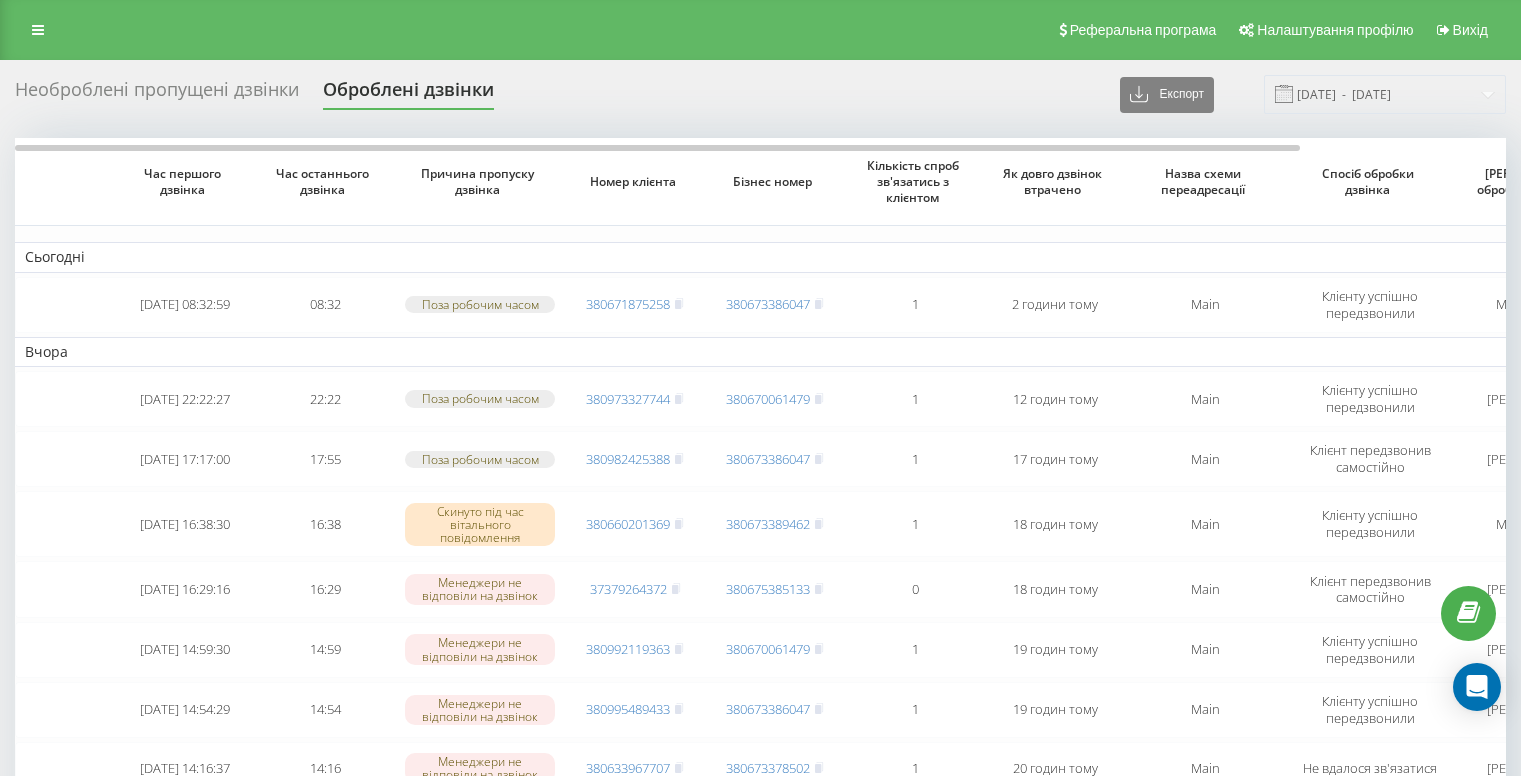 scroll, scrollTop: 10, scrollLeft: 0, axis: vertical 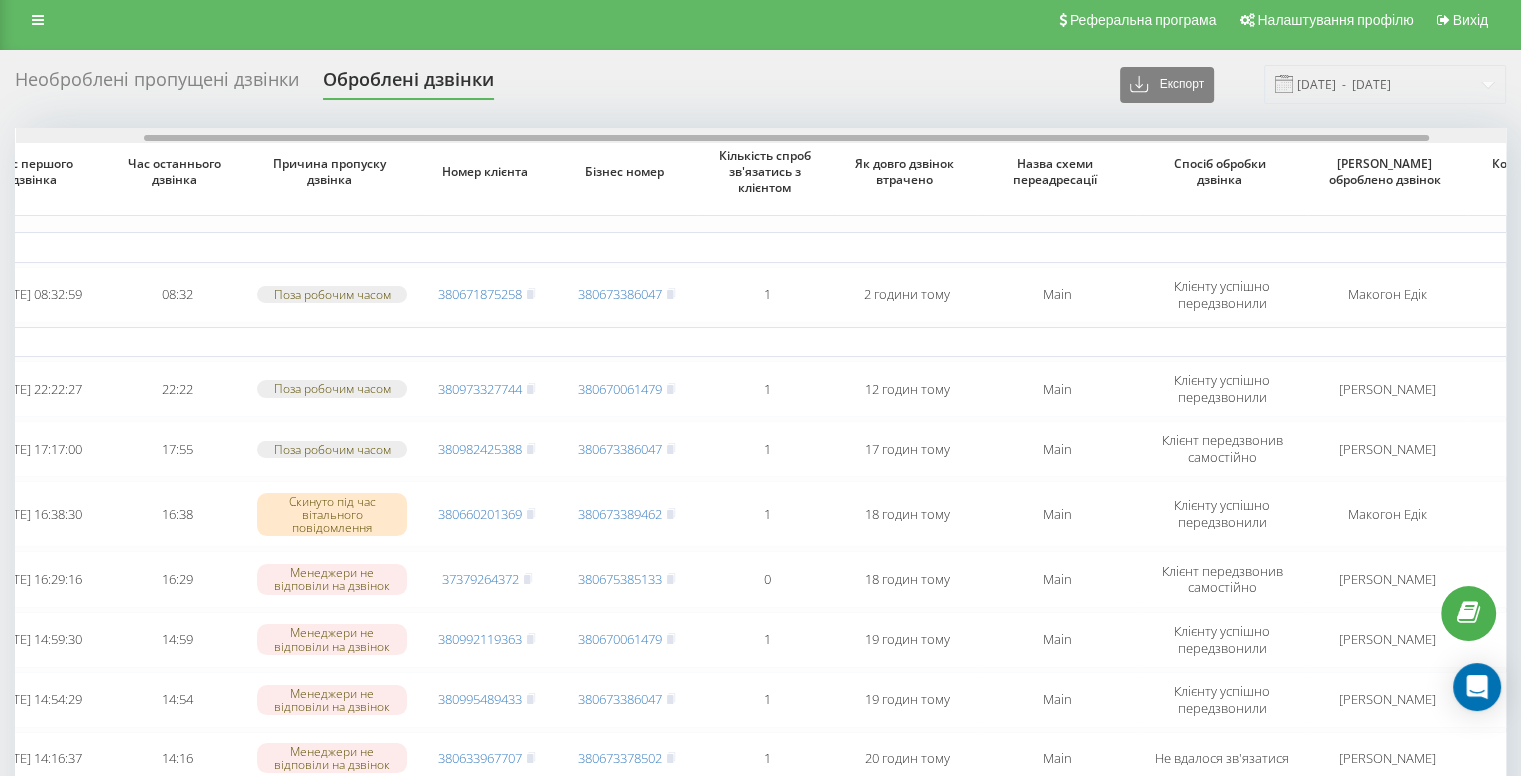 drag, startPoint x: 1241, startPoint y: 138, endPoint x: 1369, endPoint y: 131, distance: 128.19127 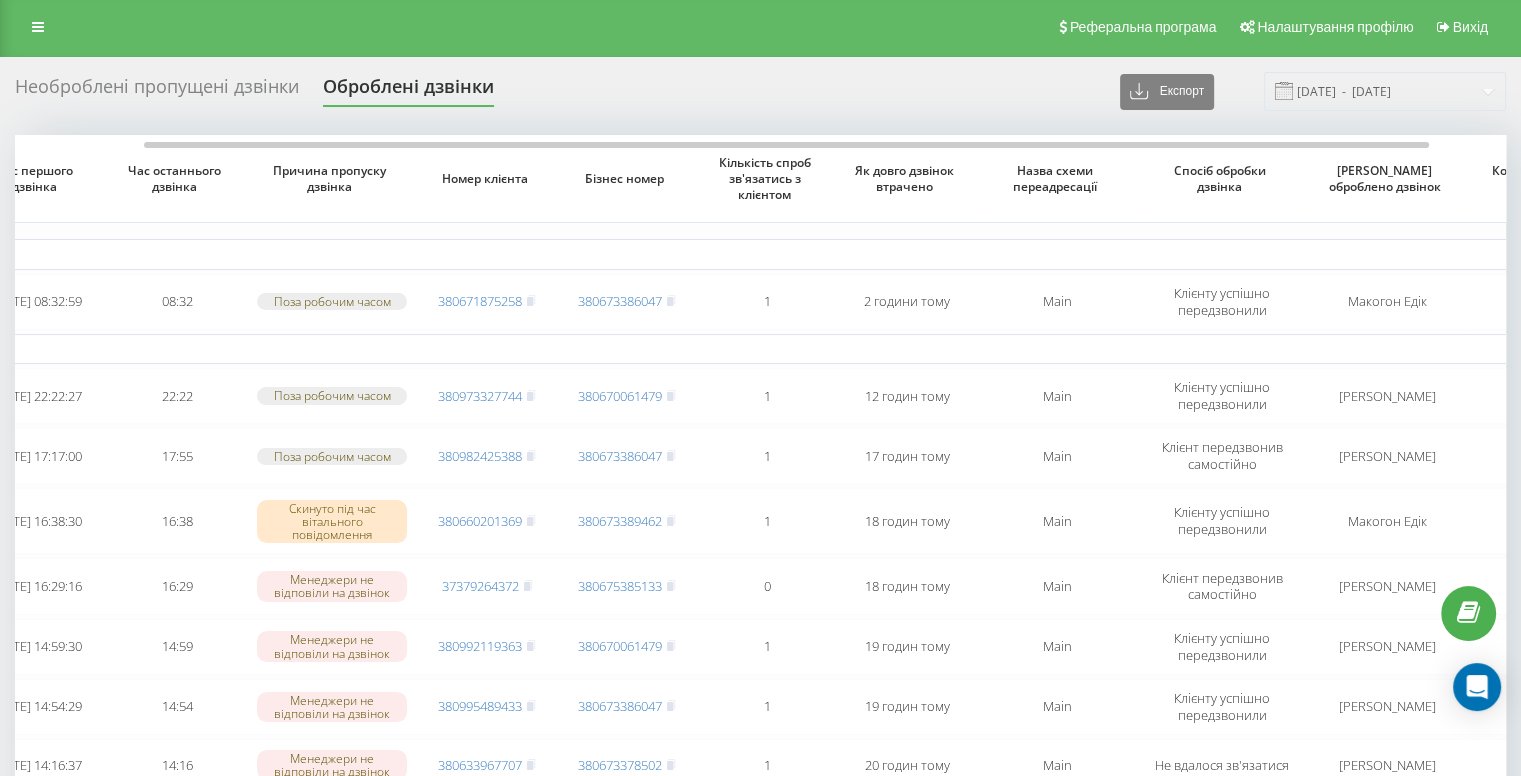 scroll, scrollTop: 0, scrollLeft: 0, axis: both 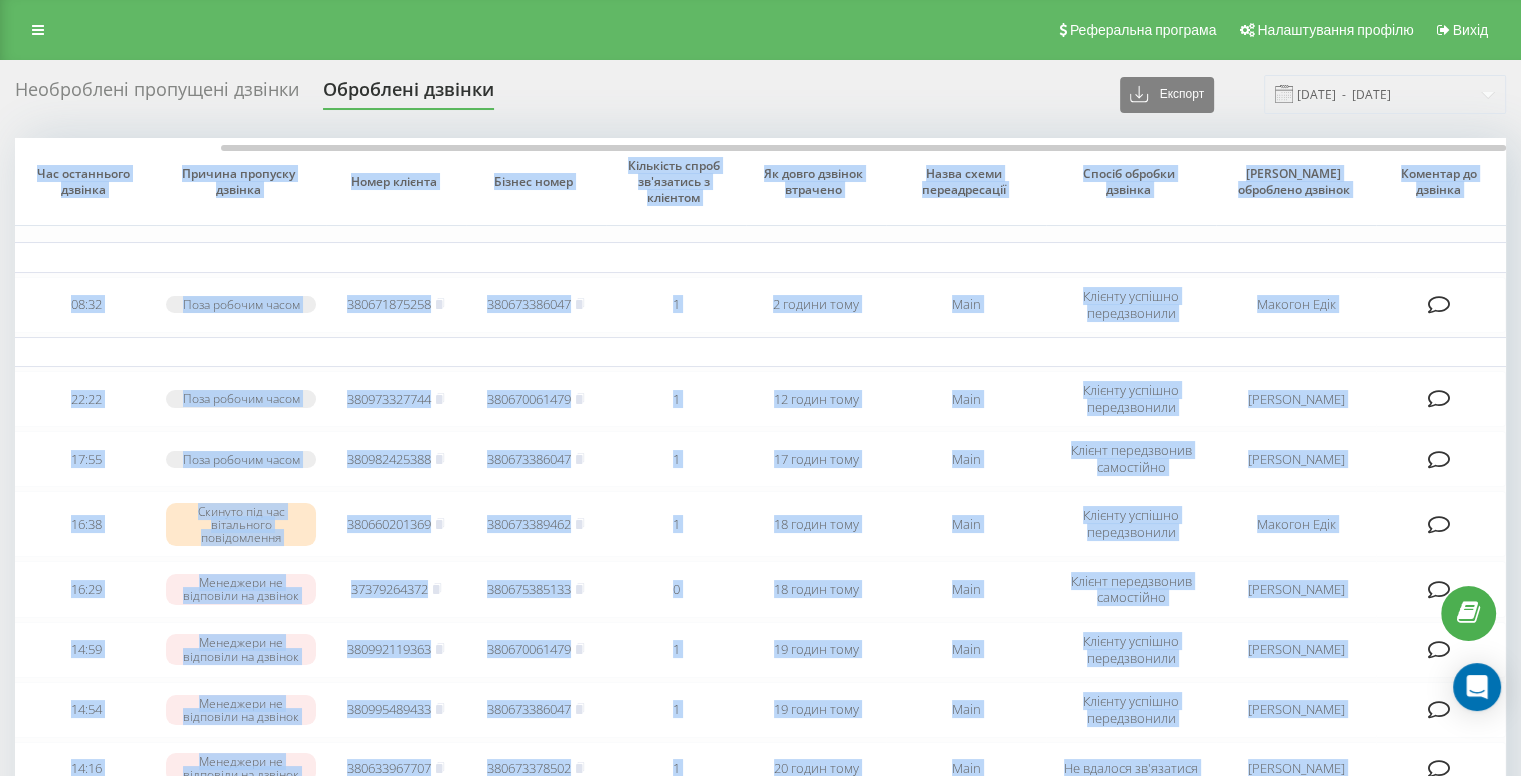 drag, startPoint x: 1220, startPoint y: 149, endPoint x: 303, endPoint y: 113, distance: 917.70636 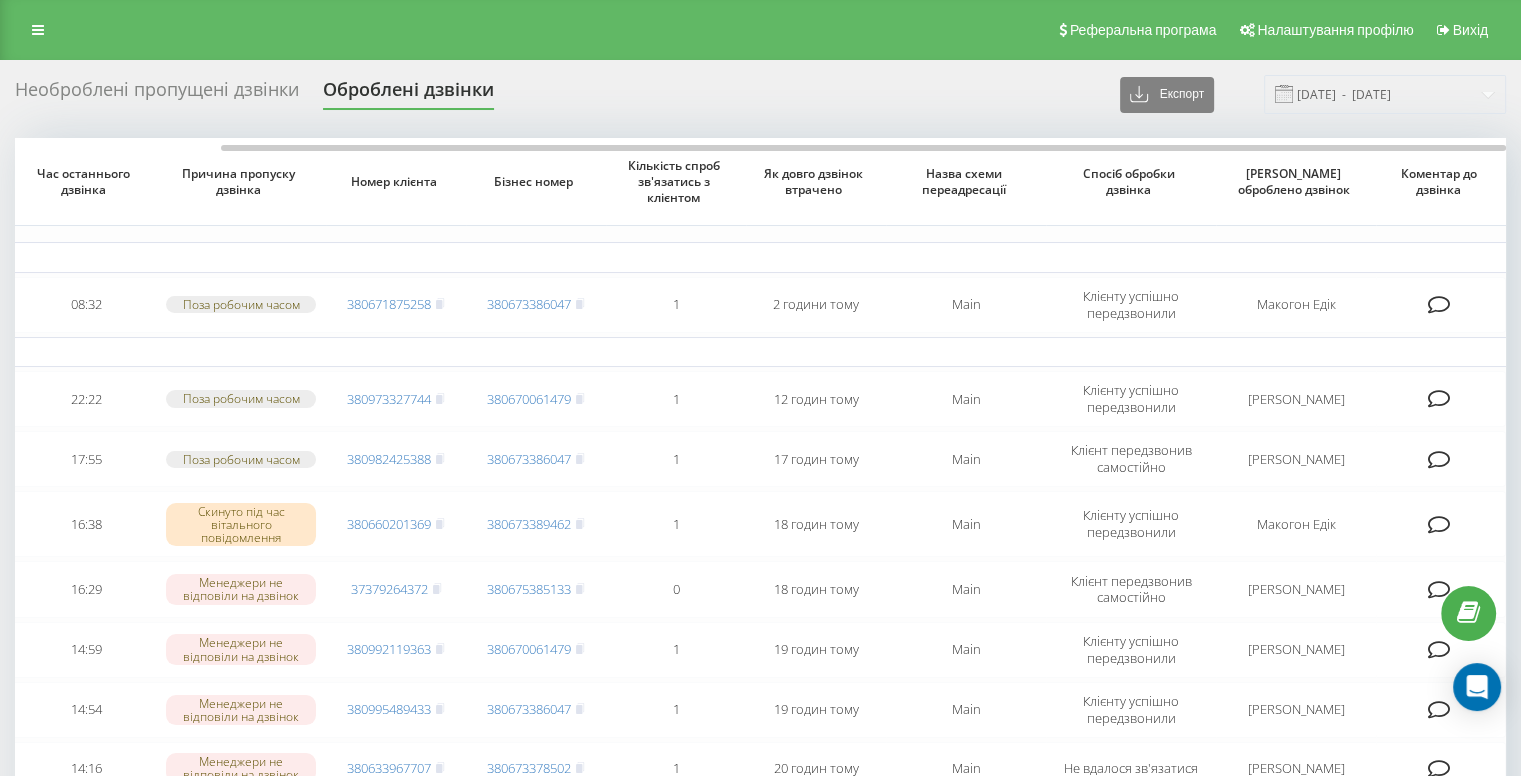 click on "Необроблені пропущені дзвінки" at bounding box center (157, 94) 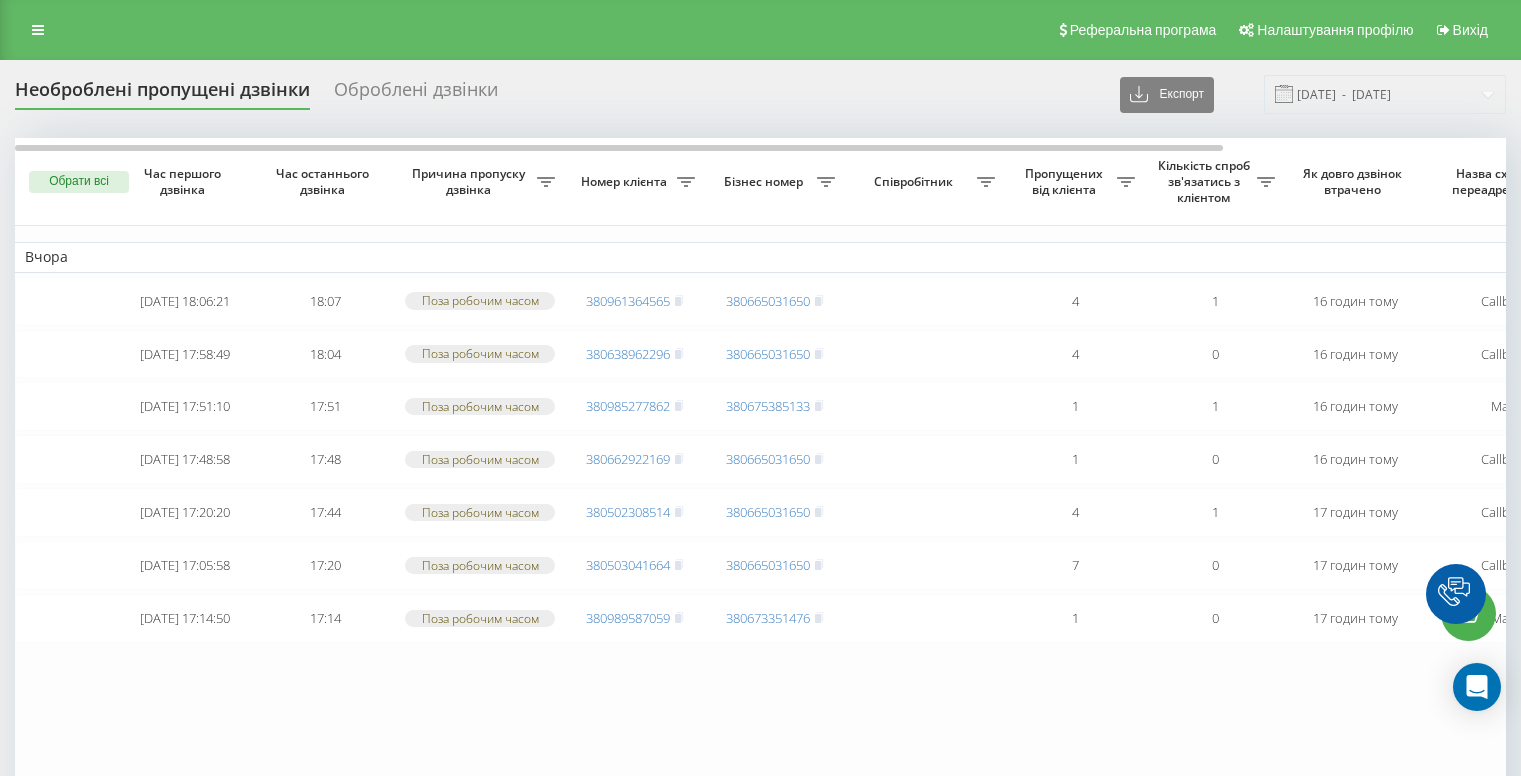 scroll, scrollTop: 0, scrollLeft: 0, axis: both 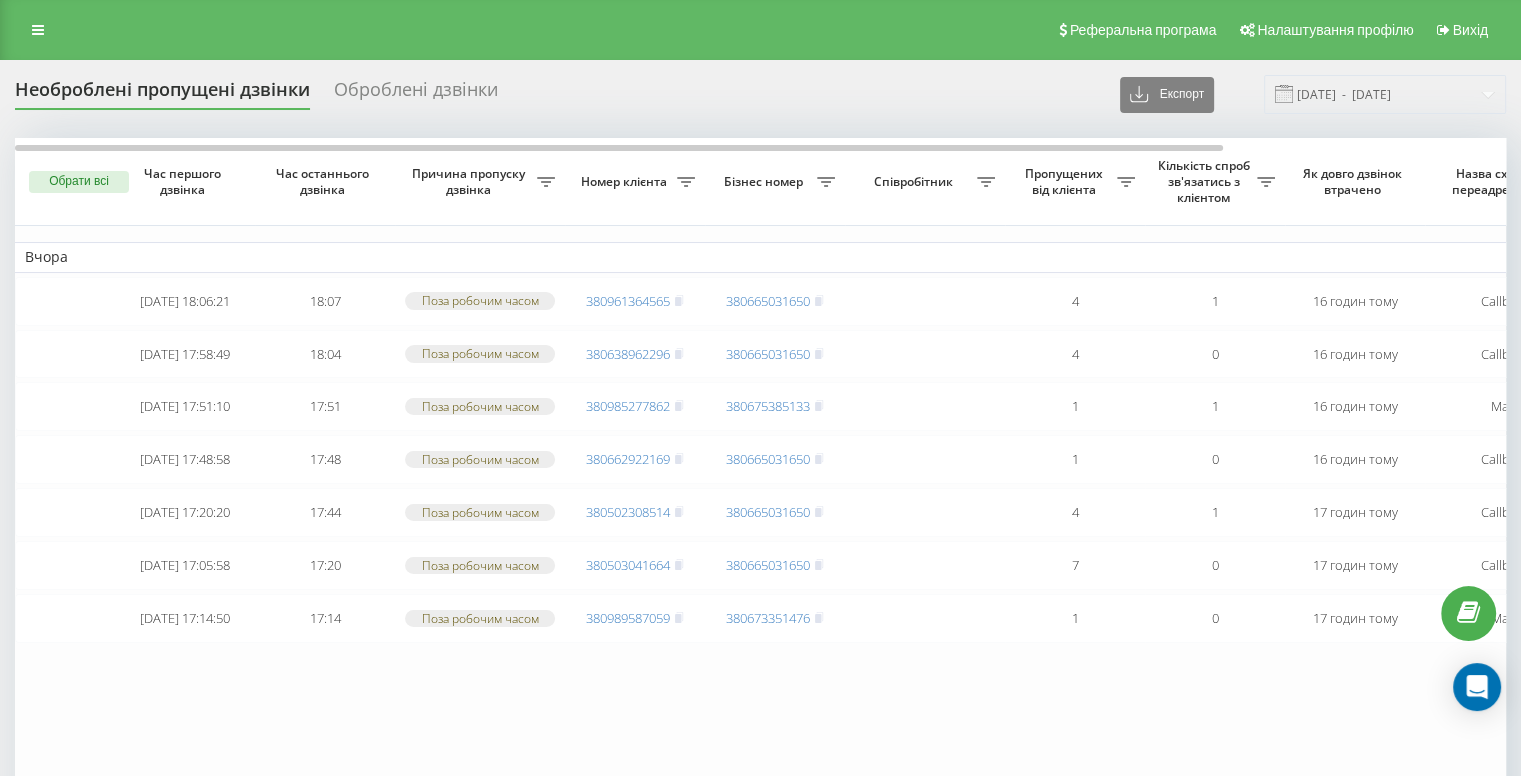 click on "Необроблені пропущені дзвінки" at bounding box center [162, 94] 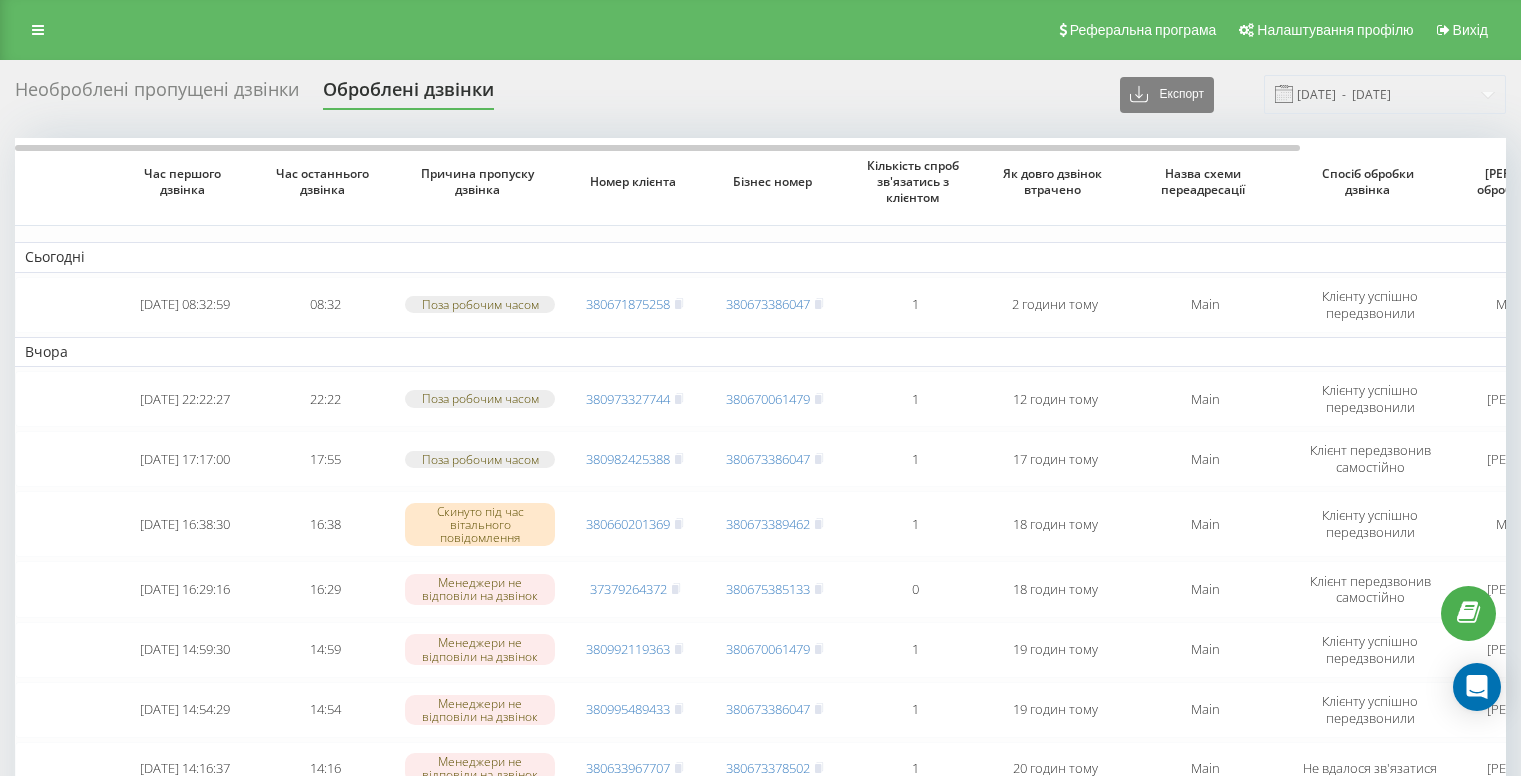 scroll, scrollTop: 0, scrollLeft: 0, axis: both 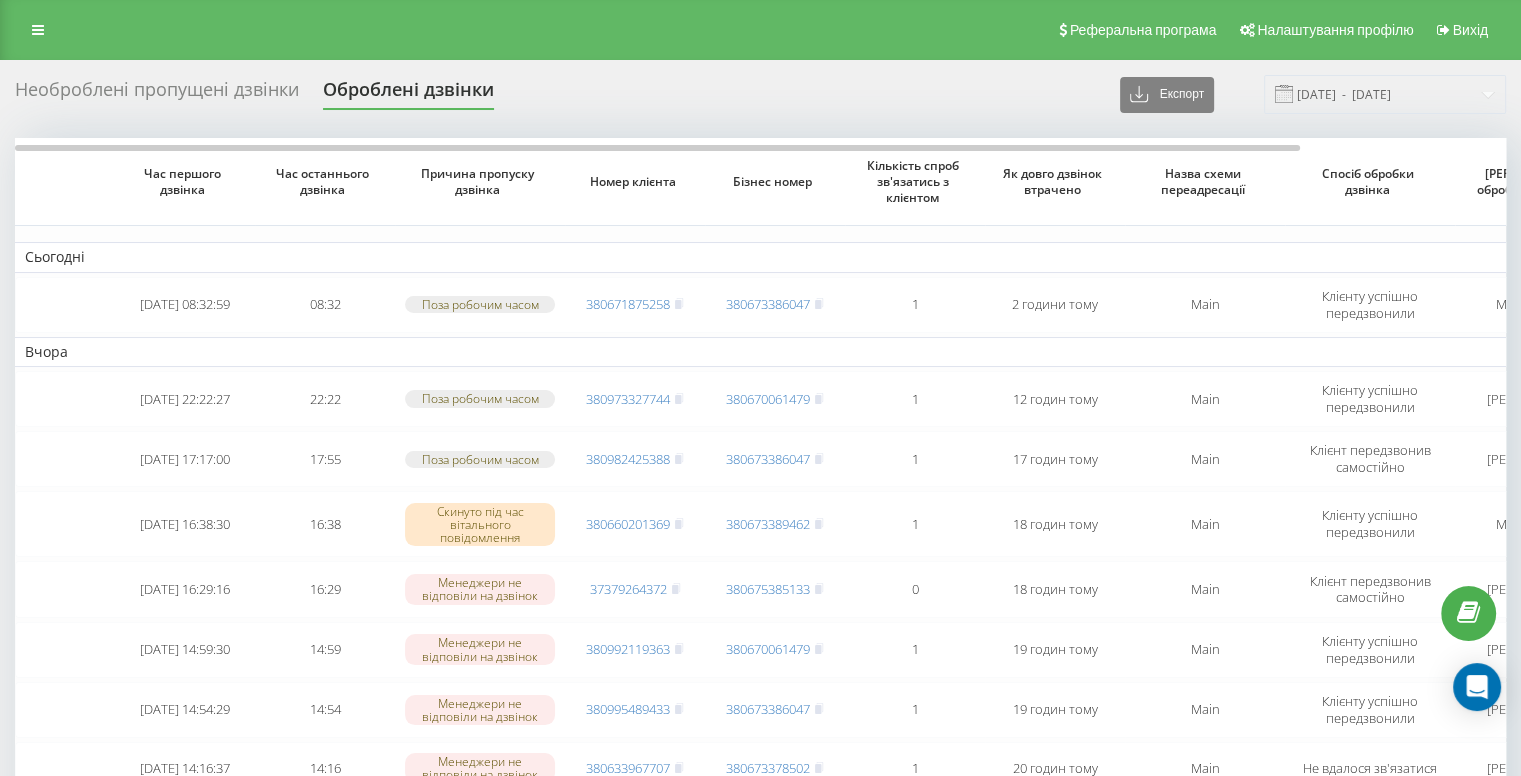 click on "Реферальна програма Налаштування профілю Вихід" at bounding box center [760, 30] 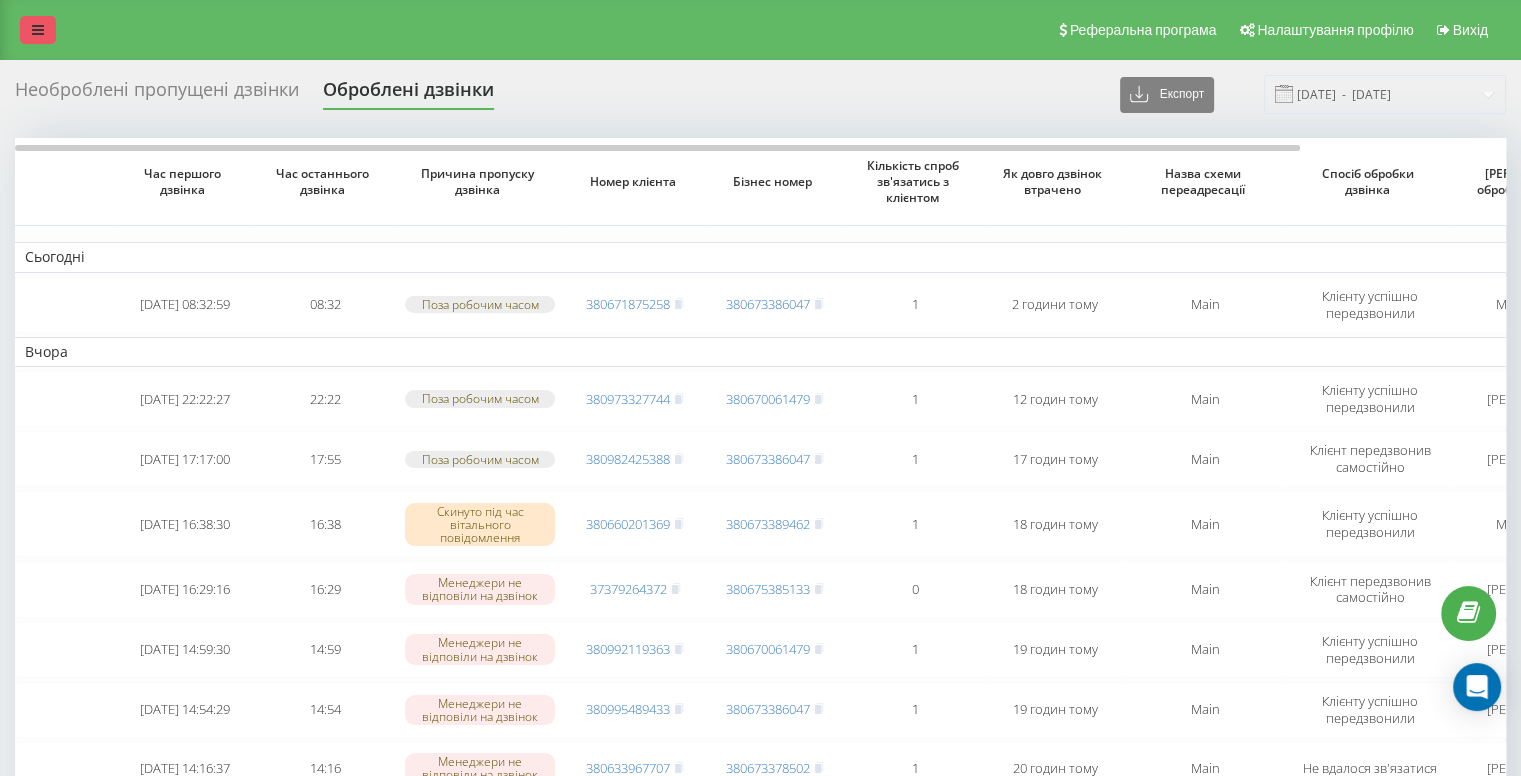 click at bounding box center (38, 30) 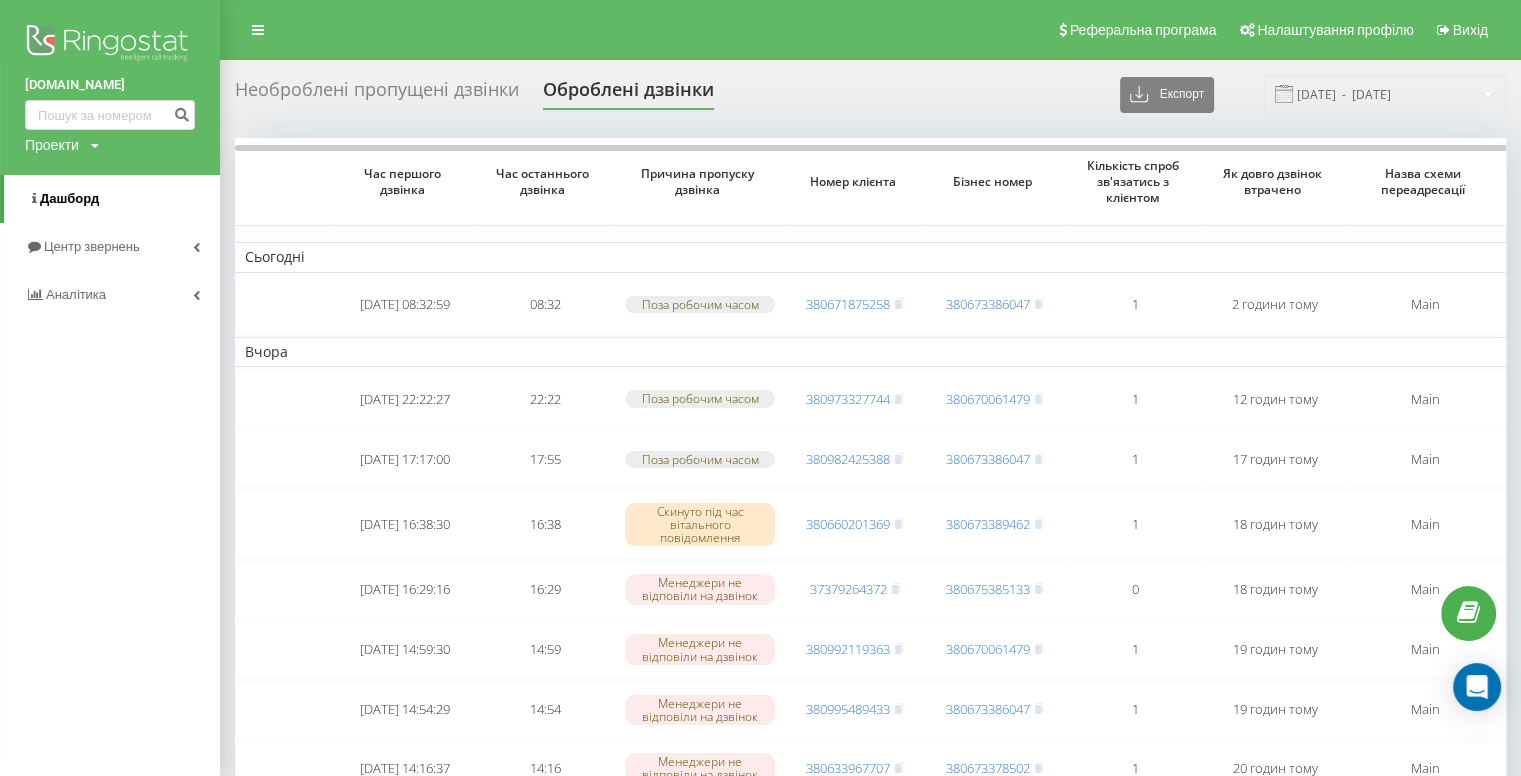 click on "Дашборд" at bounding box center (112, 199) 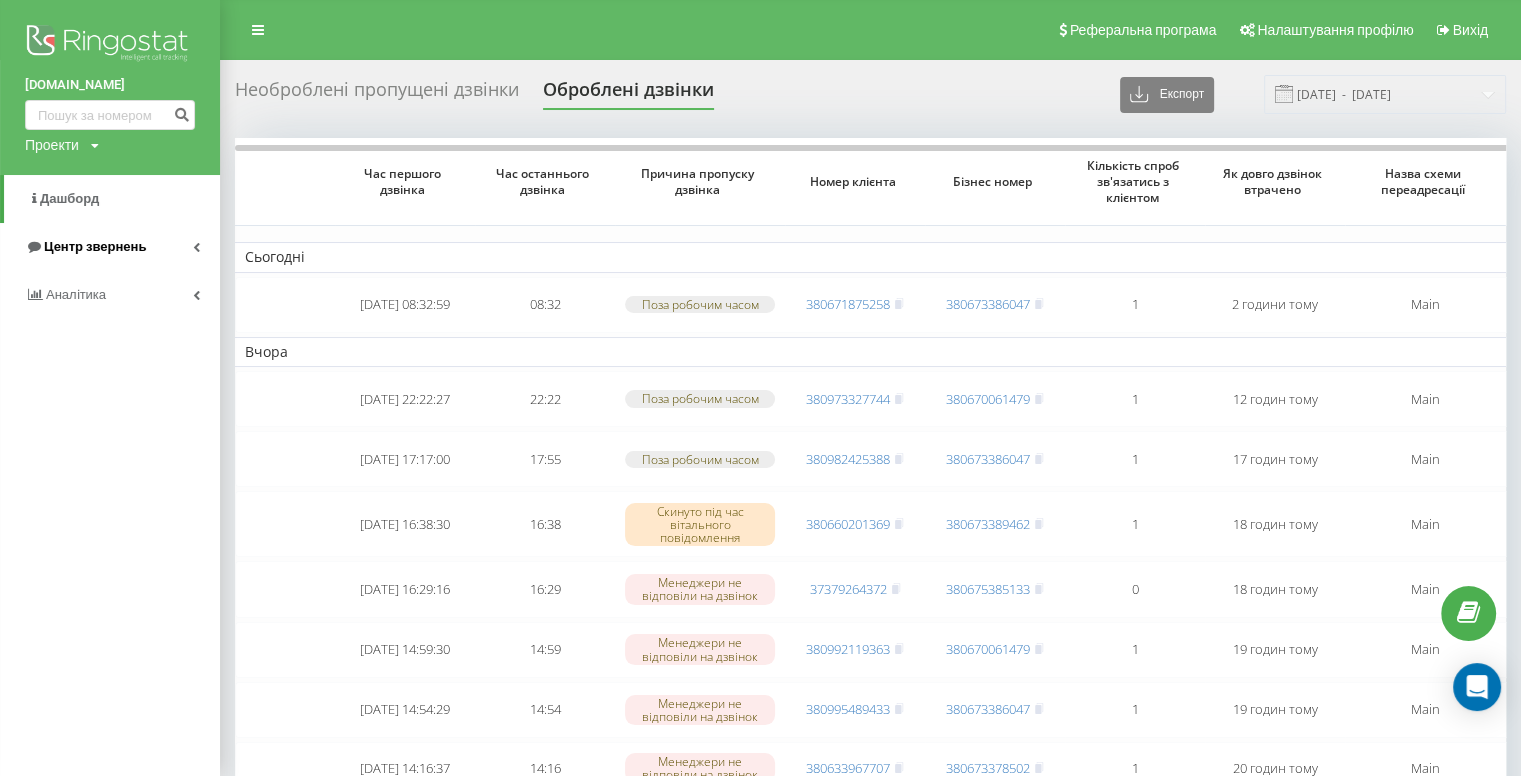 click on "Центр звернень" at bounding box center (95, 246) 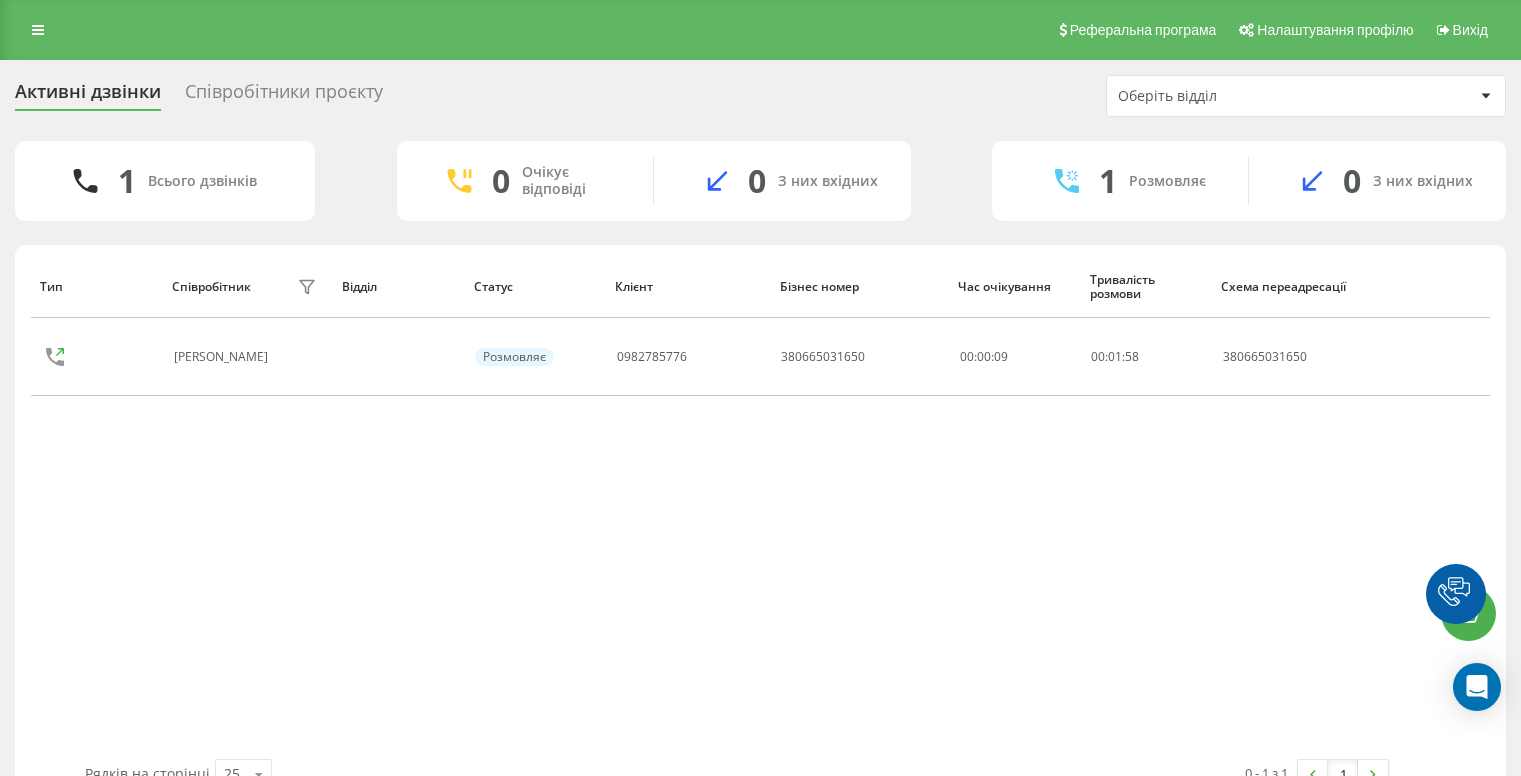 scroll, scrollTop: 0, scrollLeft: 0, axis: both 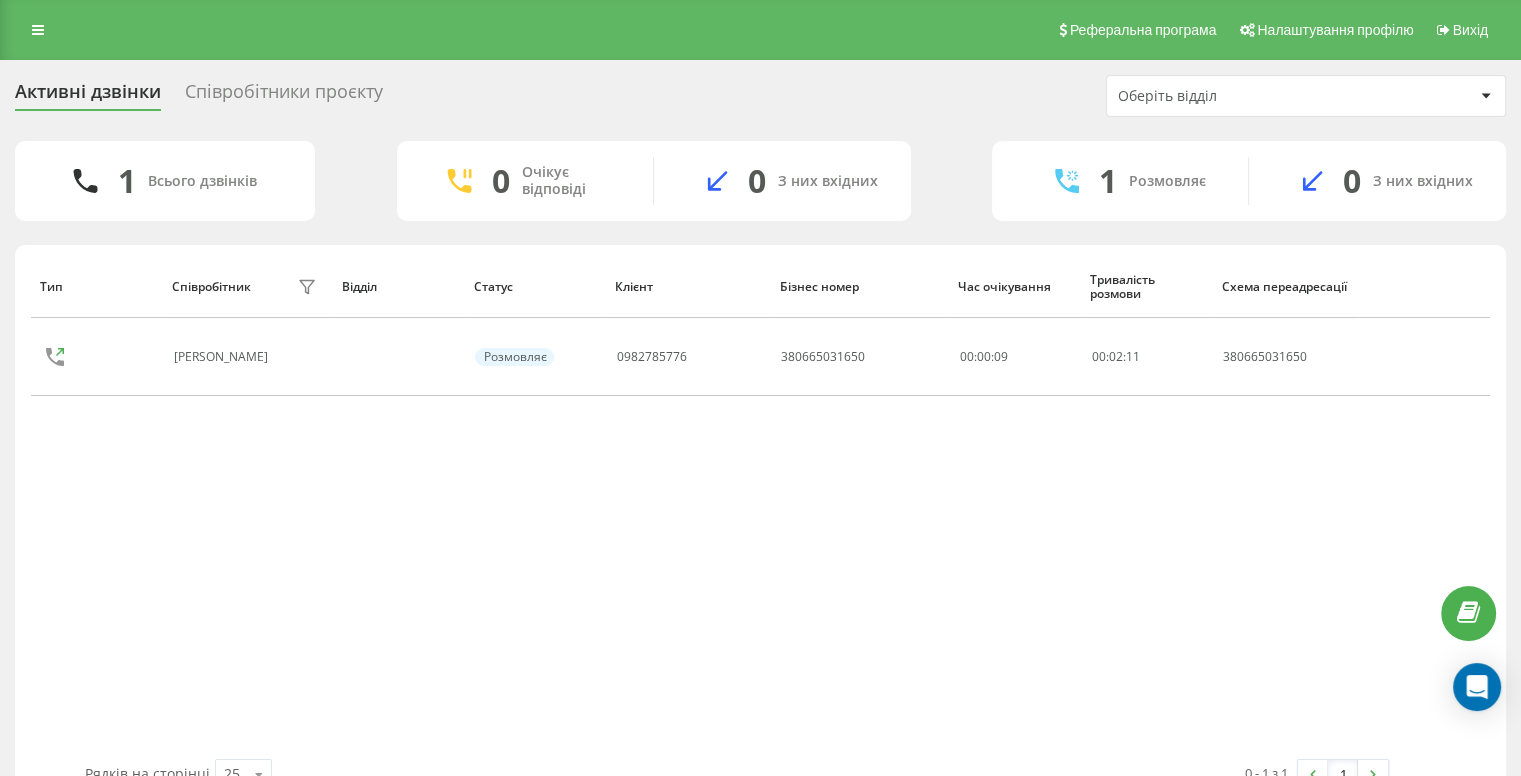 click on "Тип Співробітник  фільтру  Відділ Статус Клієнт Бізнес номер Час очікування Тривалість розмови Схема переадресації  Софія Макарчук Розмовляє 0982785776 380665031650 00:00:09 00 : 02 : 11 380665031650" at bounding box center (760, 507) 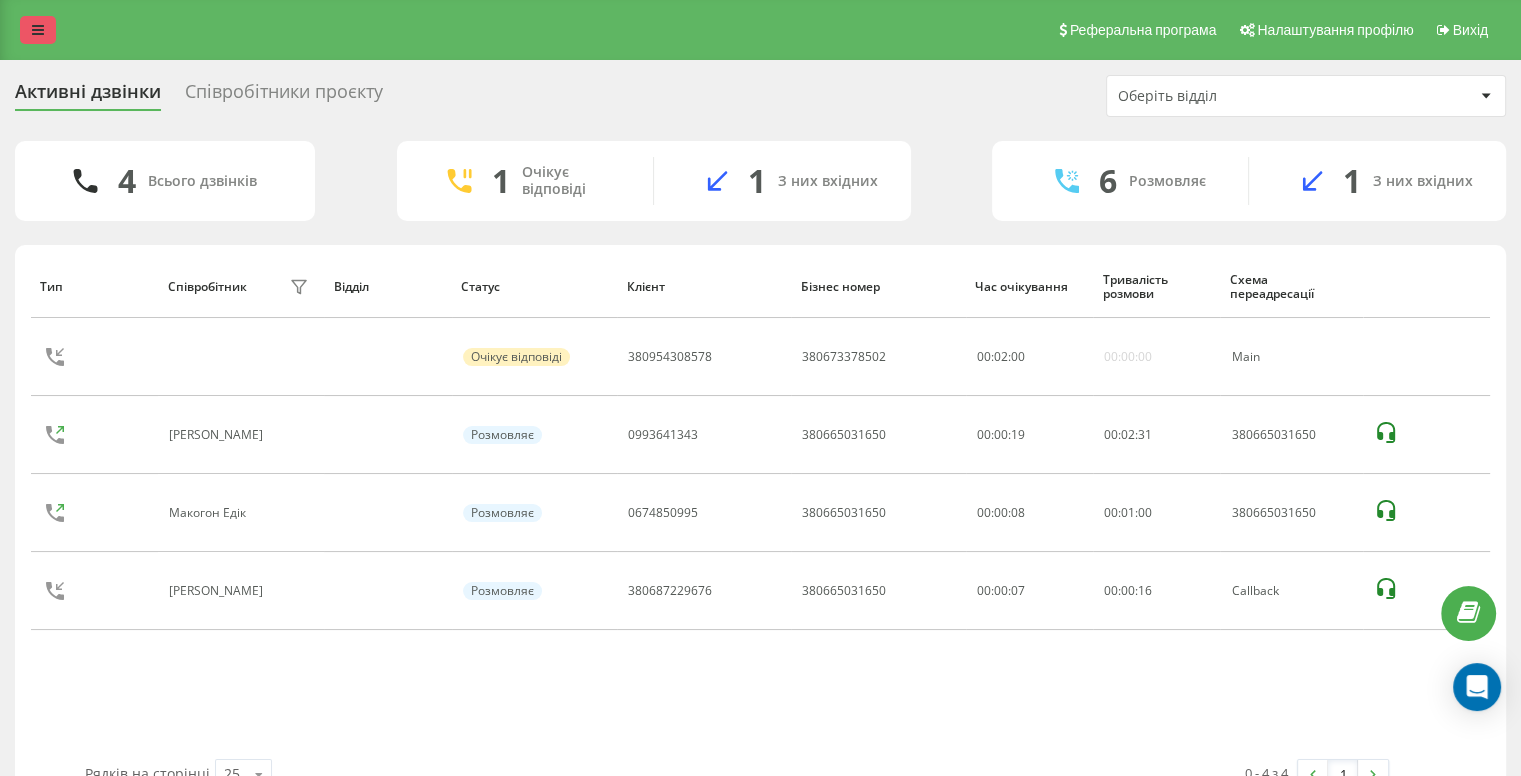 click at bounding box center [38, 30] 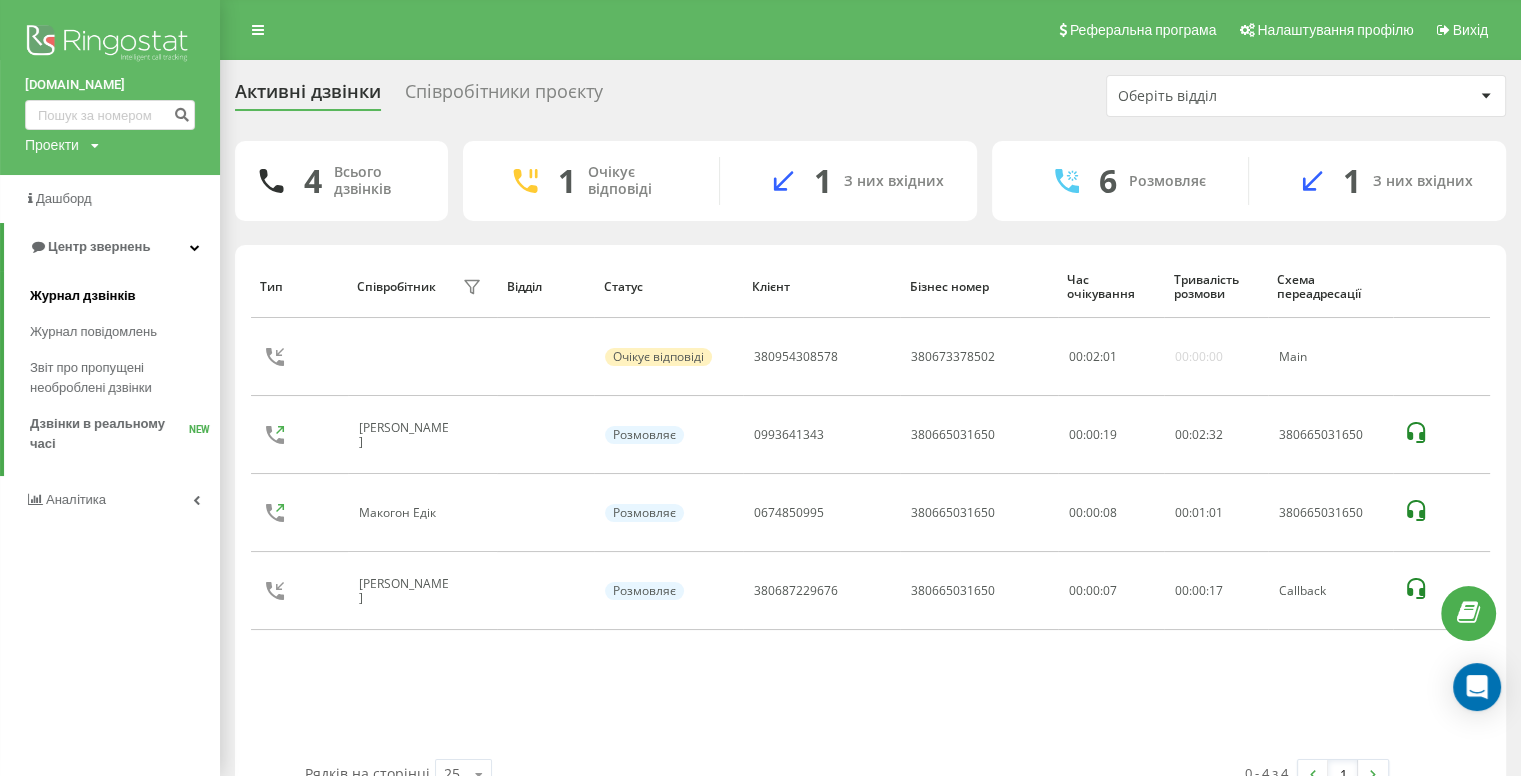 click on "Журнал дзвінків" at bounding box center (125, 296) 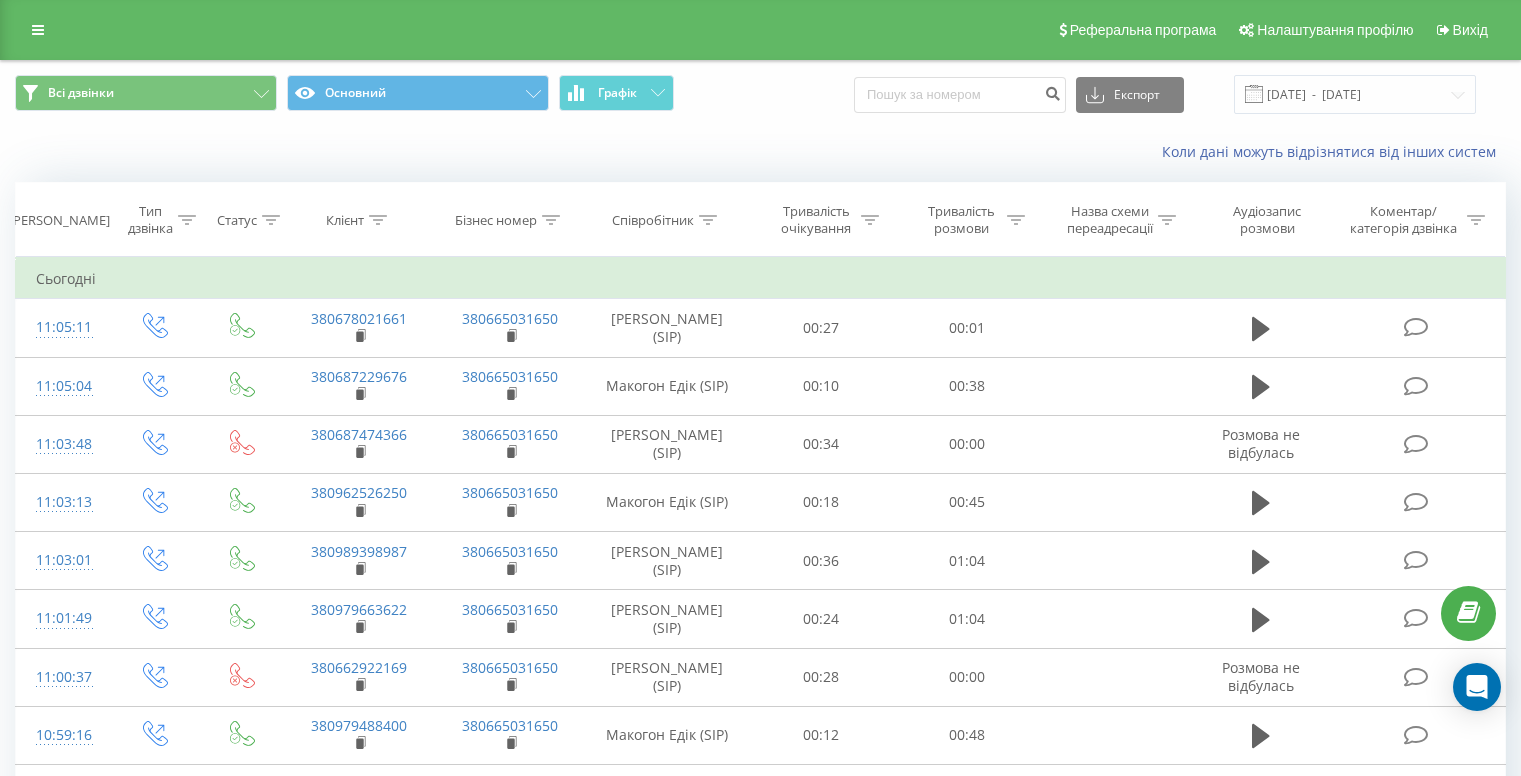 scroll, scrollTop: 0, scrollLeft: 0, axis: both 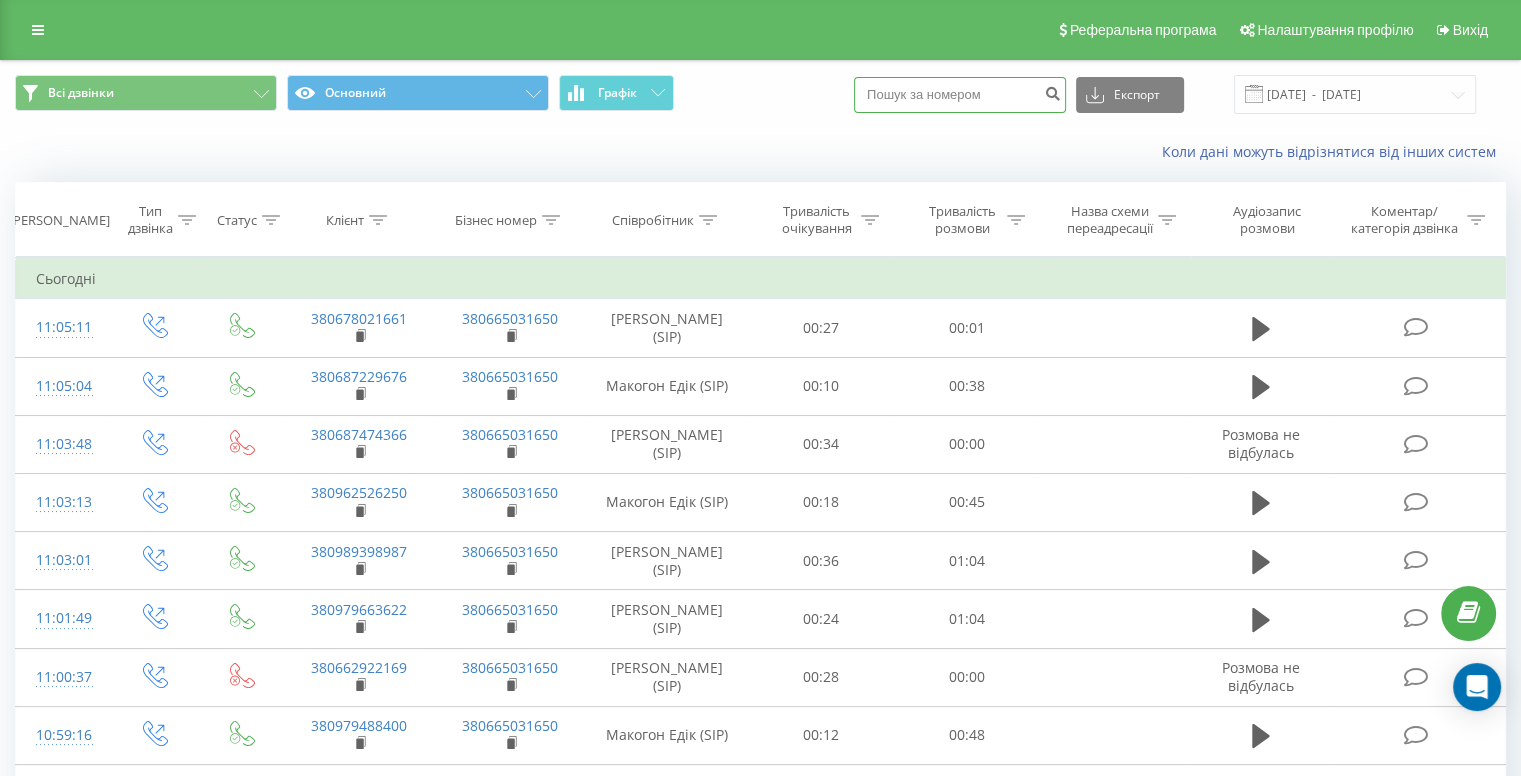 click at bounding box center [960, 95] 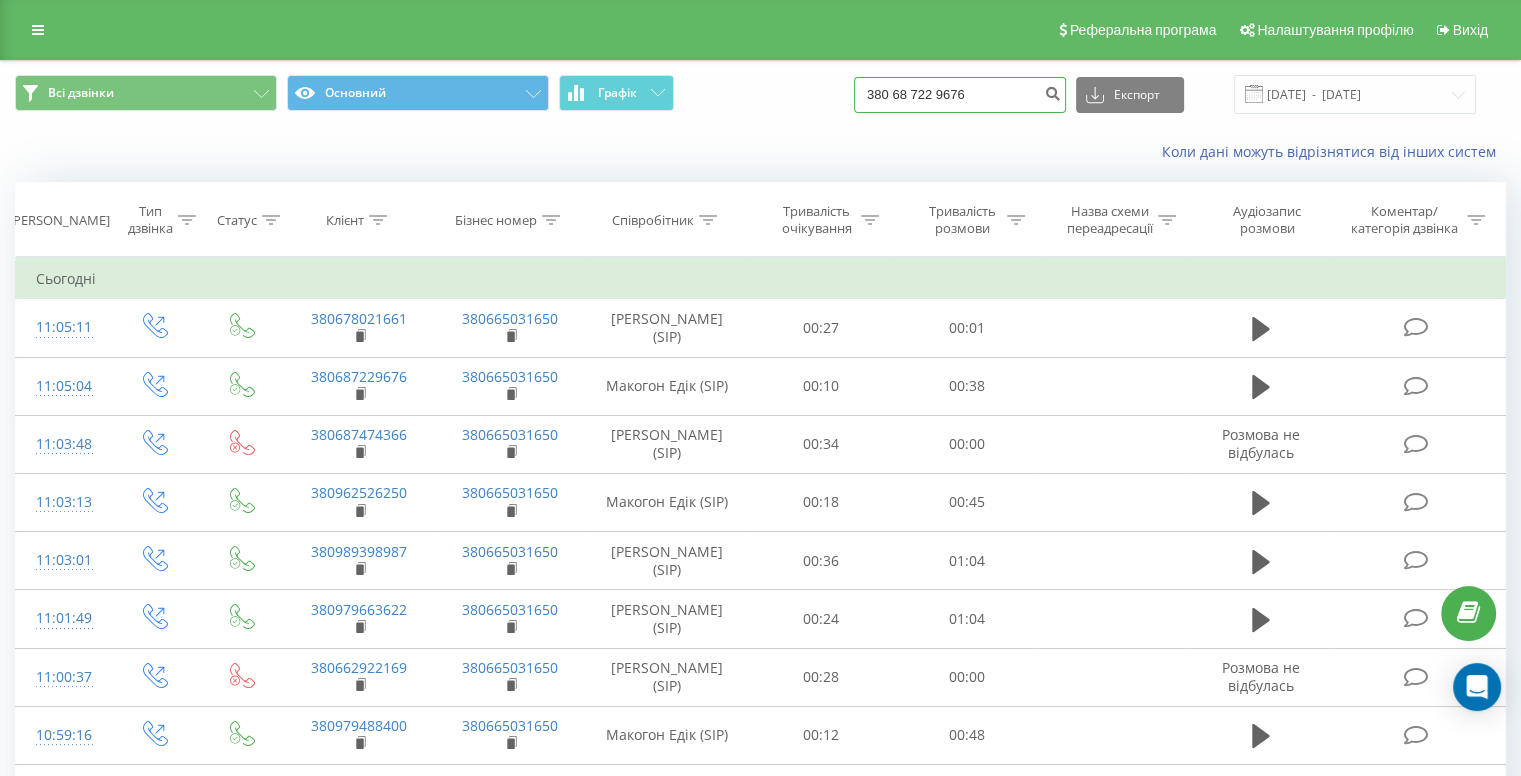 type on "380 68 722 9676" 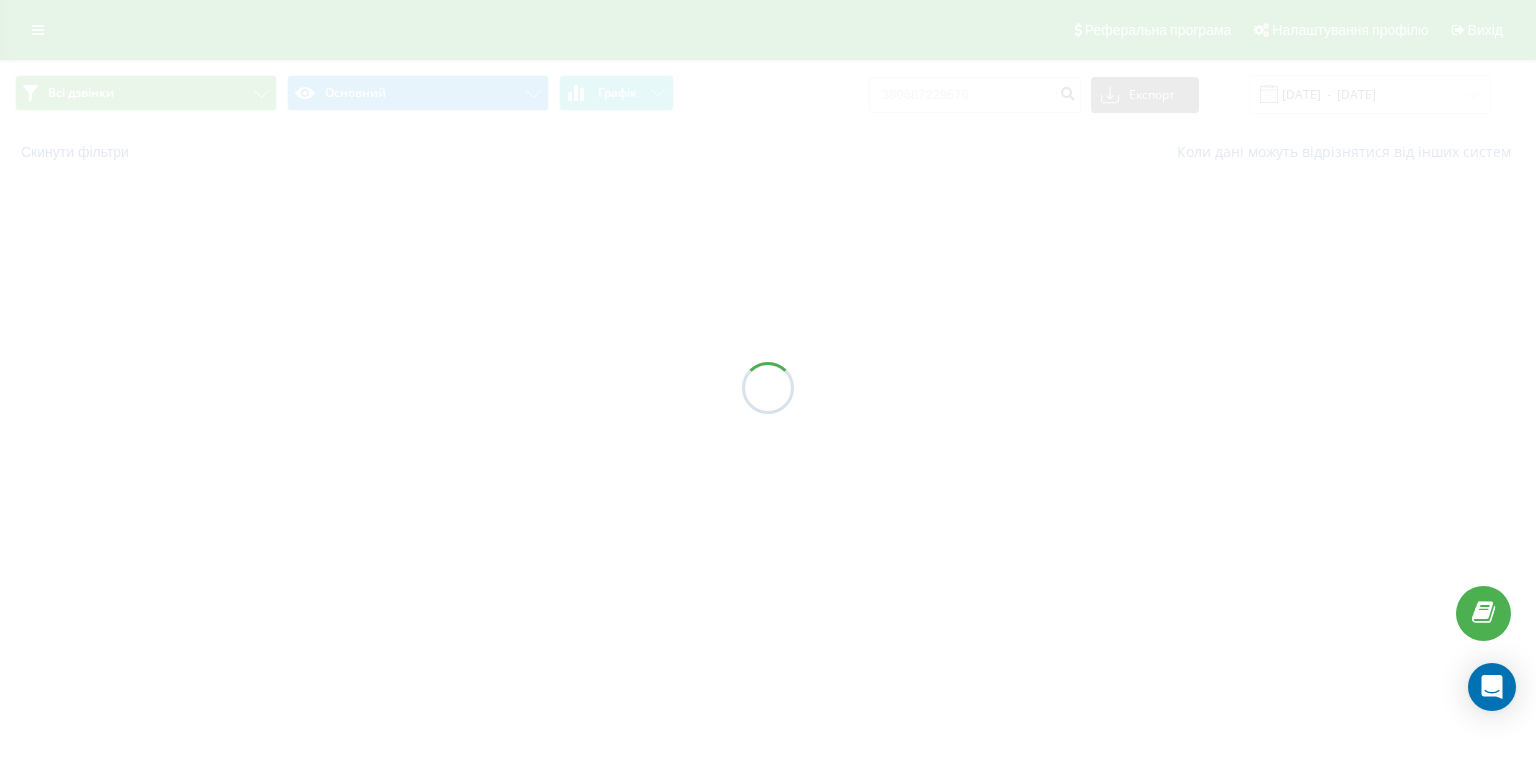 scroll, scrollTop: 0, scrollLeft: 0, axis: both 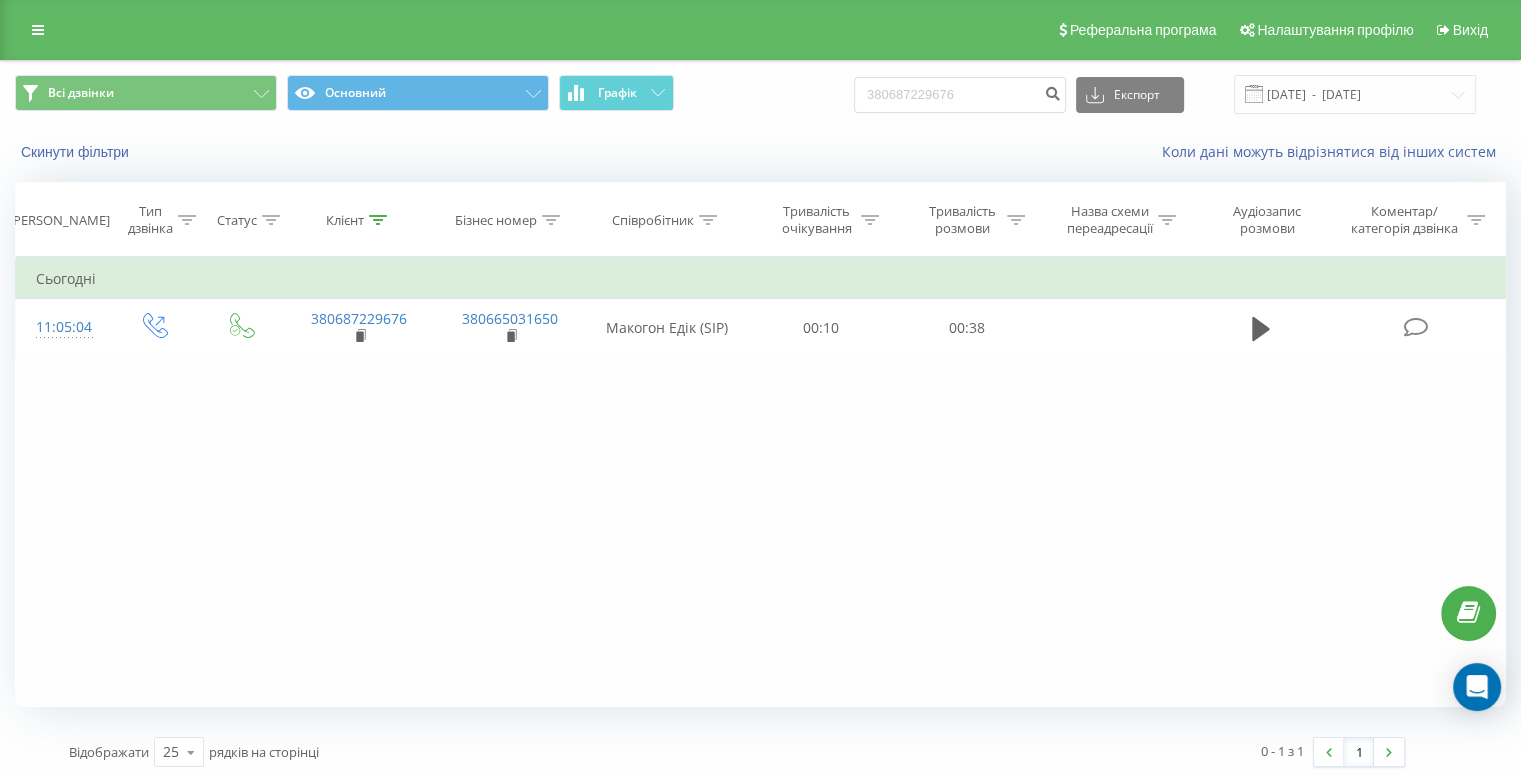click on "380687229676 Експорт .csv .xls .xlsx 20.04.2025  -  20.07.2025" at bounding box center (1165, 94) 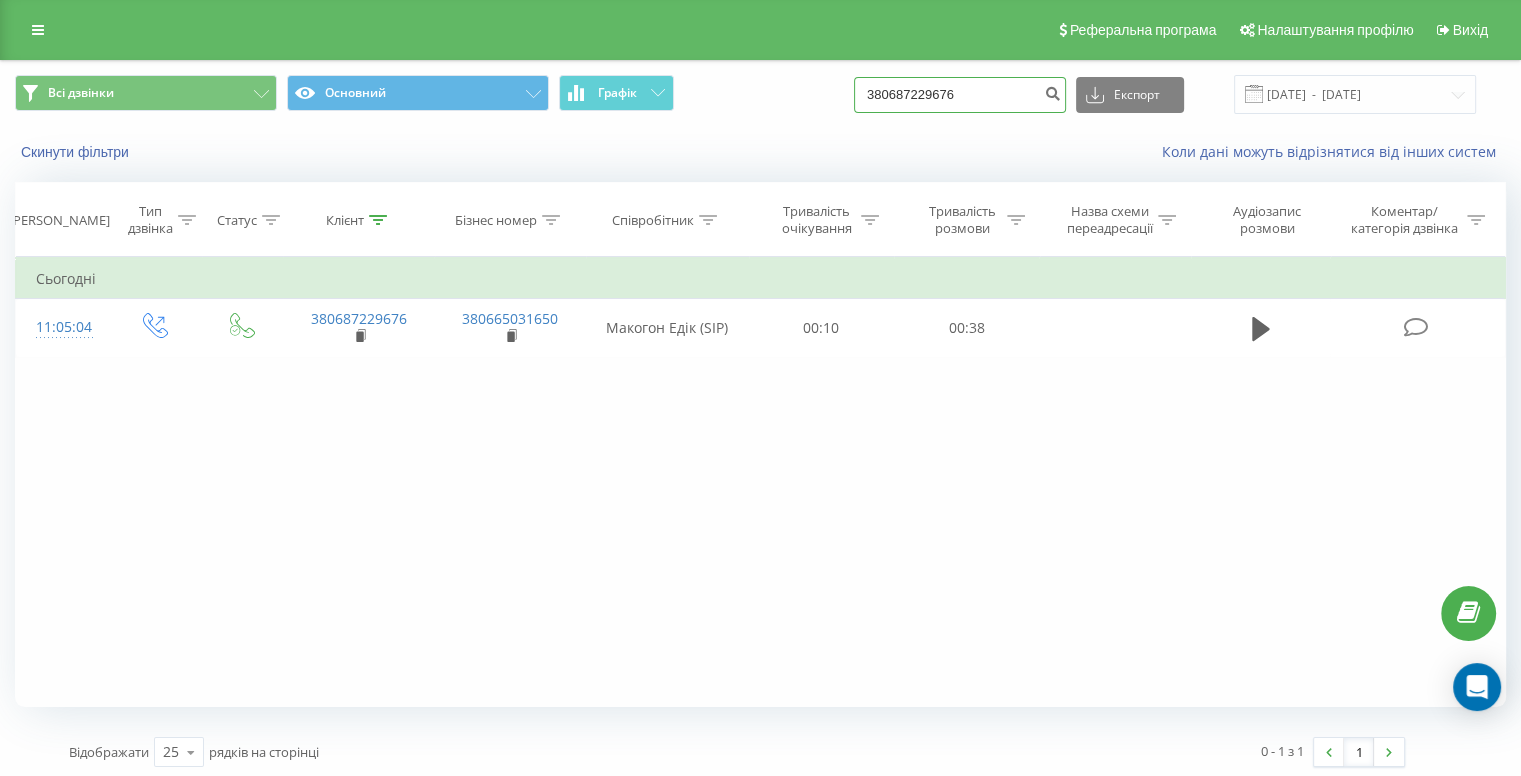click on "380687229676" at bounding box center [960, 95] 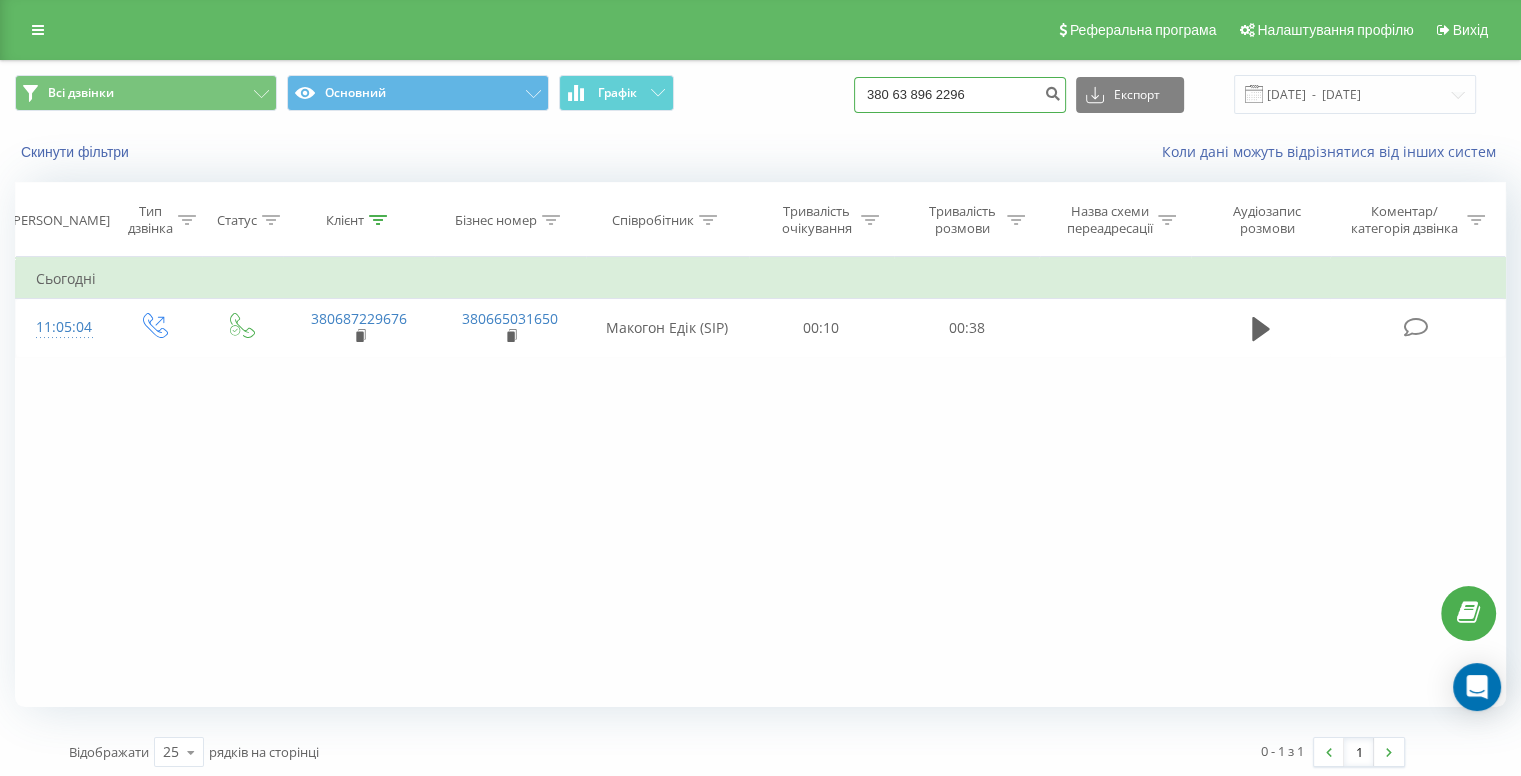 type on "380 63 896 2296" 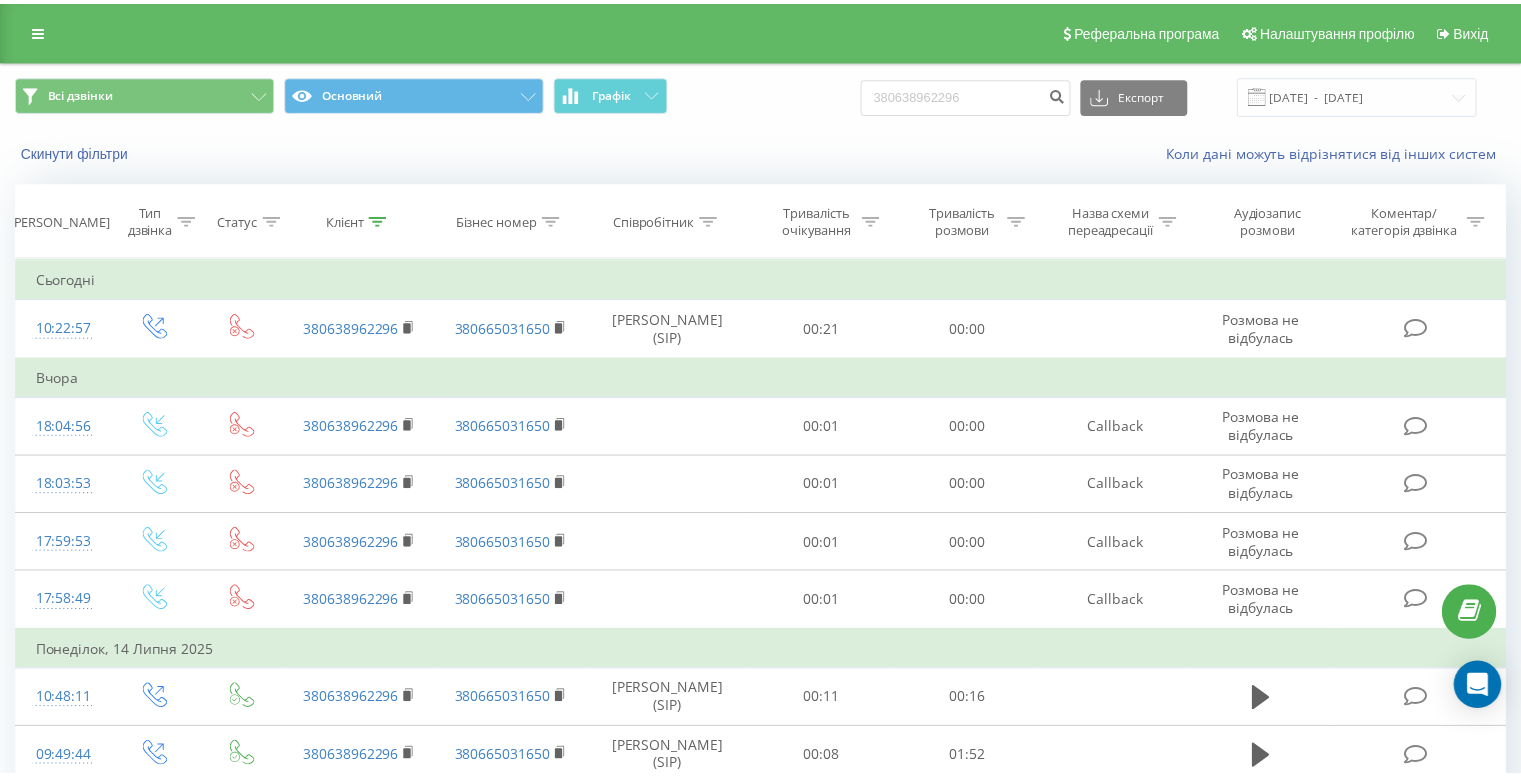 scroll, scrollTop: 0, scrollLeft: 0, axis: both 